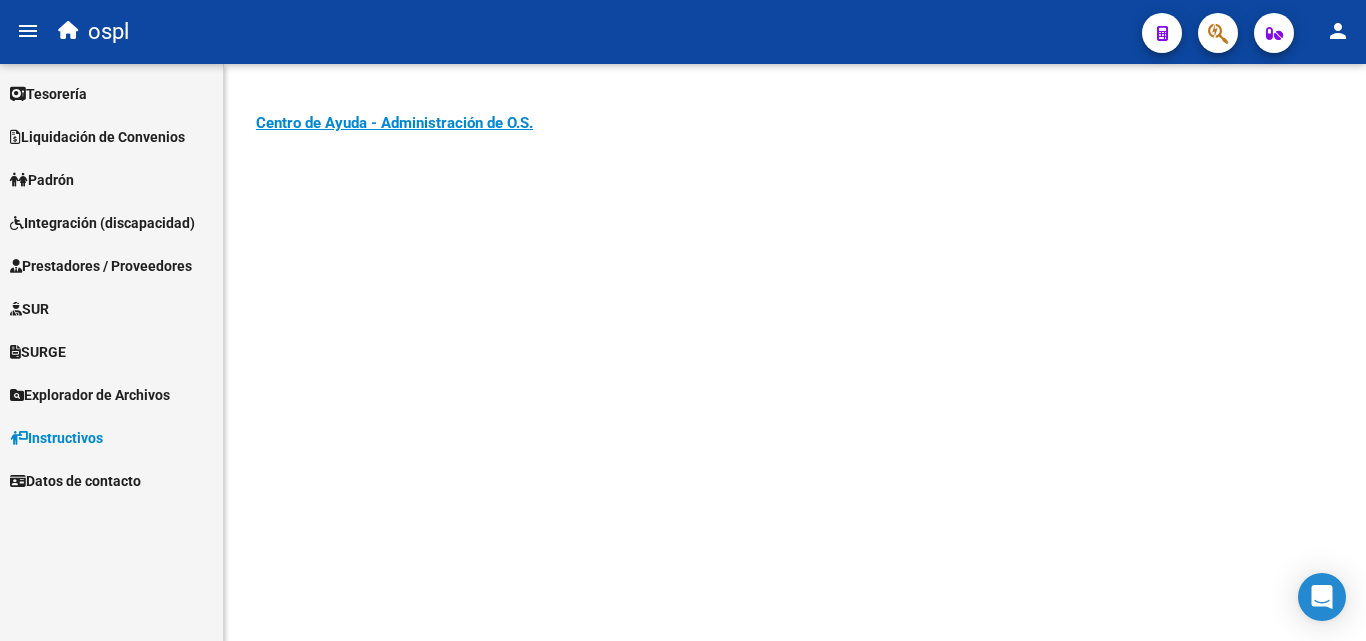 scroll, scrollTop: 0, scrollLeft: 0, axis: both 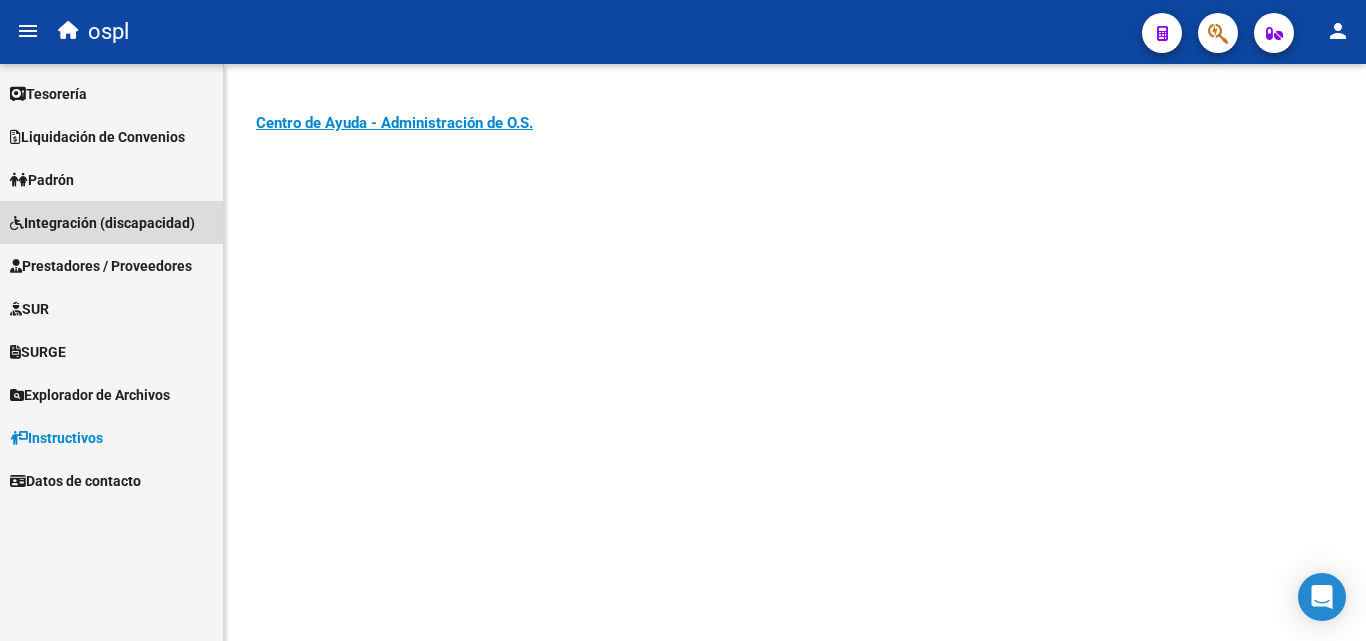 click on "Integración (discapacidad)" at bounding box center (102, 223) 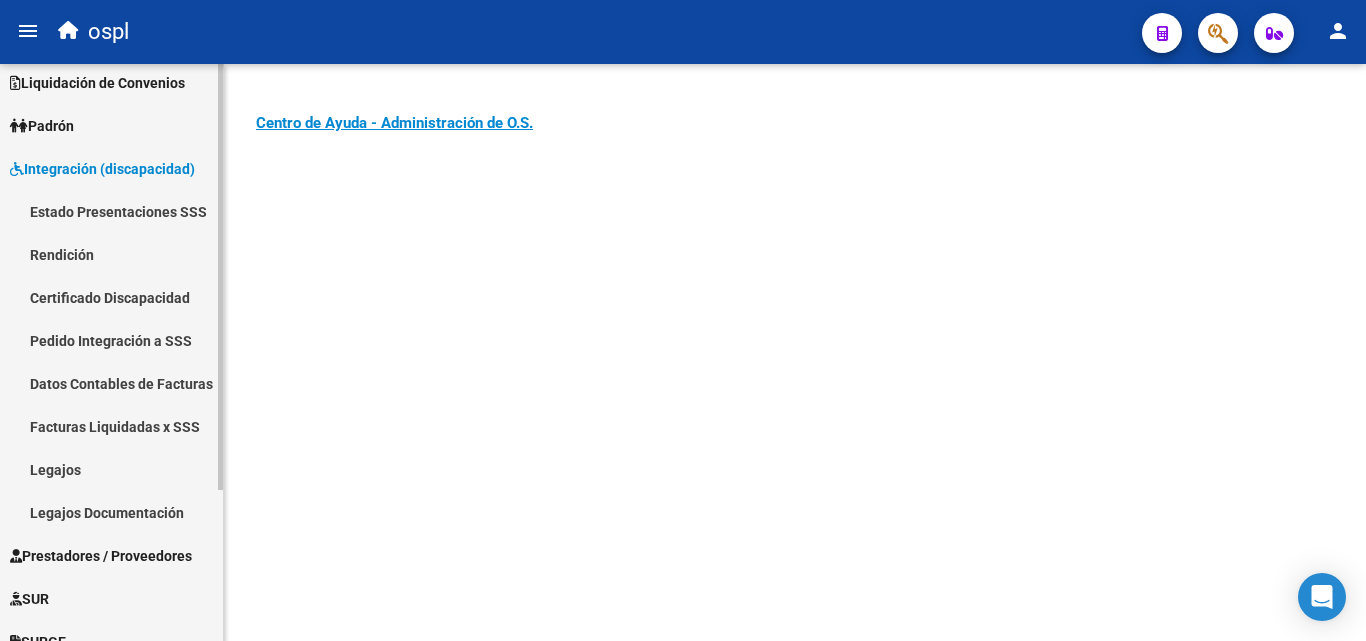 scroll, scrollTop: 200, scrollLeft: 0, axis: vertical 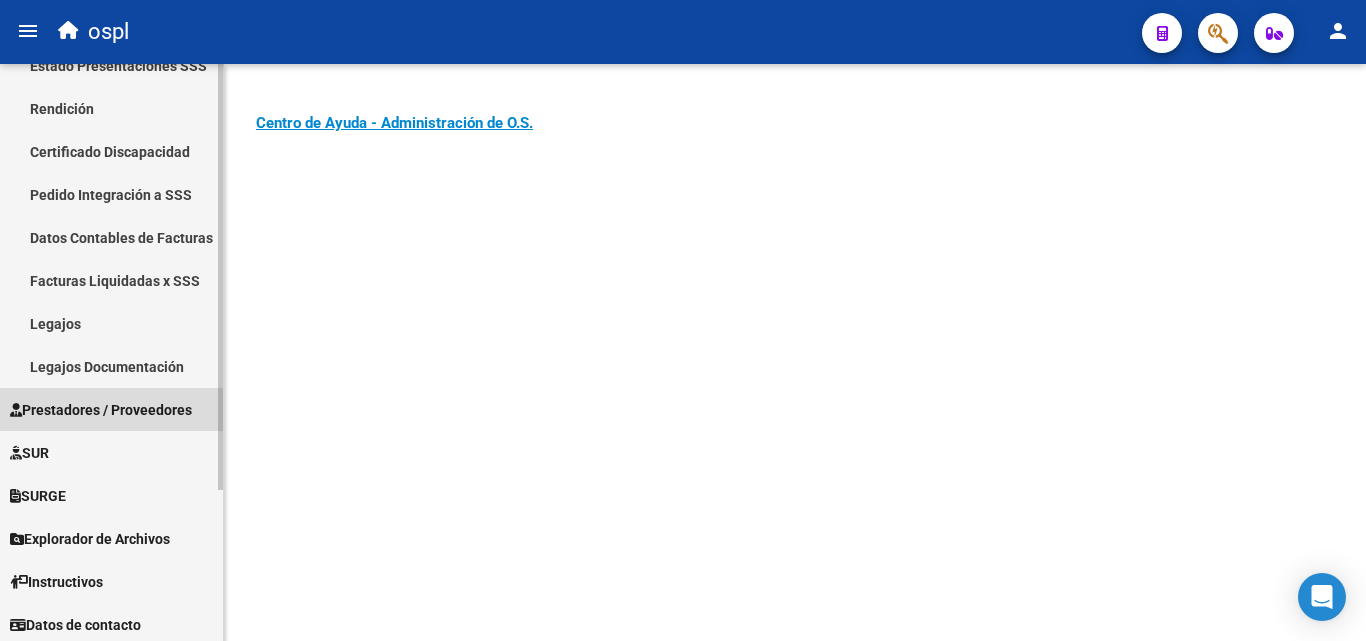 click on "Prestadores / Proveedores" at bounding box center [101, 410] 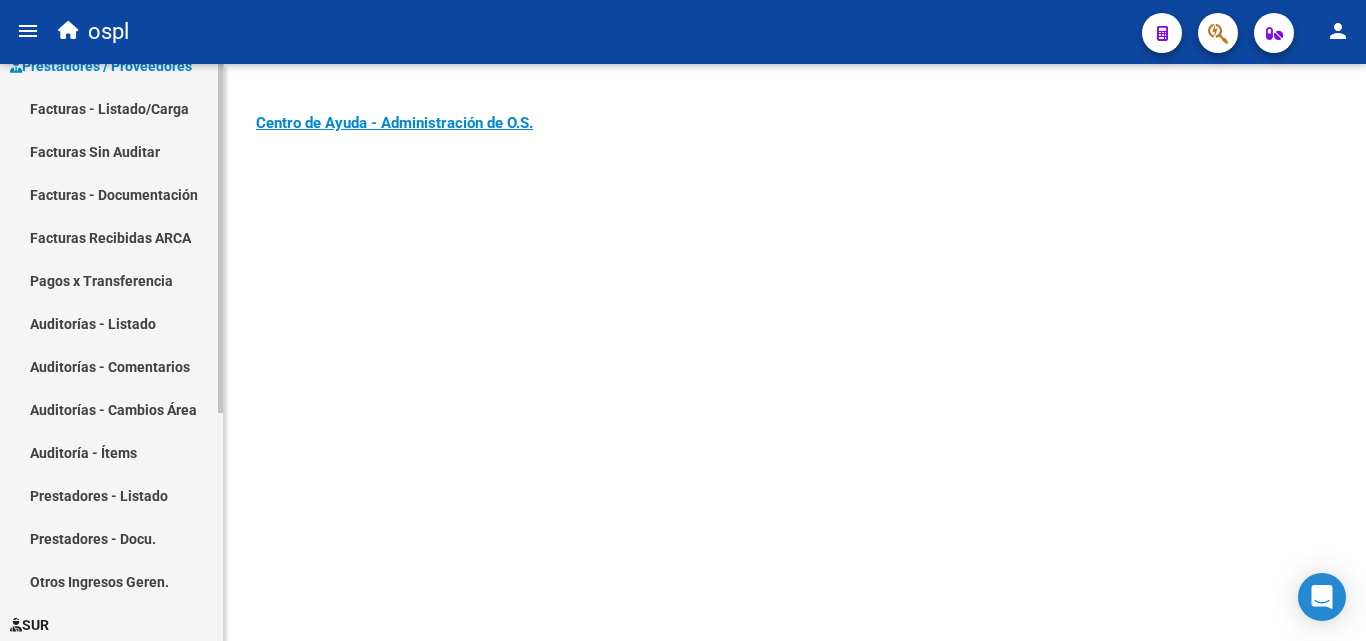 scroll, scrollTop: 100, scrollLeft: 0, axis: vertical 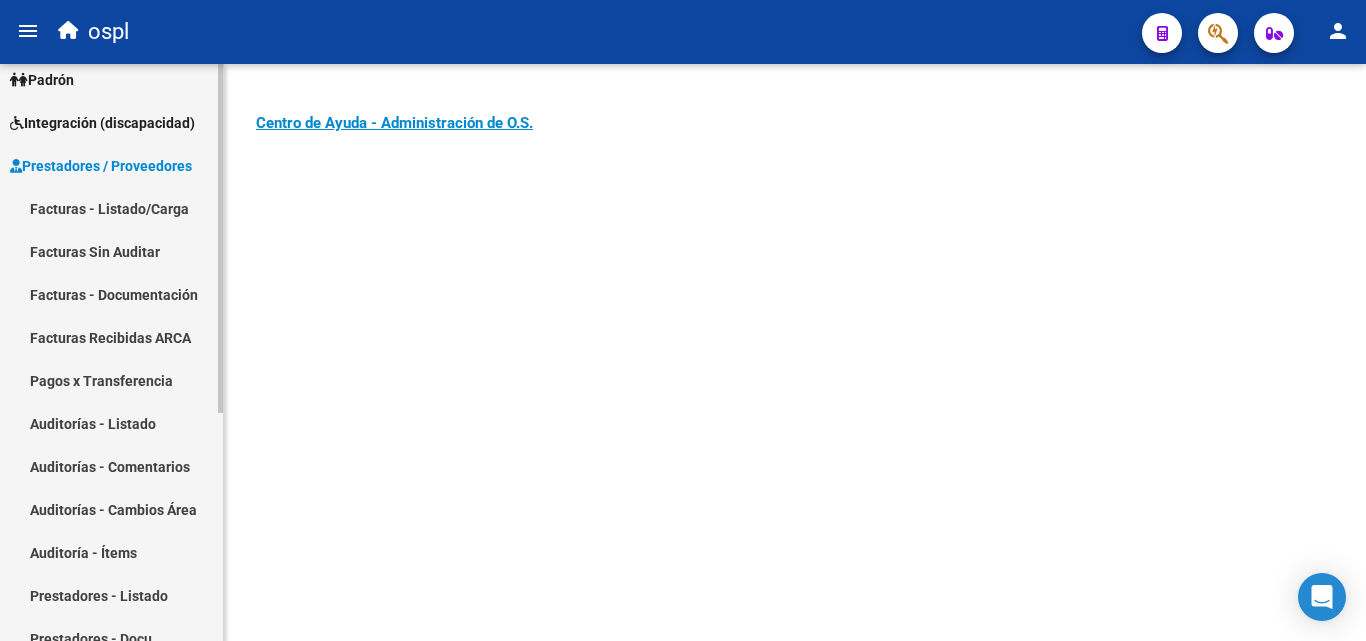 click on "Facturas - Listado/Carga" at bounding box center (111, 208) 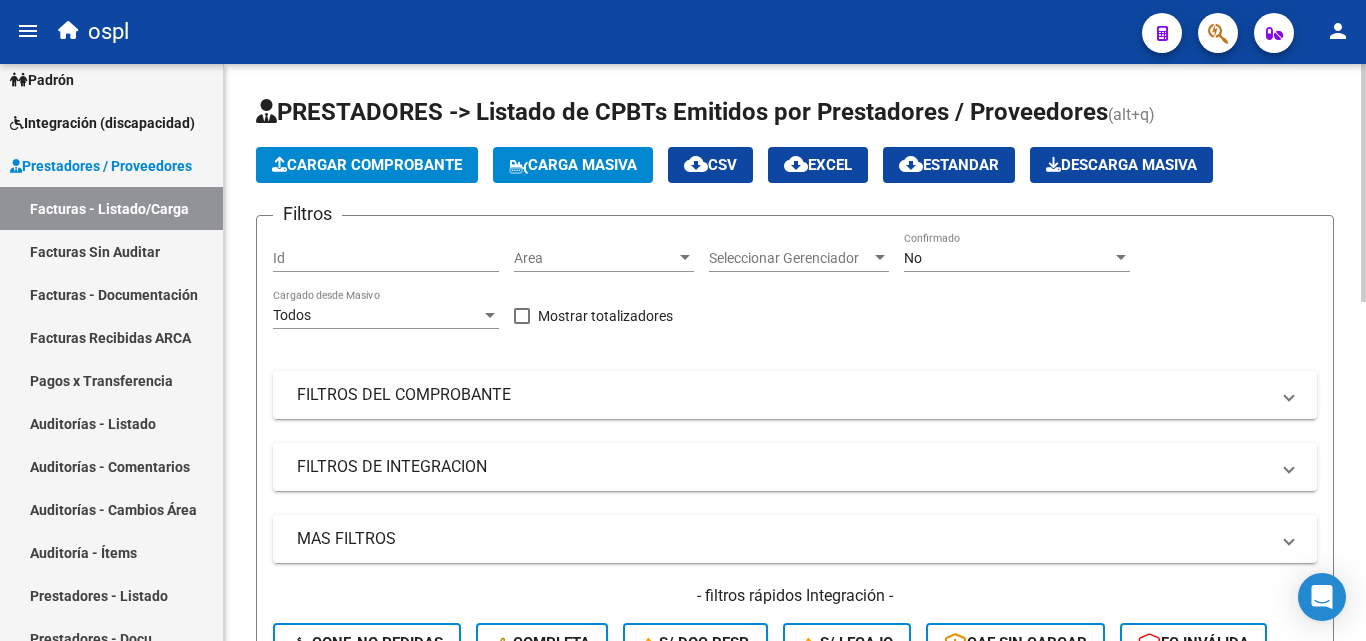 scroll, scrollTop: 200, scrollLeft: 0, axis: vertical 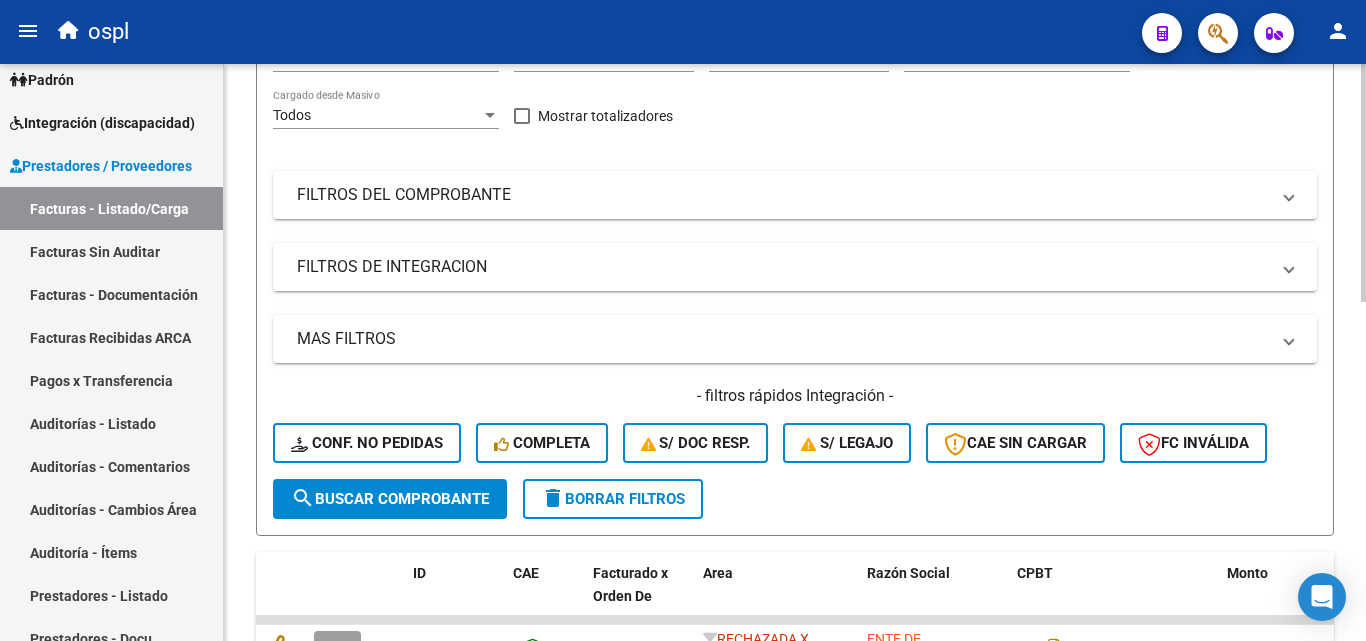 click on "FILTROS DE INTEGRACION" at bounding box center (795, 267) 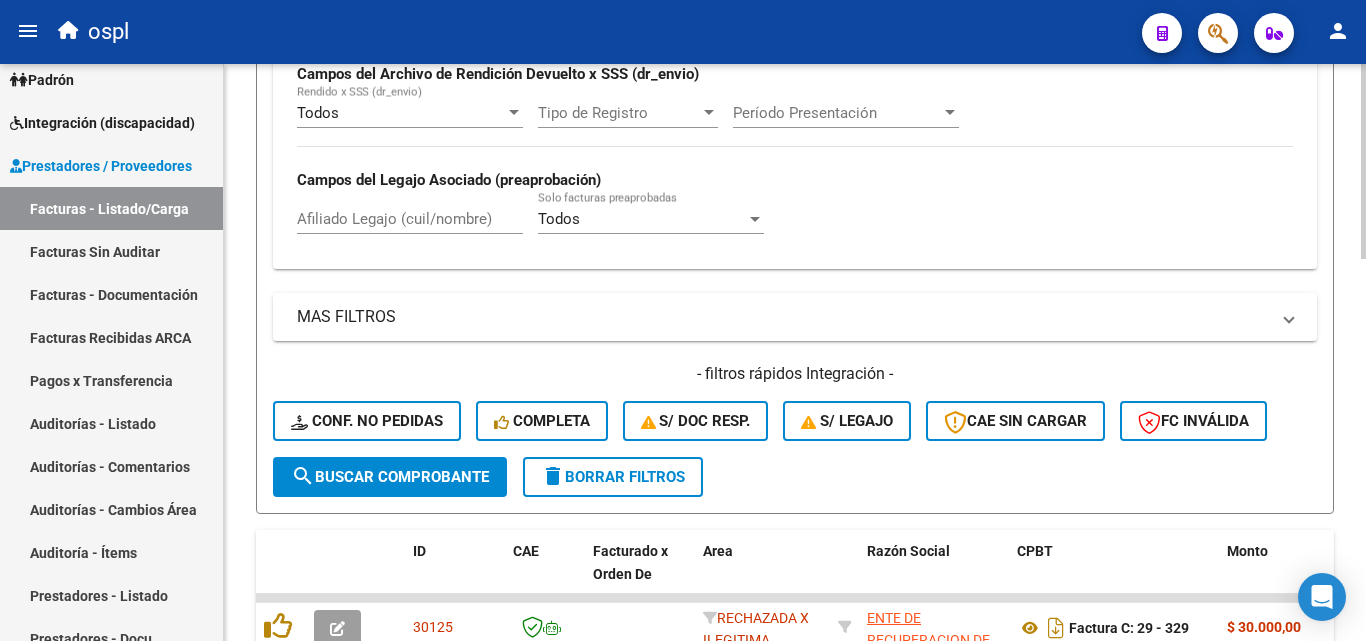 scroll, scrollTop: 600, scrollLeft: 0, axis: vertical 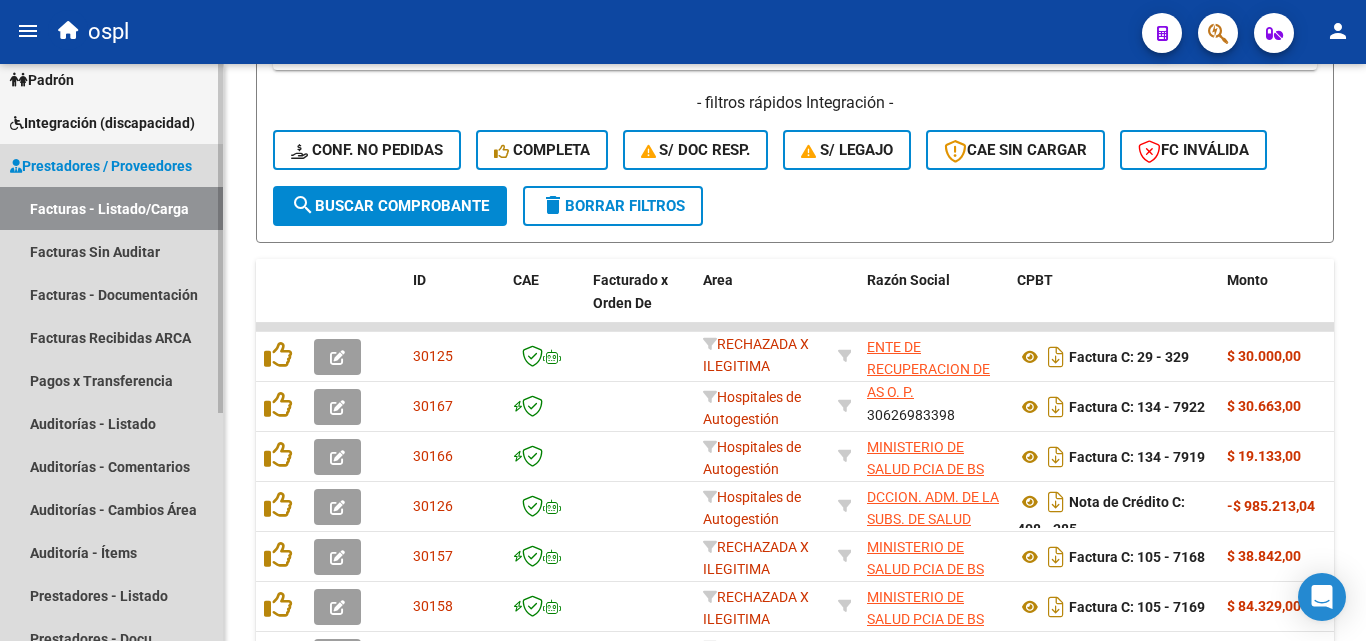click on "Prestadores / Proveedores" at bounding box center [101, 166] 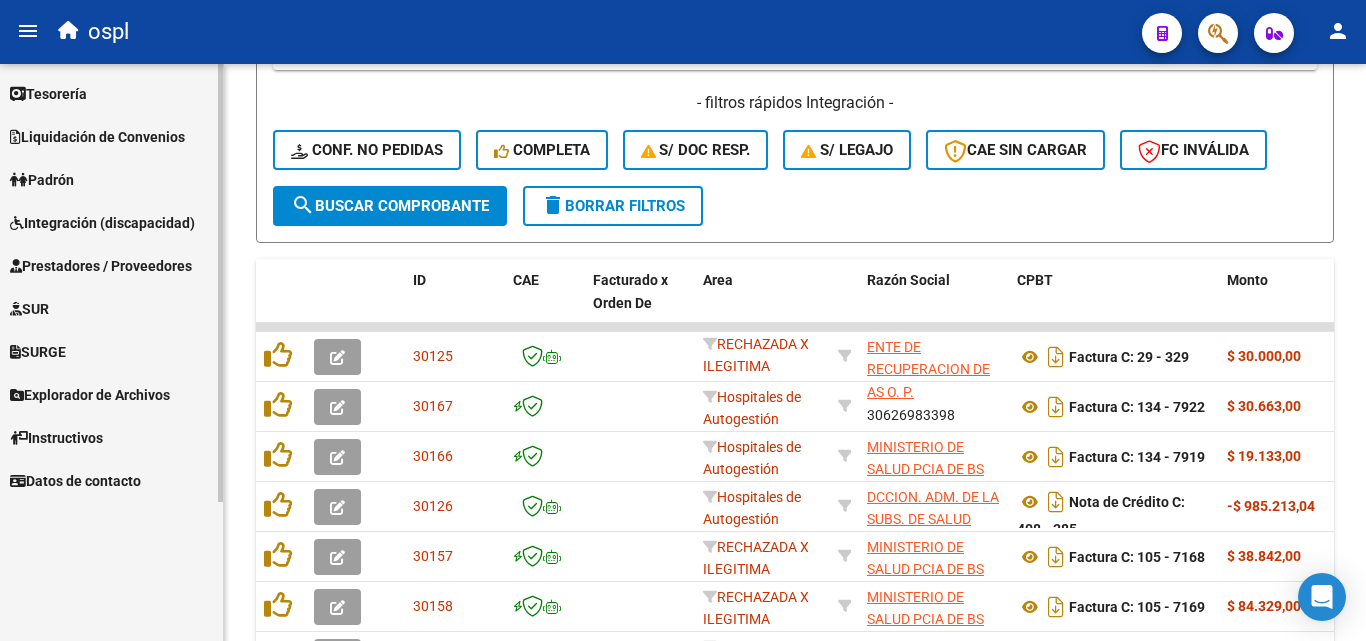 scroll, scrollTop: 0, scrollLeft: 0, axis: both 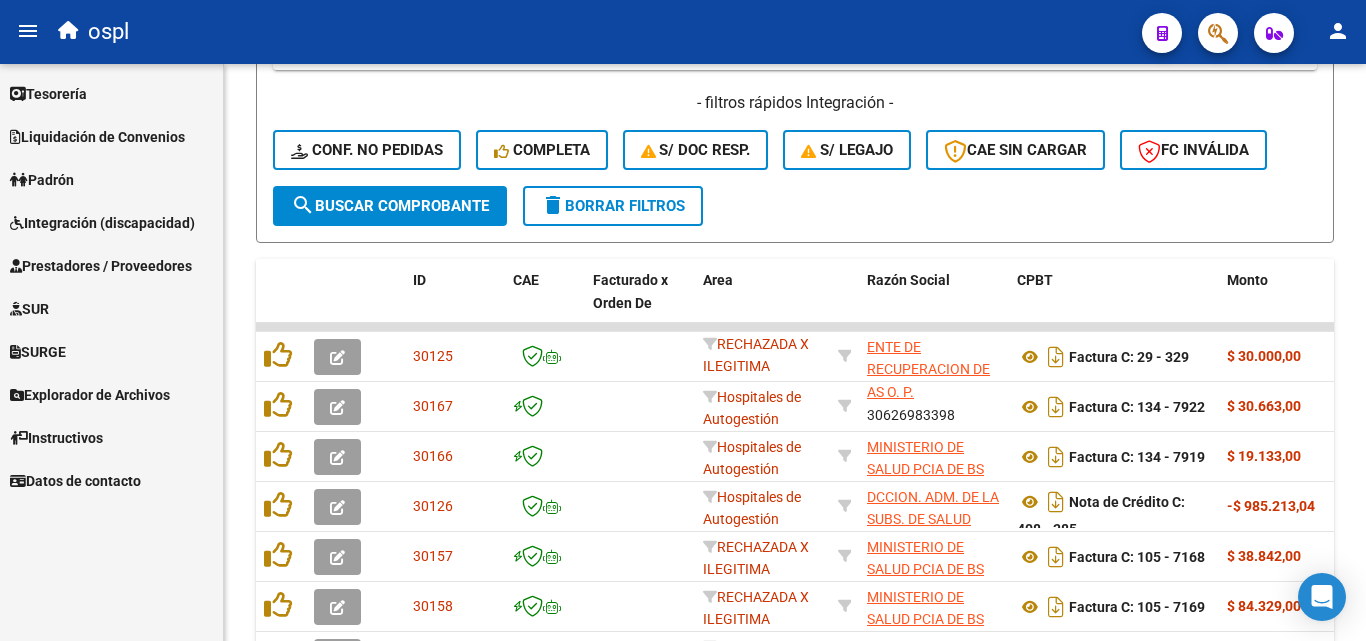 click on "Prestadores / Proveedores" at bounding box center [101, 266] 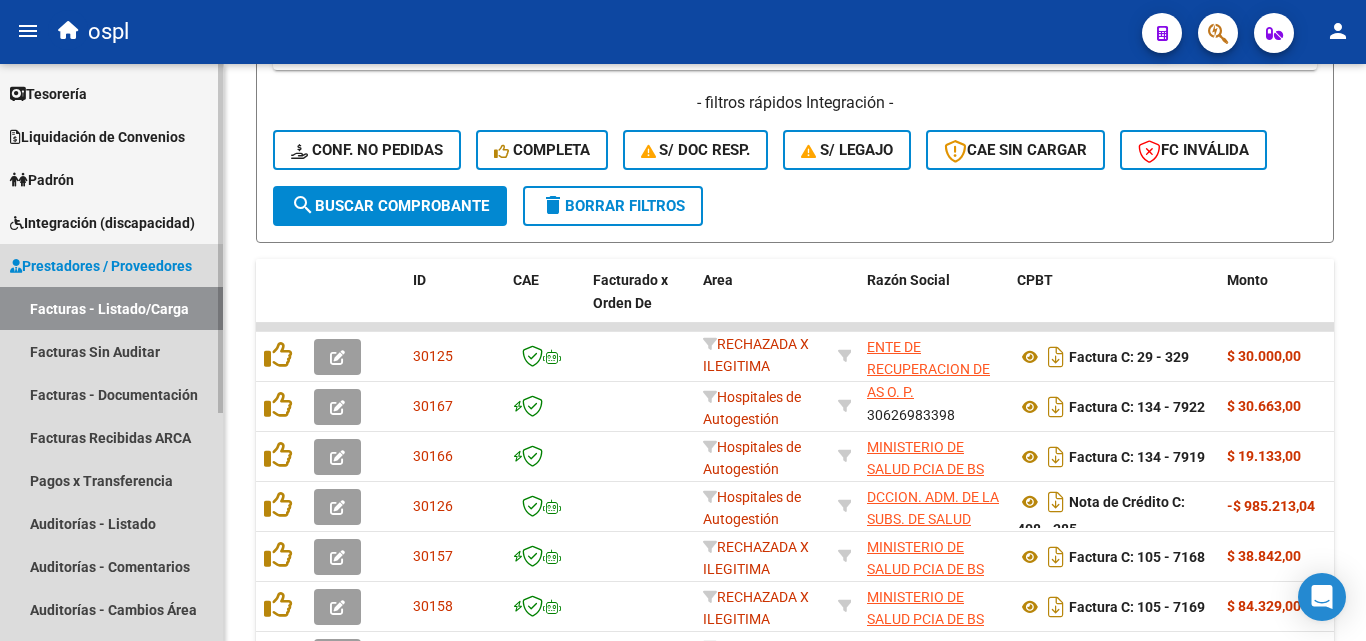 click on "Facturas - Listado/Carga" at bounding box center (111, 308) 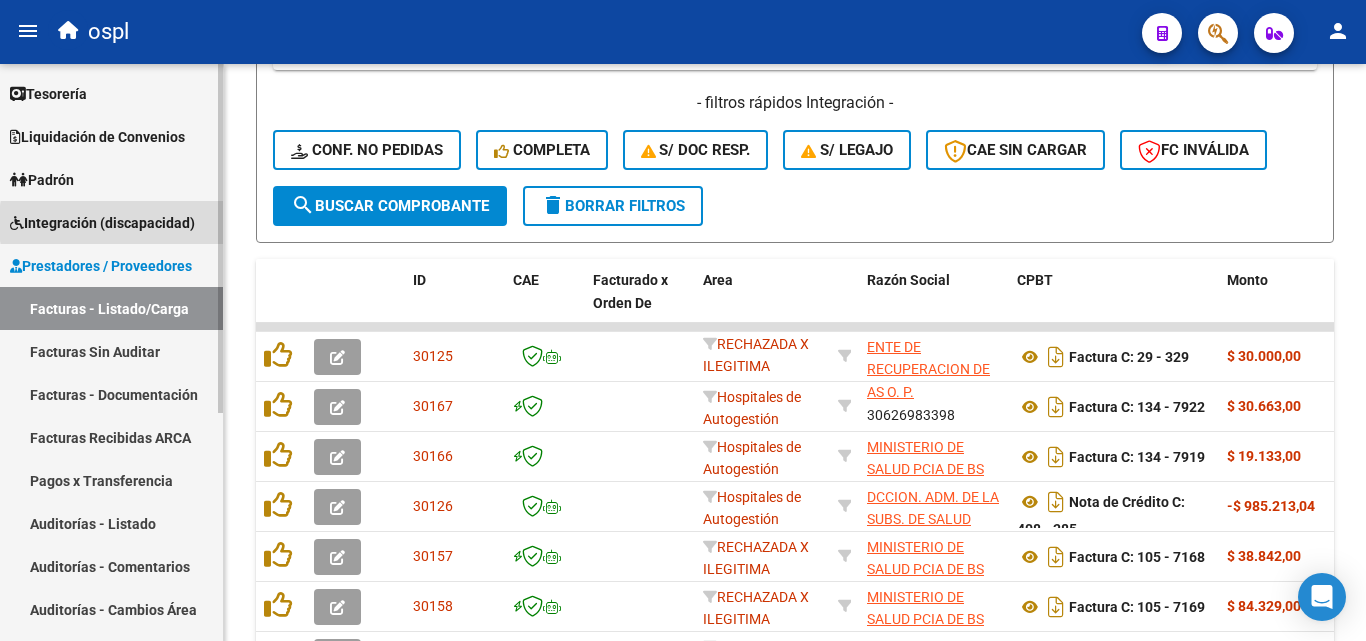 click on "Integración (discapacidad)" at bounding box center [102, 223] 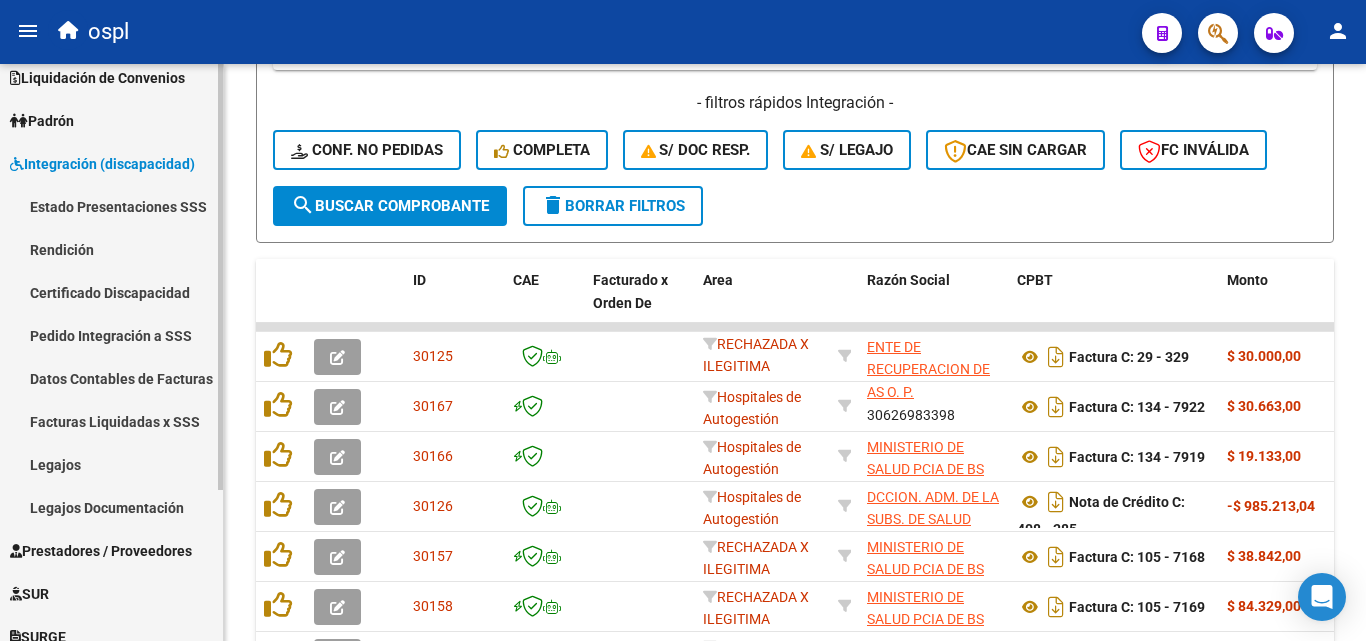 scroll, scrollTop: 205, scrollLeft: 0, axis: vertical 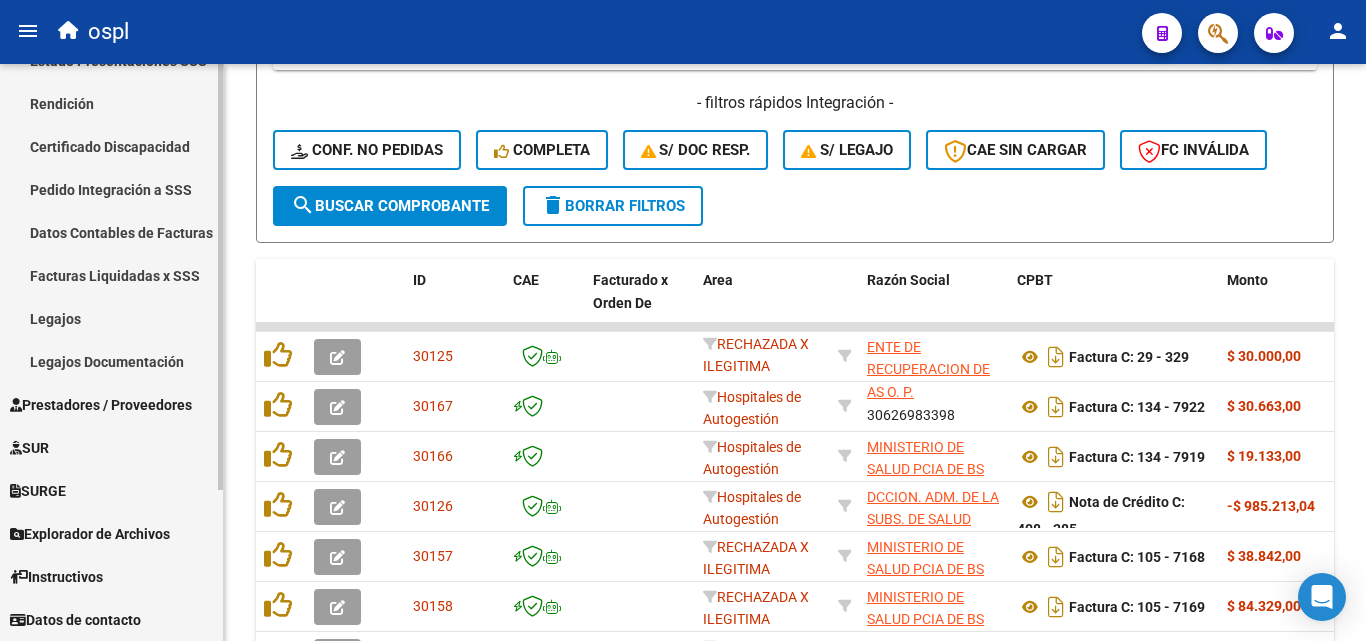 click on "Prestadores / Proveedores" at bounding box center (101, 405) 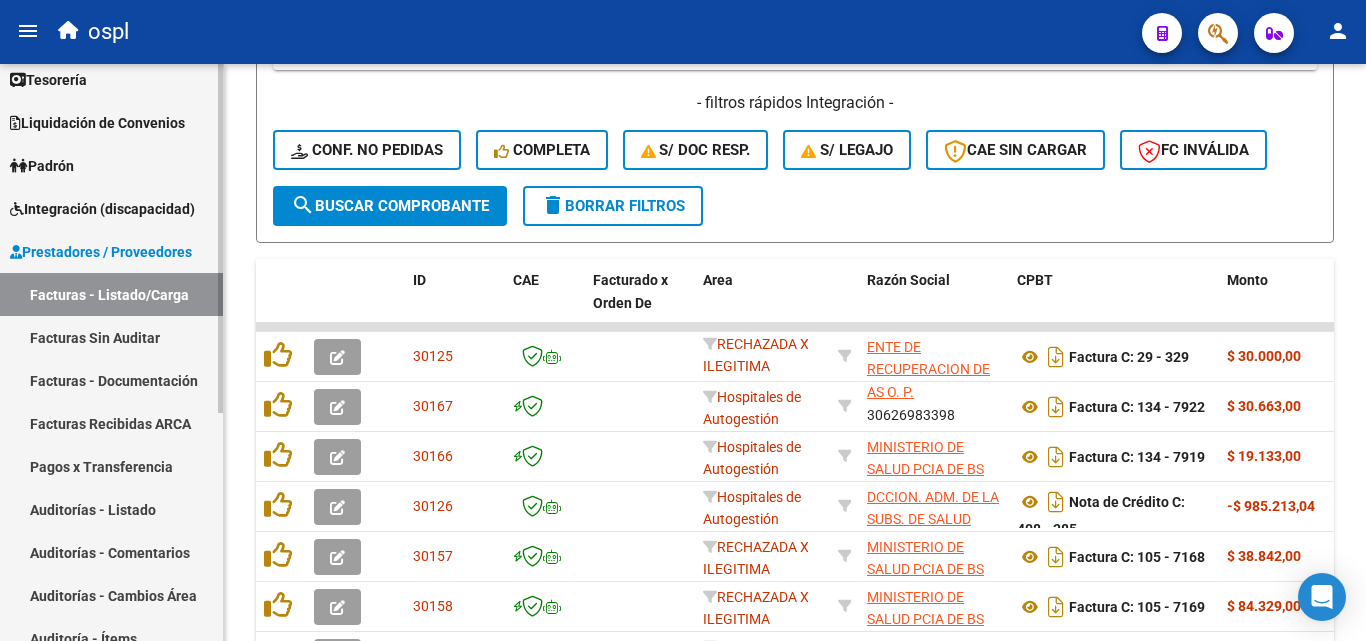 scroll, scrollTop: 5, scrollLeft: 0, axis: vertical 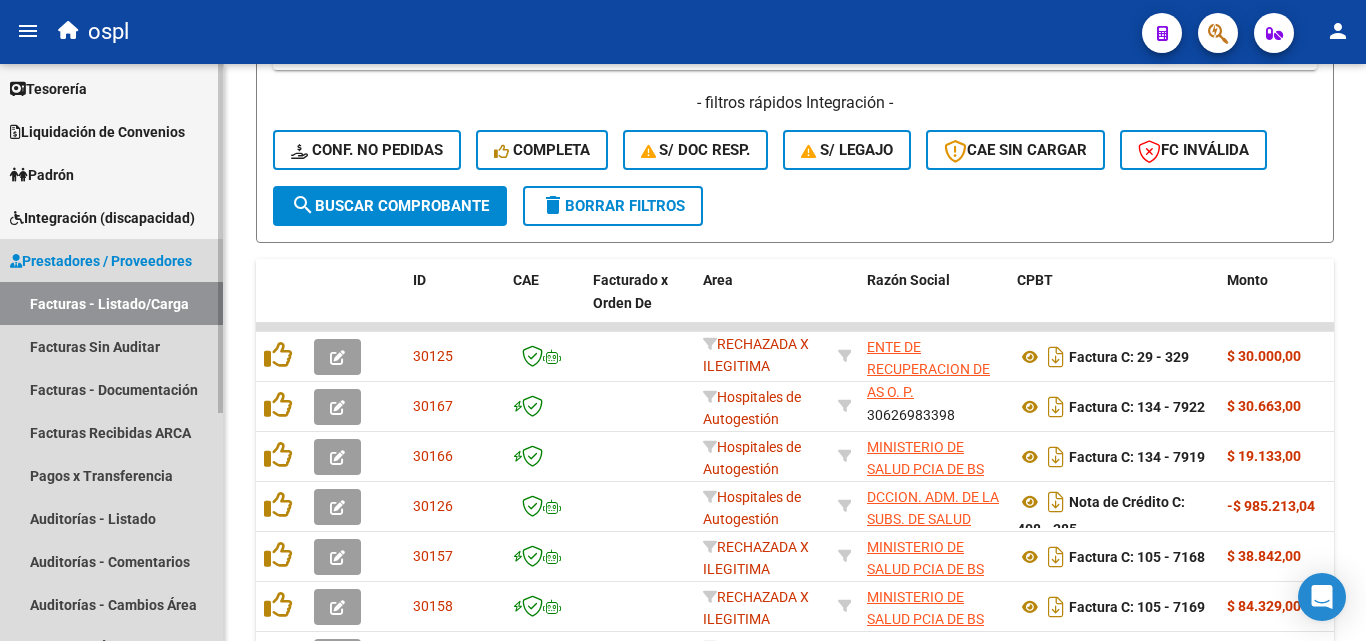 click on "Facturas - Listado/Carga" at bounding box center (111, 303) 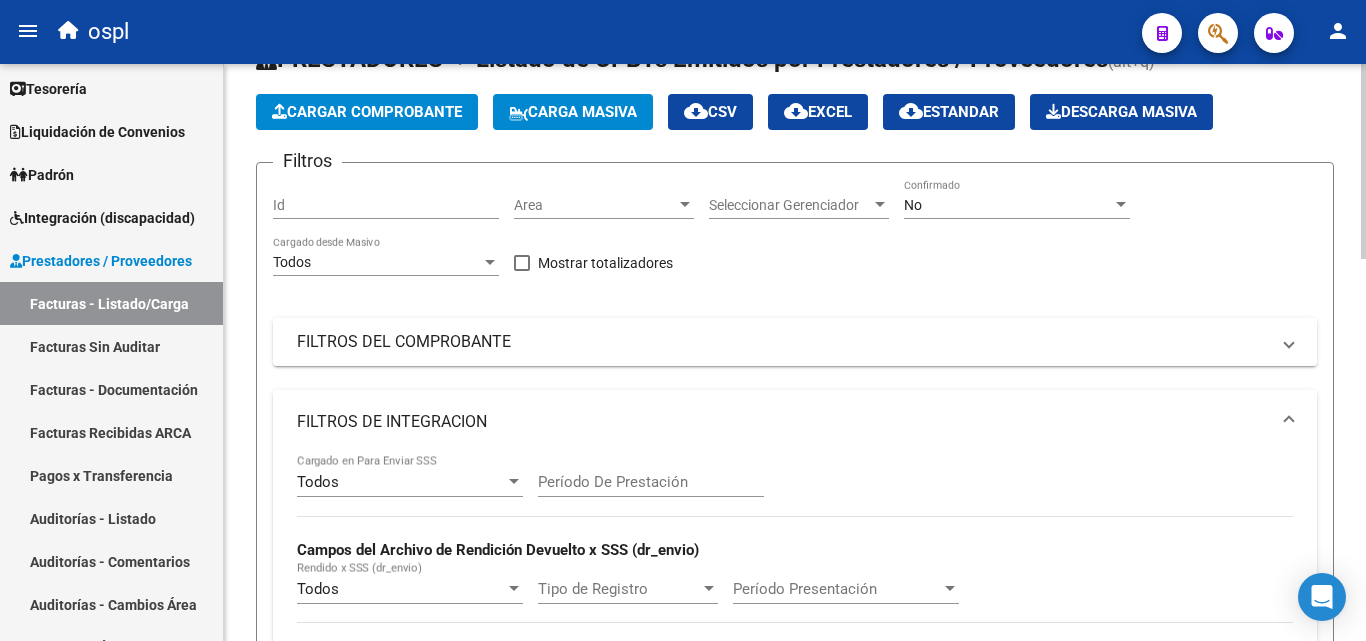 scroll, scrollTop: 100, scrollLeft: 0, axis: vertical 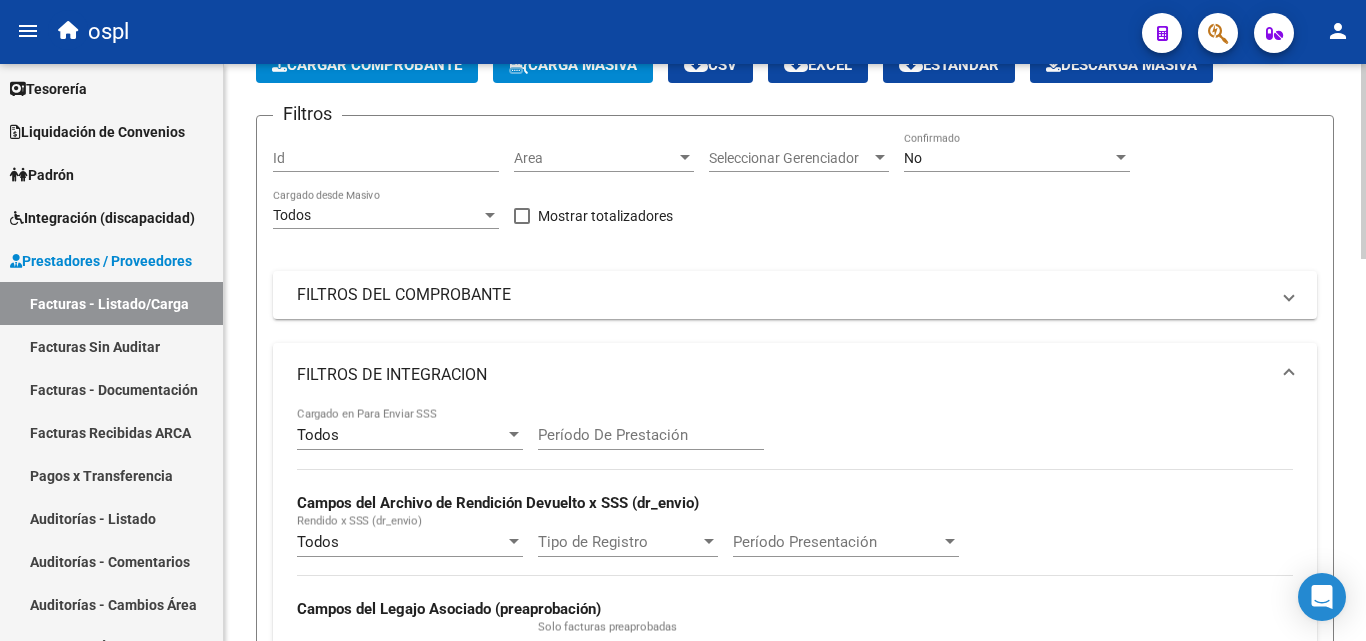 click on "No" at bounding box center [1008, 158] 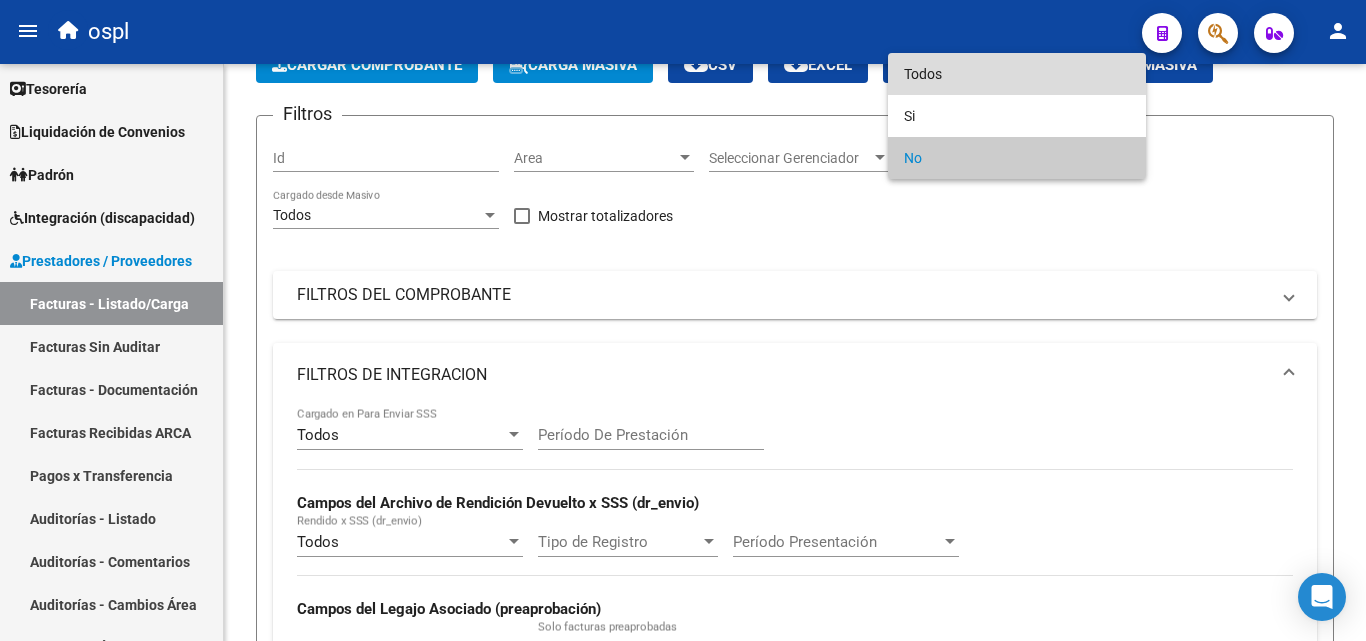 click on "Todos" at bounding box center [1017, 74] 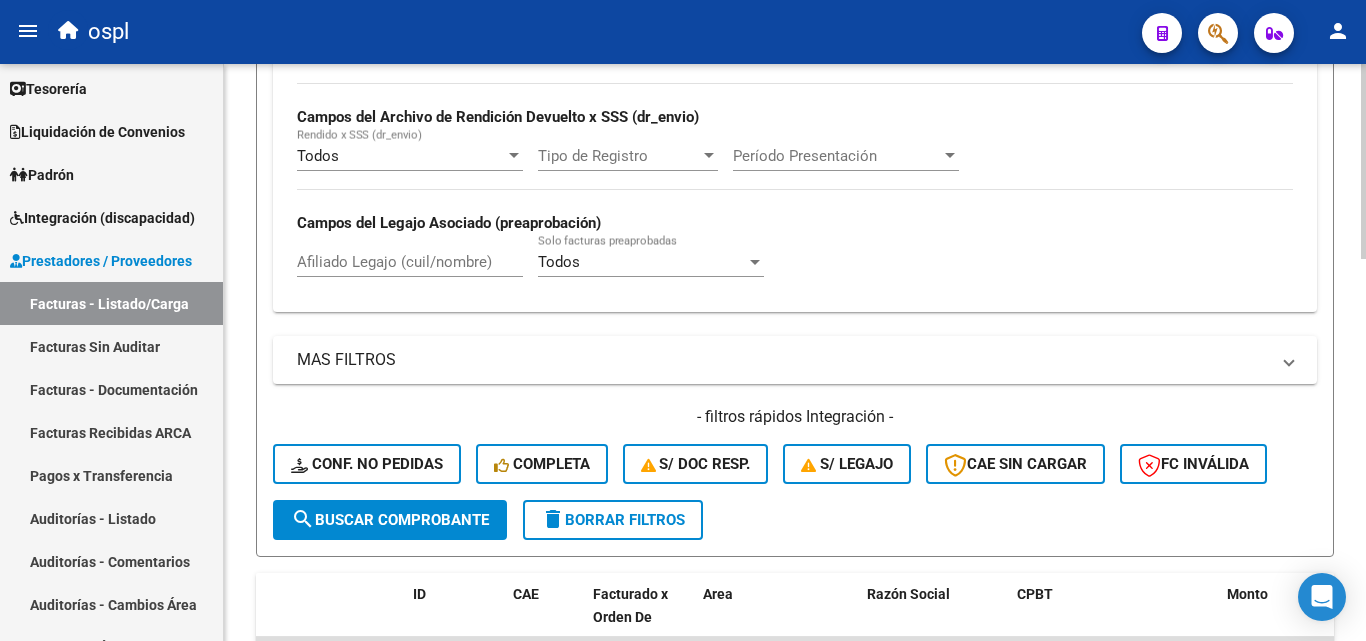scroll, scrollTop: 500, scrollLeft: 0, axis: vertical 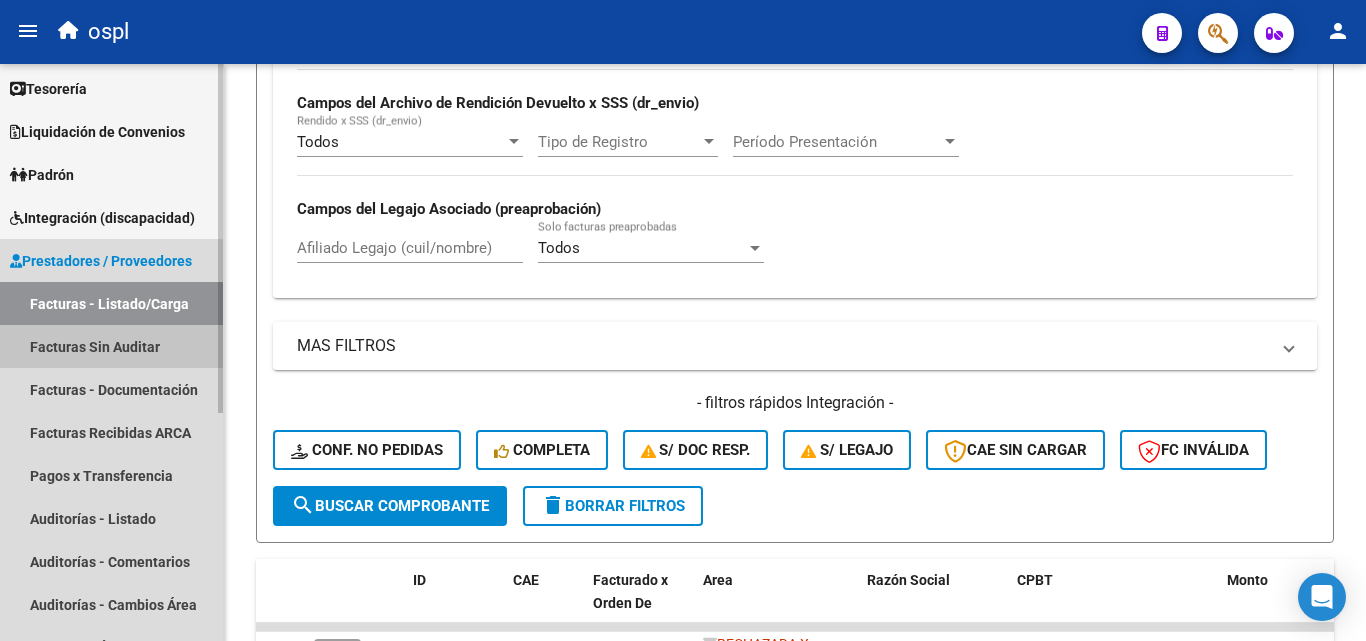 click on "Facturas Sin Auditar" at bounding box center (111, 346) 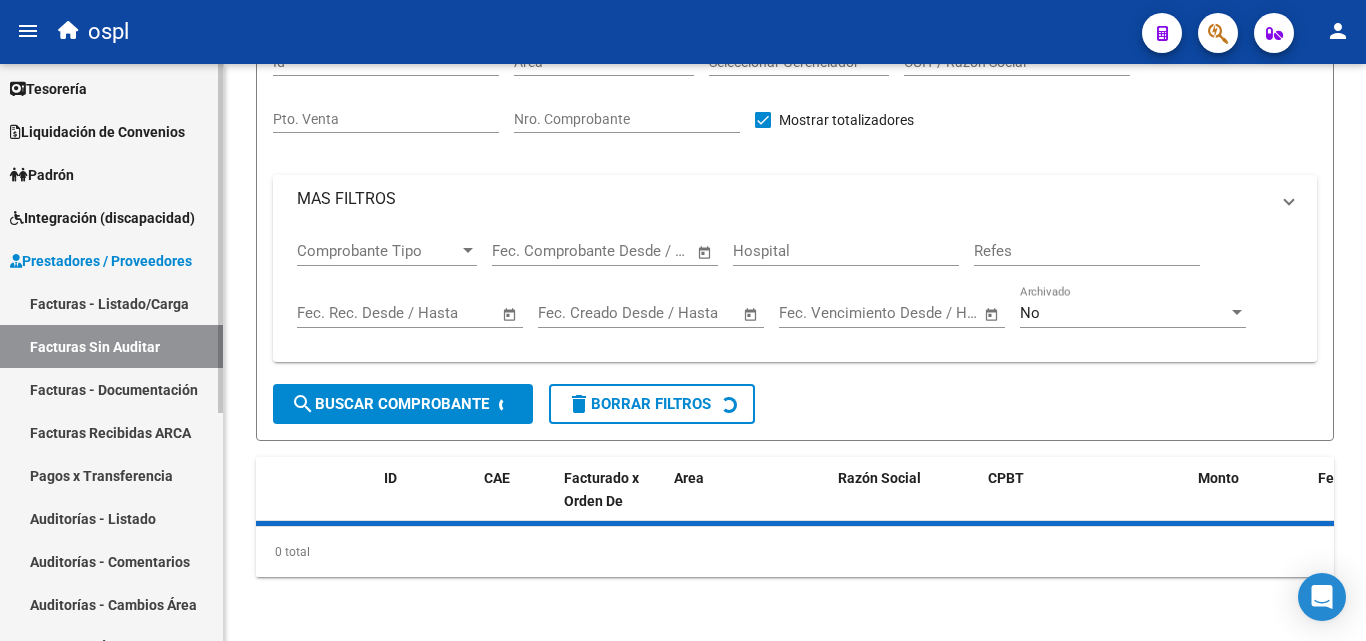 scroll, scrollTop: 57, scrollLeft: 0, axis: vertical 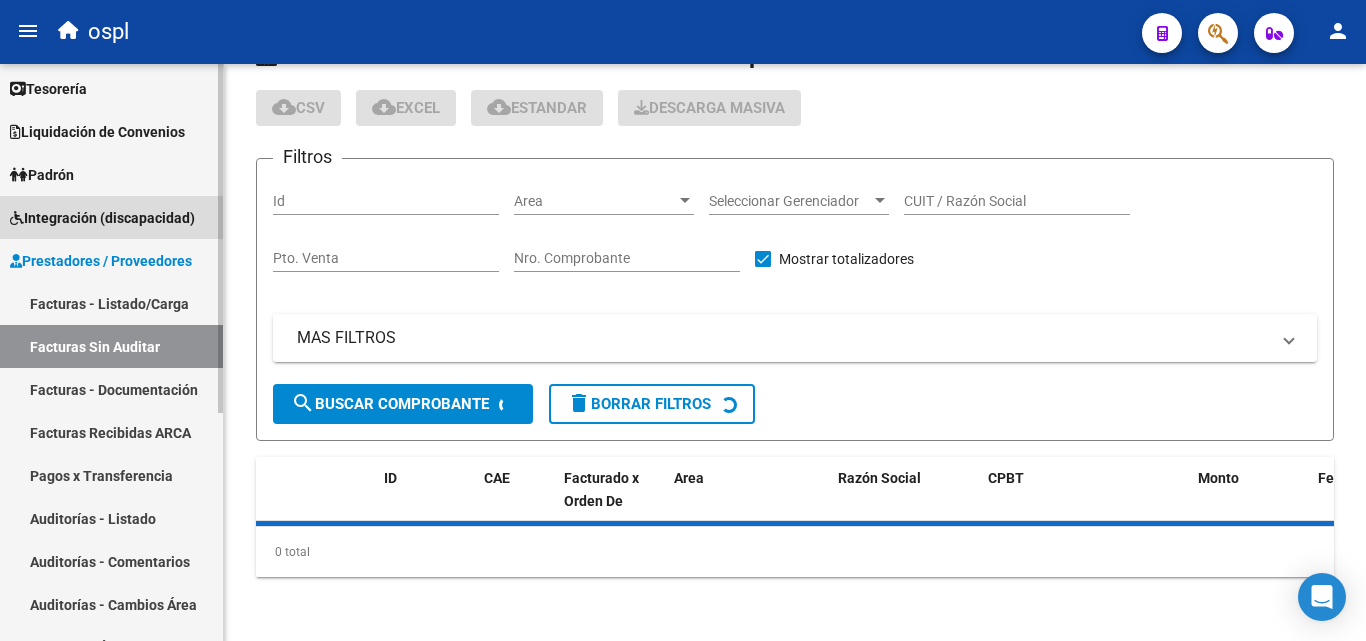 click on "Integración (discapacidad)" at bounding box center (111, 217) 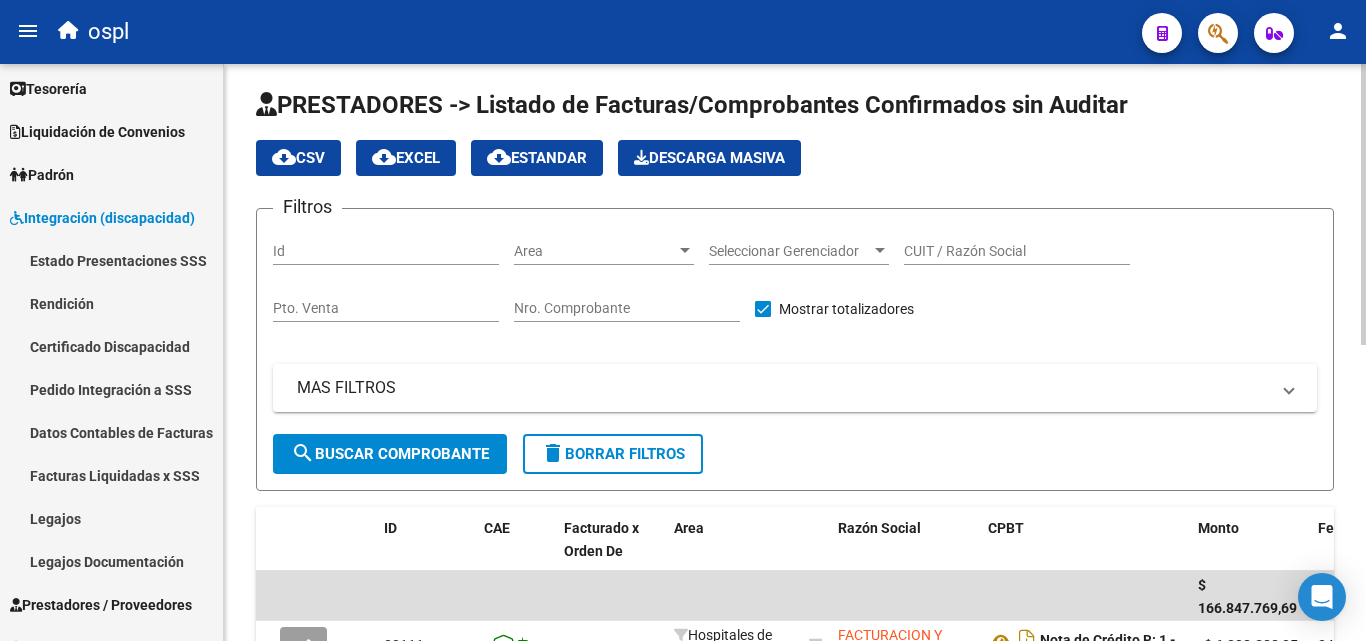 scroll, scrollTop: 0, scrollLeft: 0, axis: both 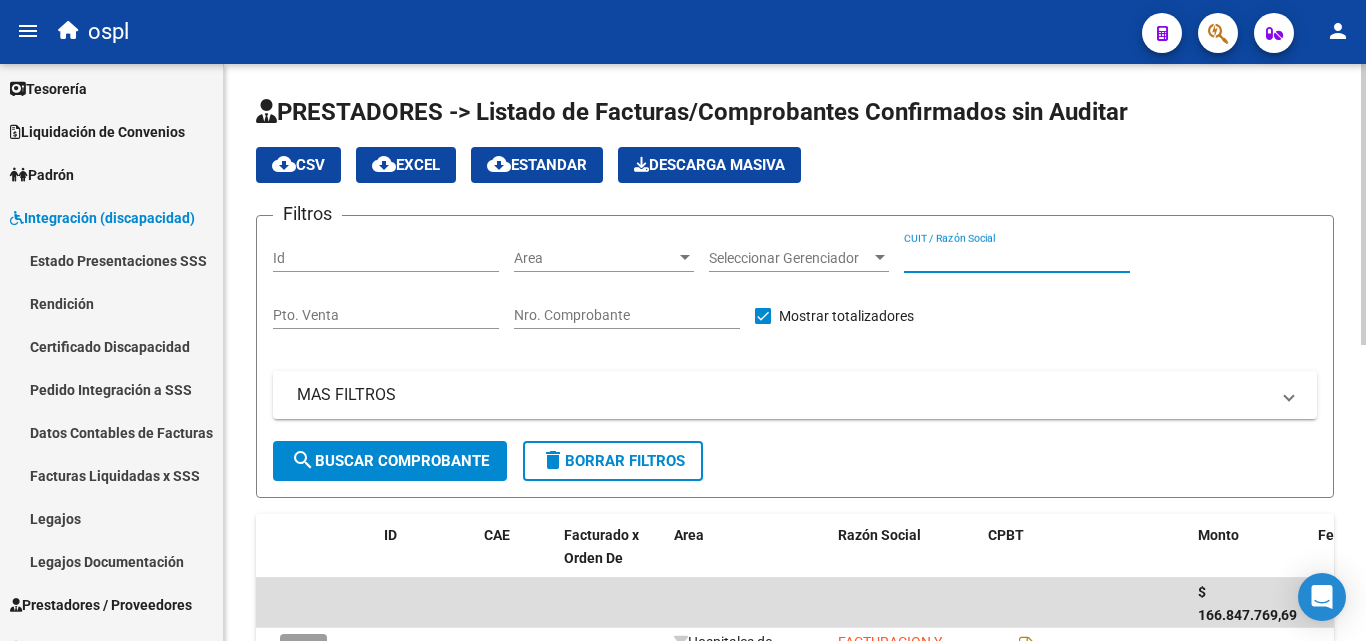 click on "CUIT / Razón Social" at bounding box center (1017, 258) 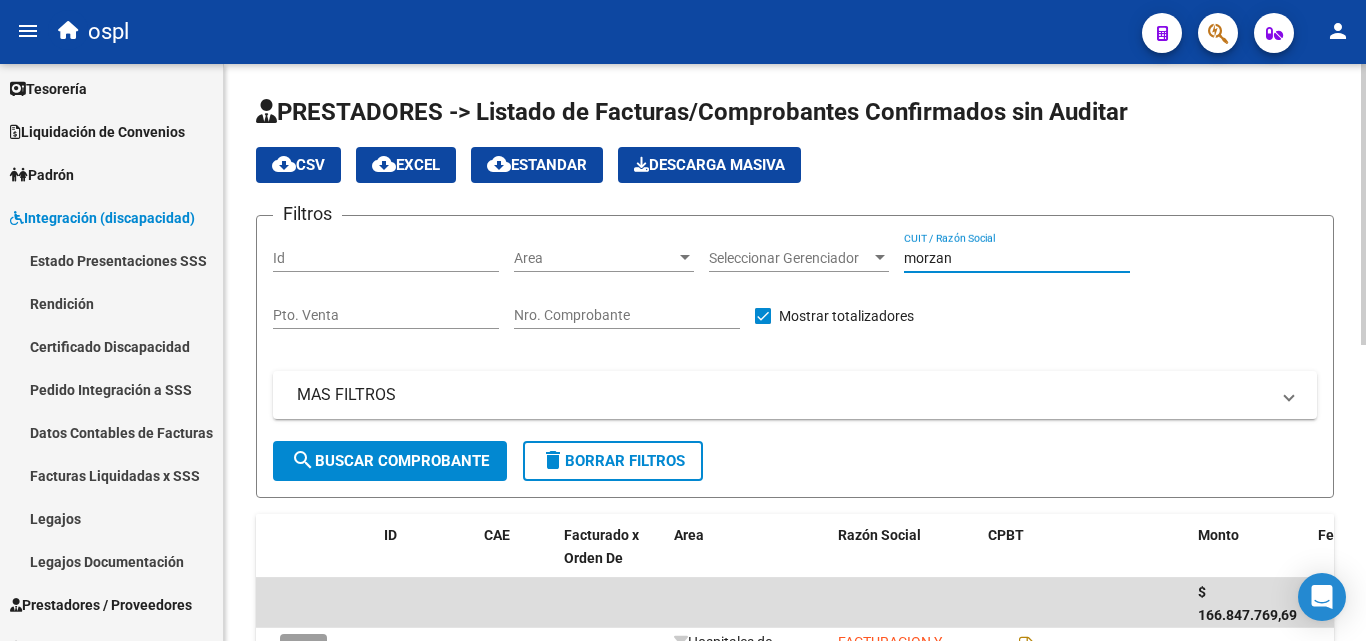 type on "morzan" 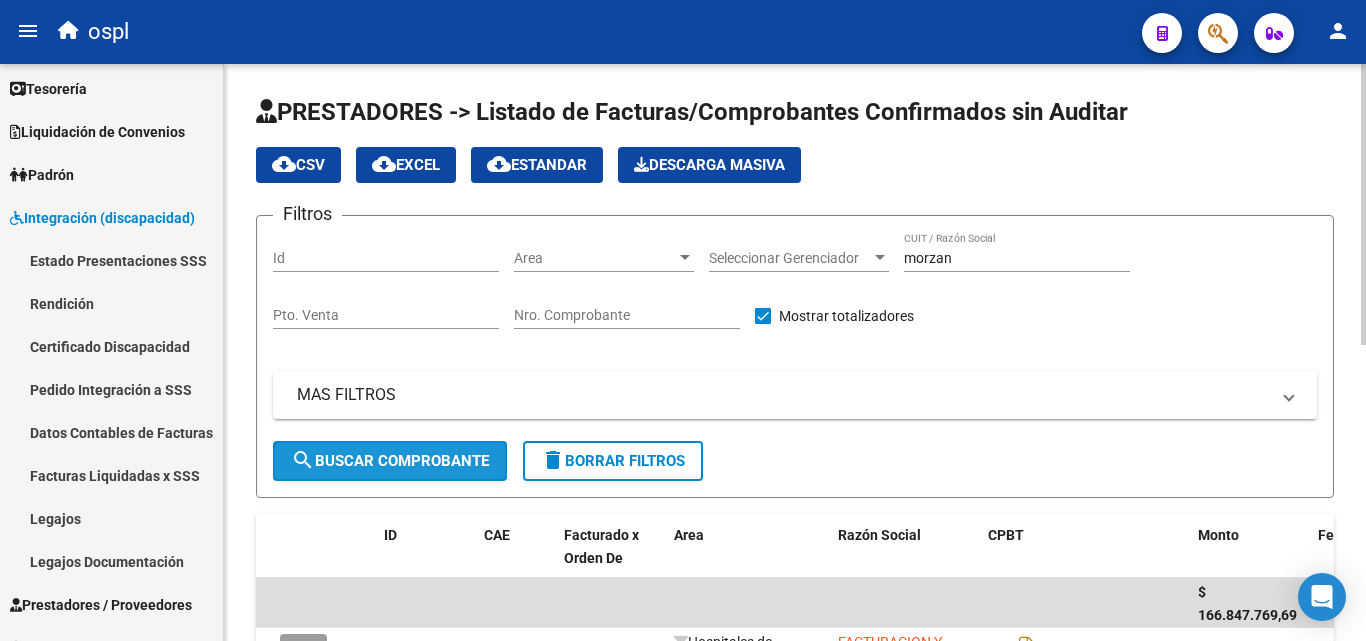 click on "search  Buscar Comprobante" 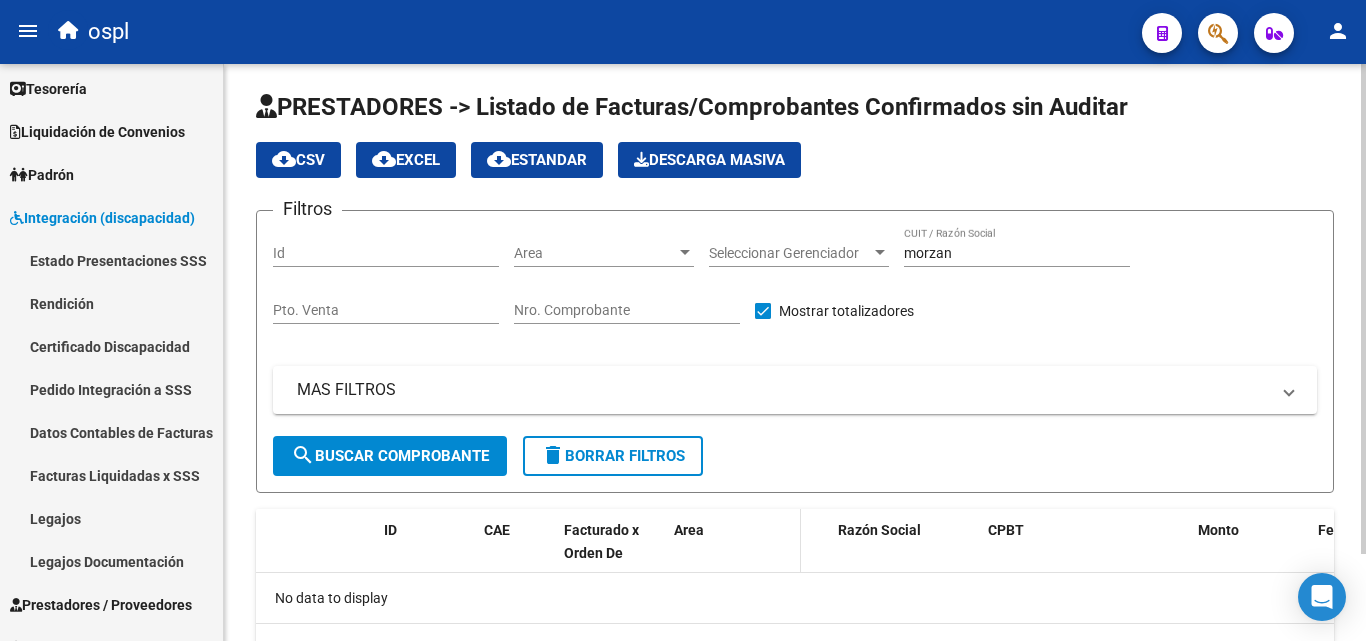 scroll, scrollTop: 0, scrollLeft: 0, axis: both 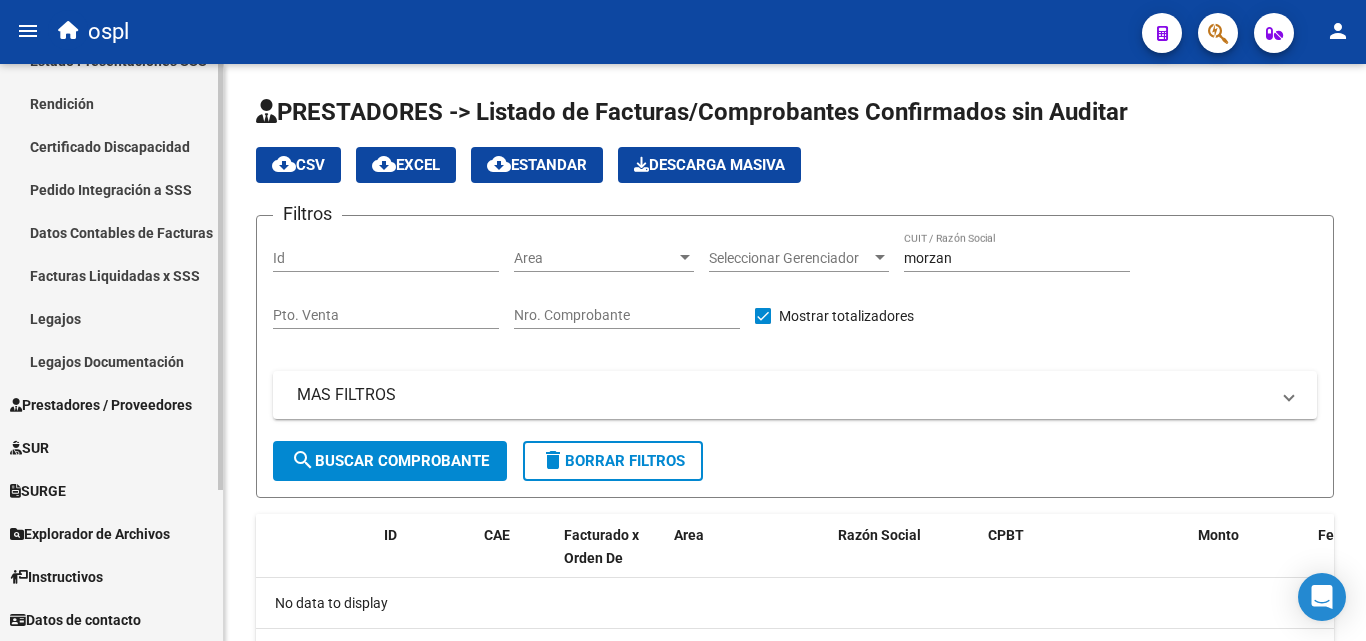 click on "Prestadores / Proveedores" at bounding box center [101, 405] 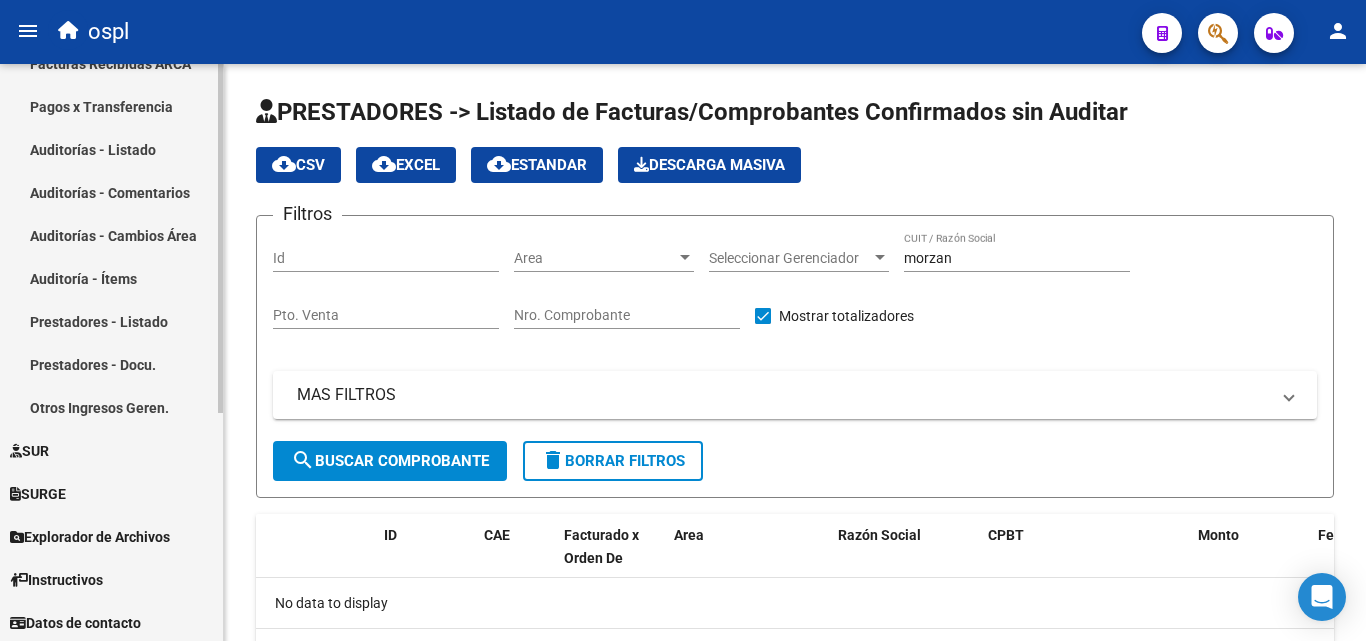 scroll, scrollTop: 377, scrollLeft: 0, axis: vertical 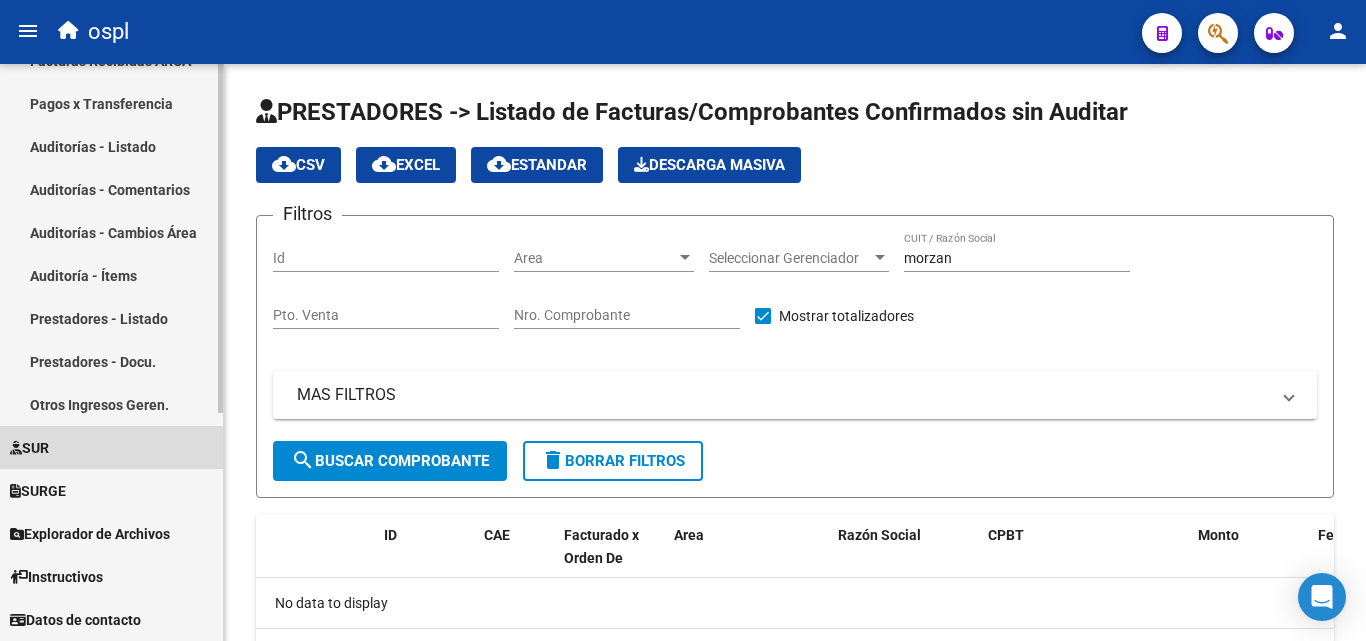 click on "SUR" at bounding box center (111, 447) 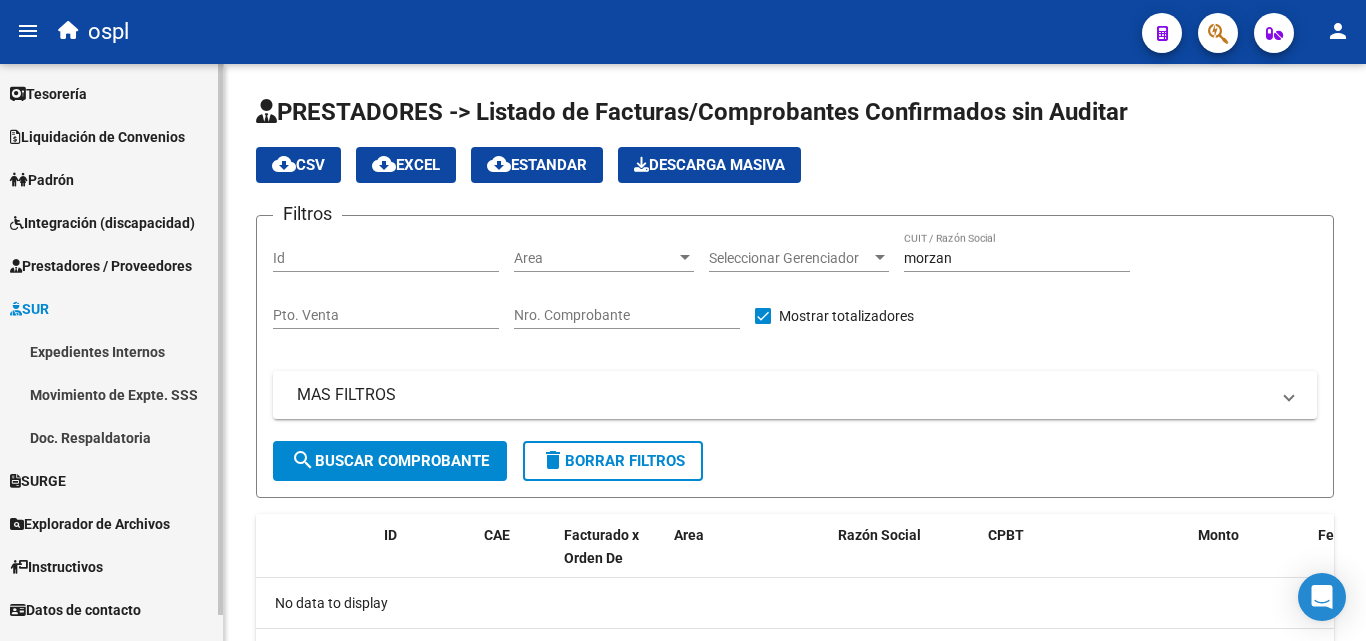 scroll, scrollTop: 0, scrollLeft: 0, axis: both 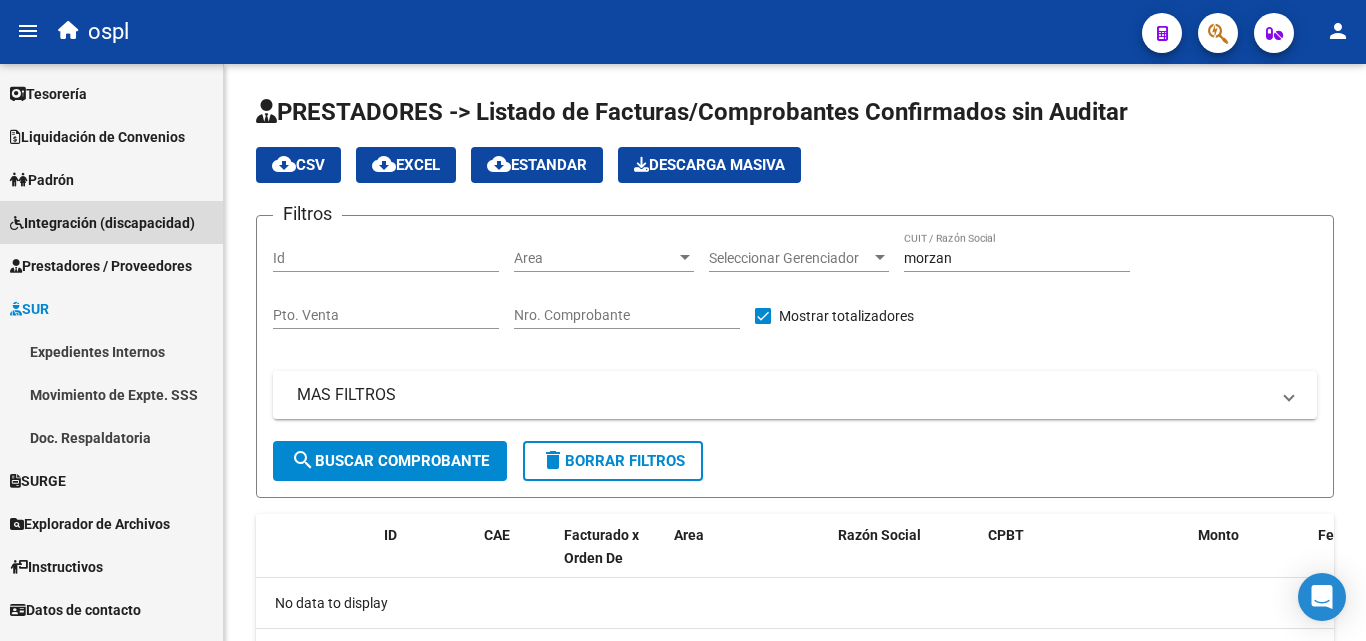 click on "Integración (discapacidad)" at bounding box center (102, 223) 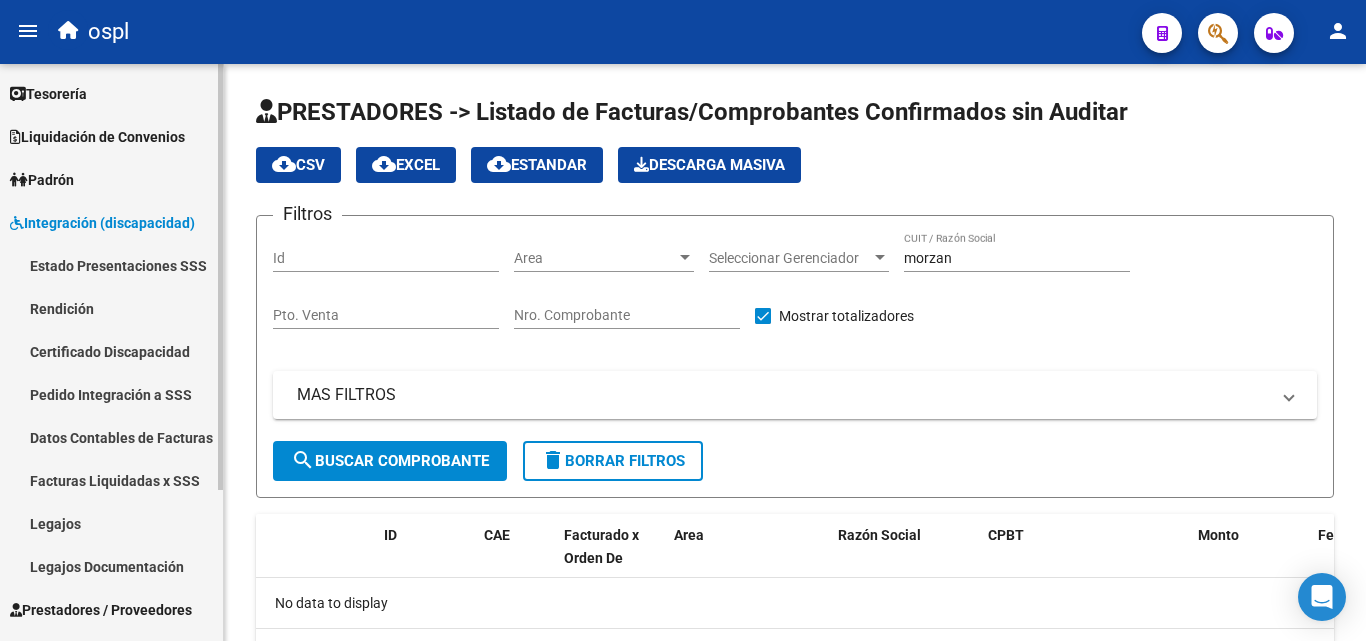 click on "Tesorería" at bounding box center [48, 94] 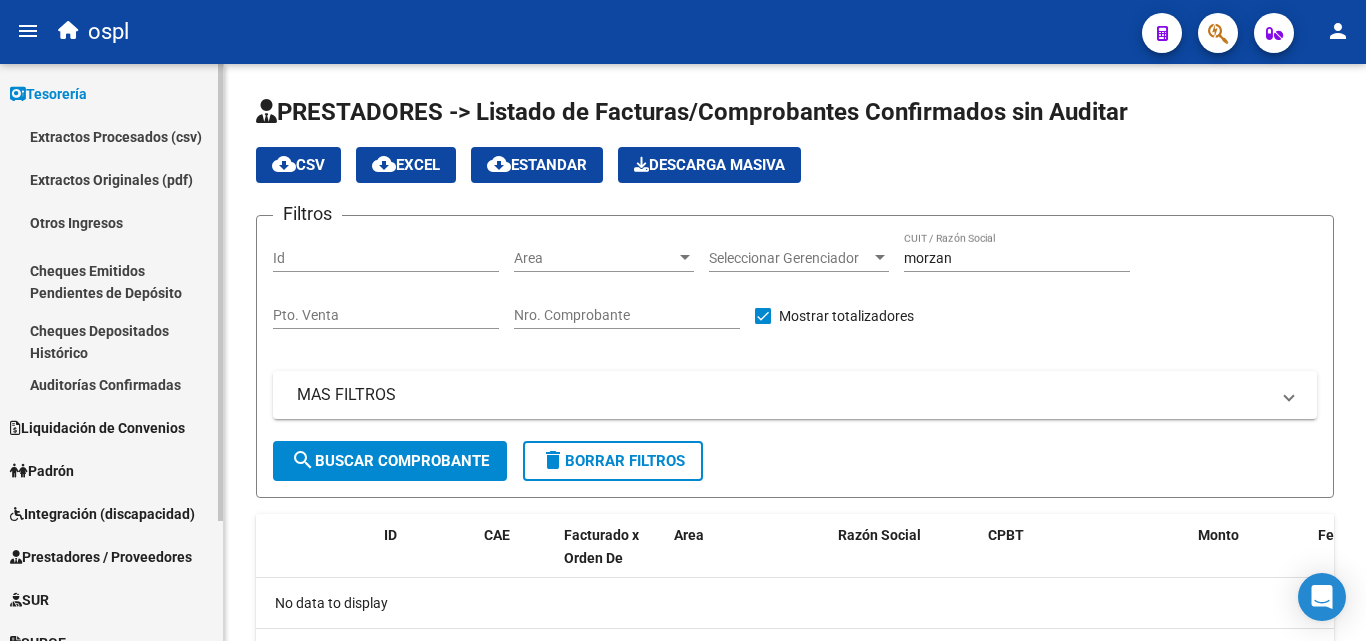 click on "Liquidación de Convenios" at bounding box center [97, 428] 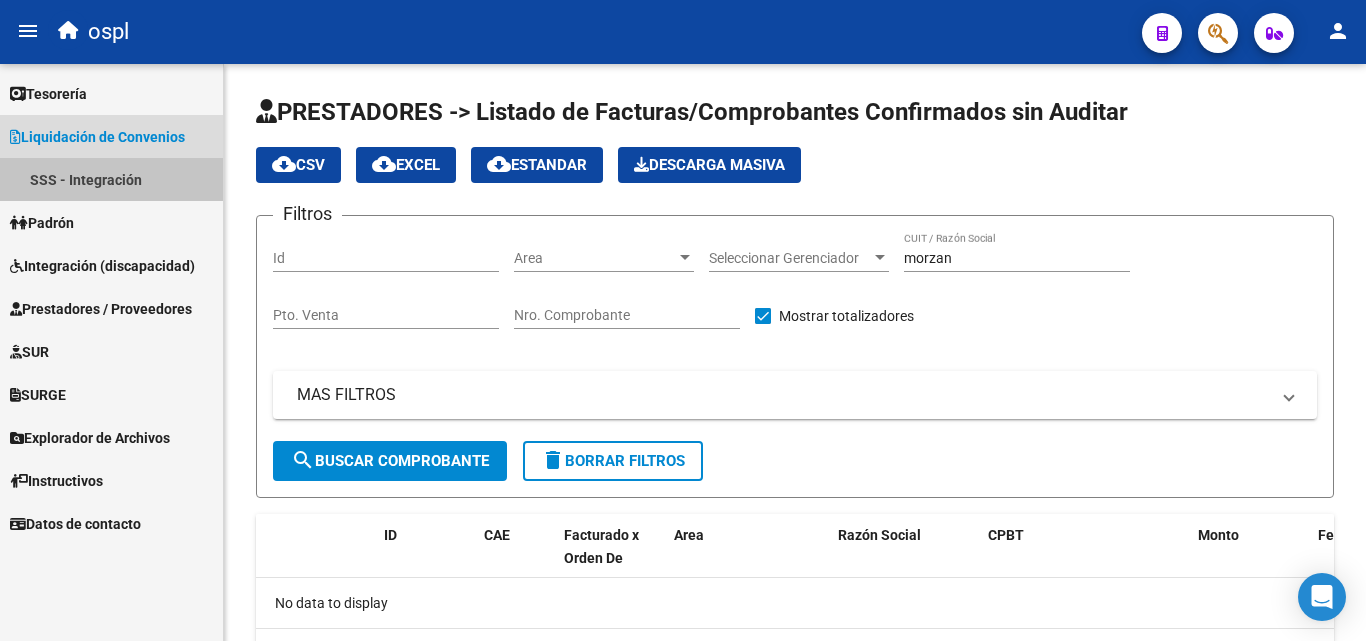 click on "SSS - Integración" at bounding box center [111, 179] 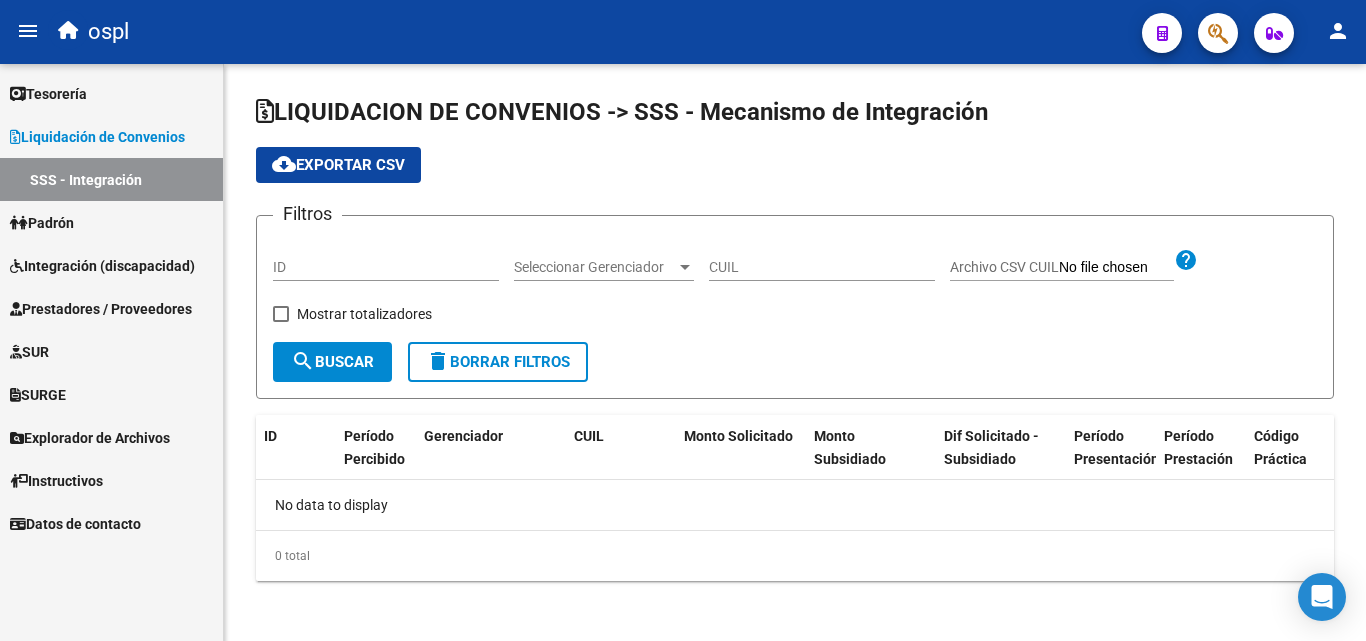 checkbox on "true" 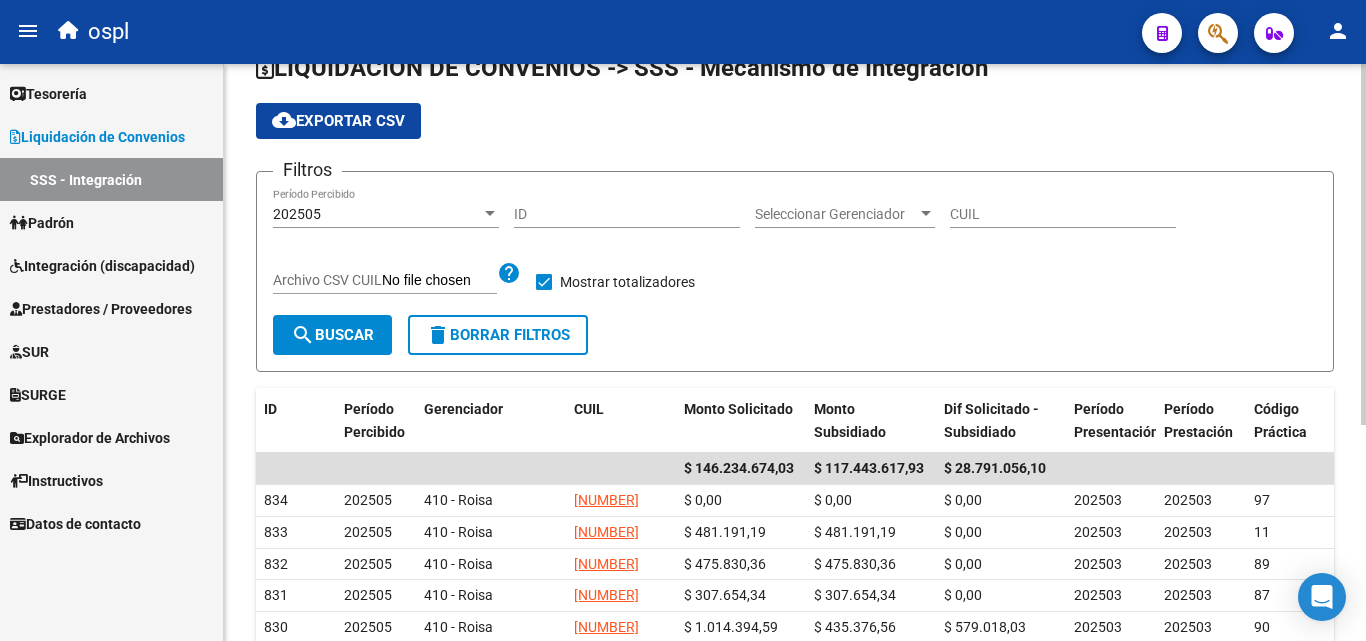 scroll, scrollTop: 0, scrollLeft: 0, axis: both 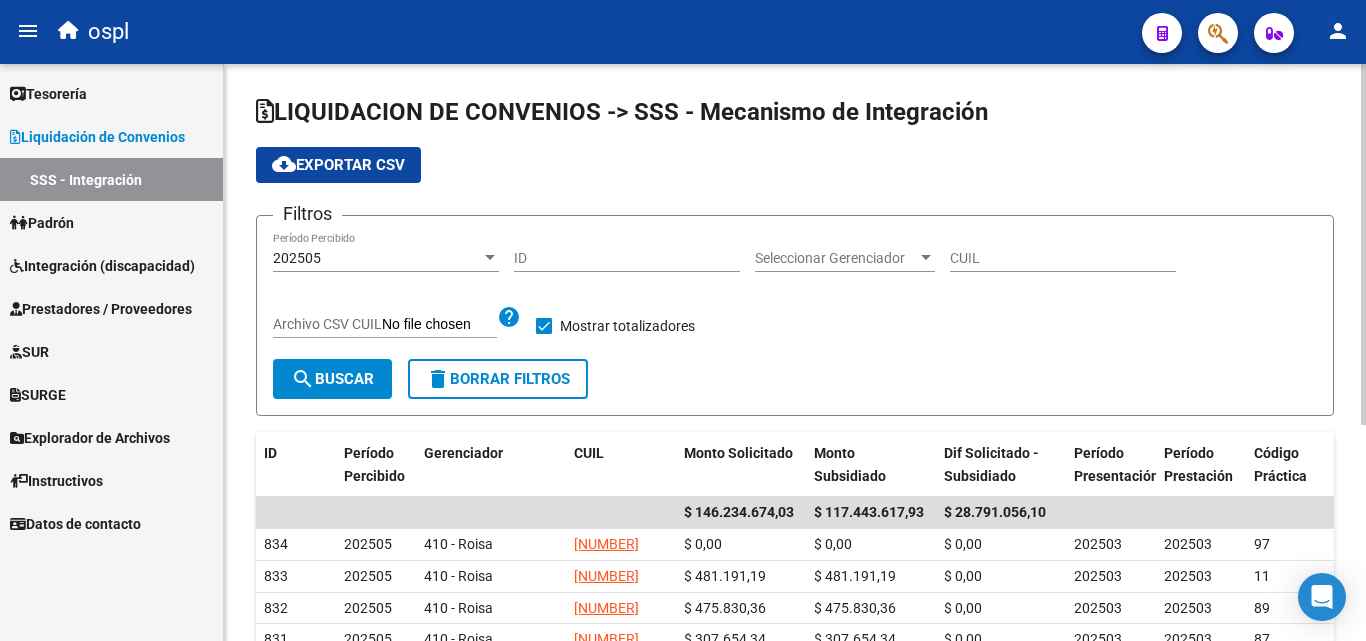 click on "CUIL" at bounding box center (1063, 258) 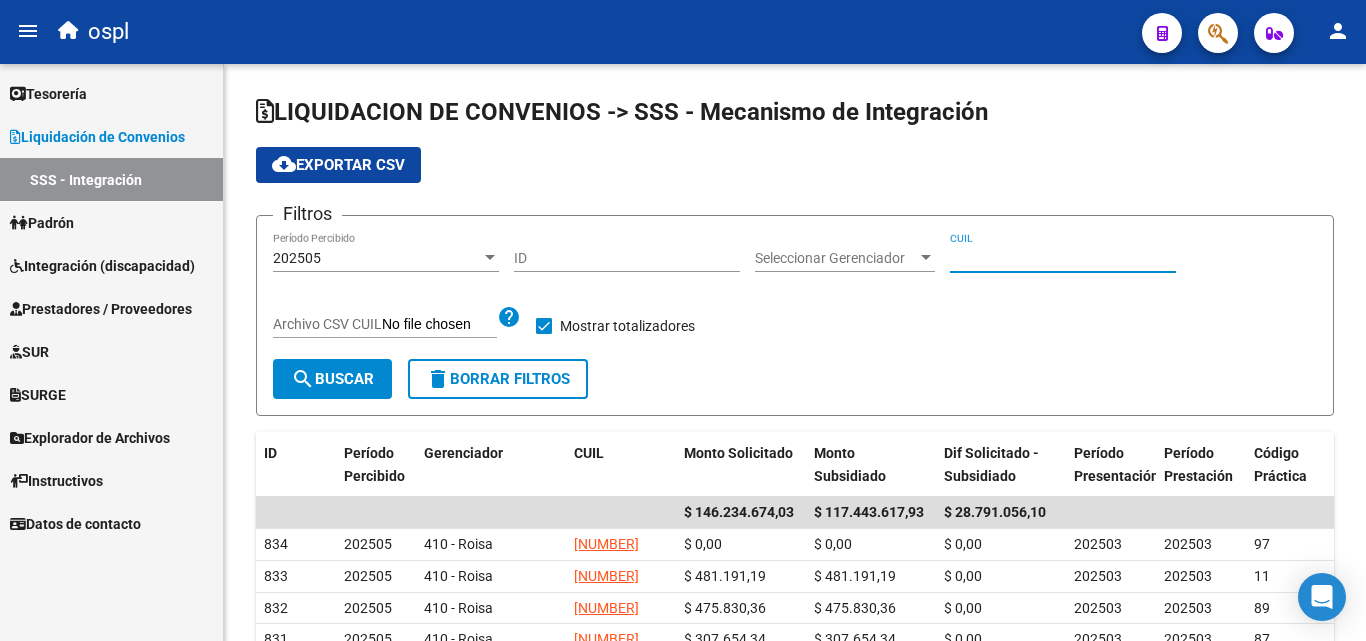 click on "Padrón" at bounding box center [42, 223] 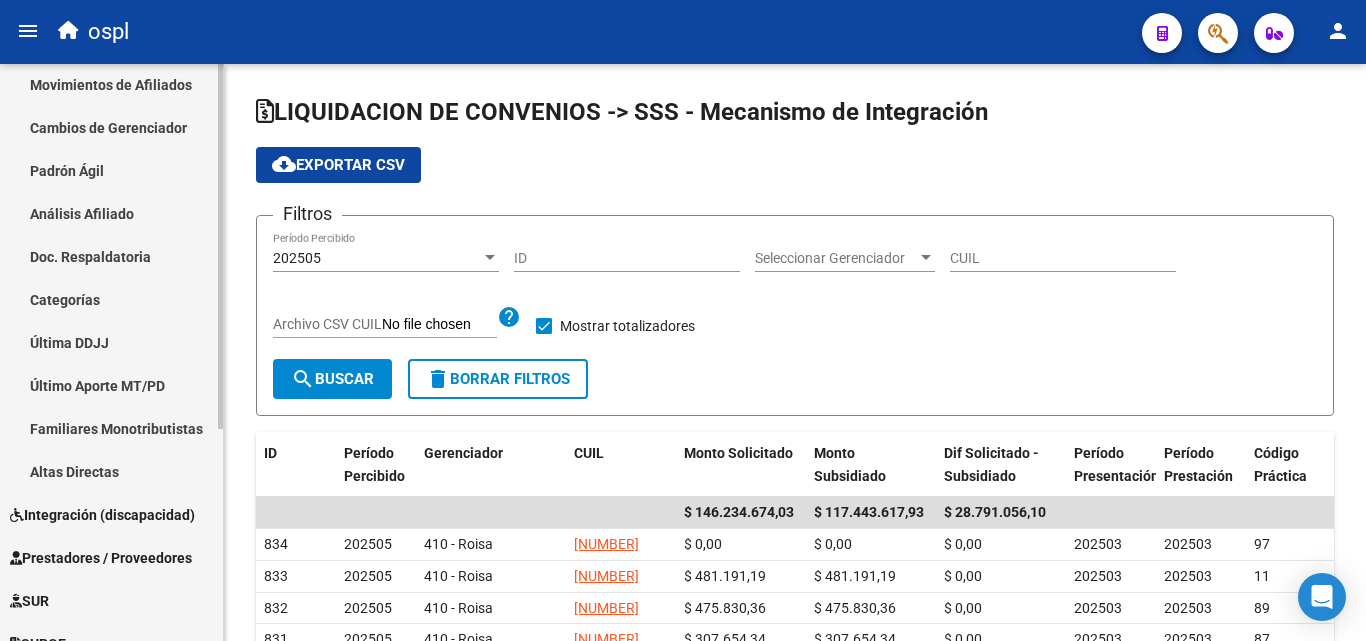 scroll, scrollTop: 200, scrollLeft: 0, axis: vertical 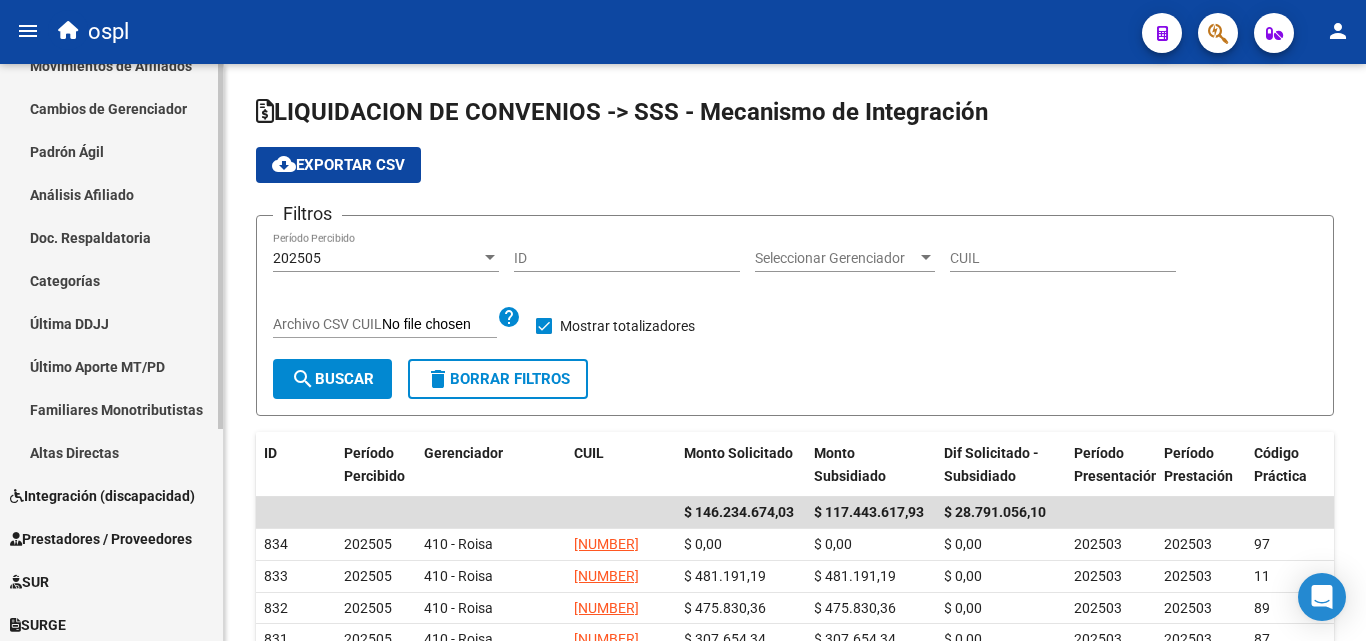 click on "Integración (discapacidad)" at bounding box center (102, 496) 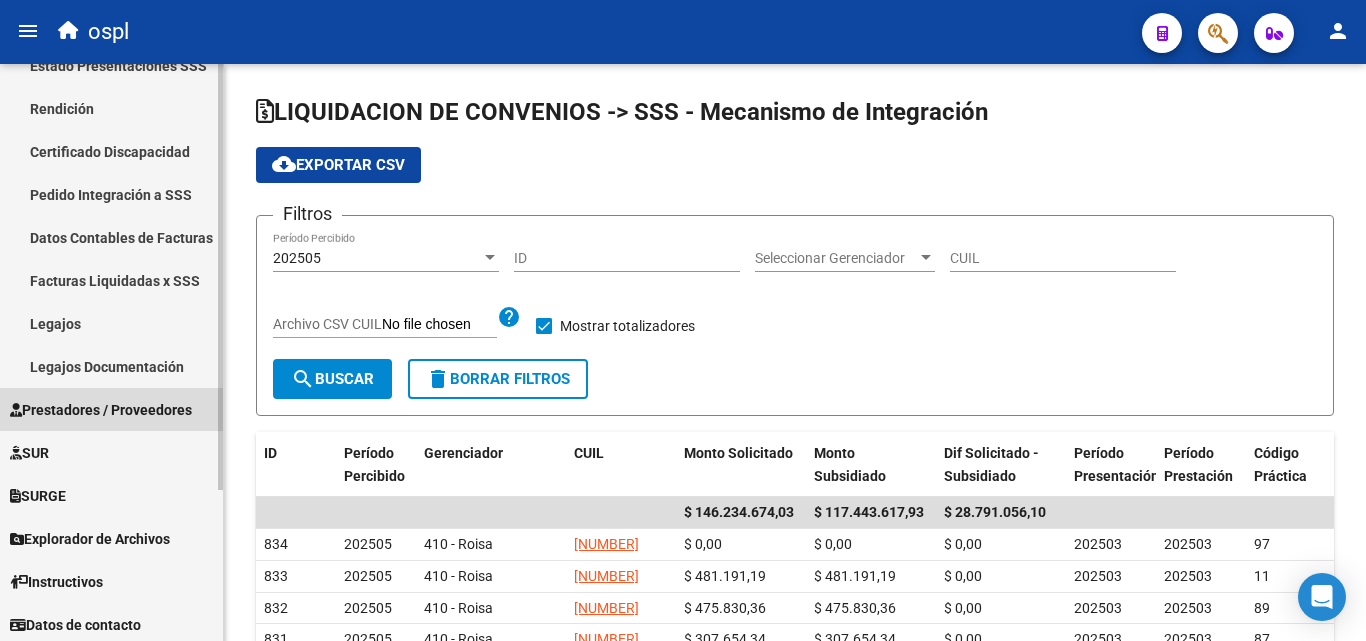 click on "Prestadores / Proveedores" at bounding box center (101, 410) 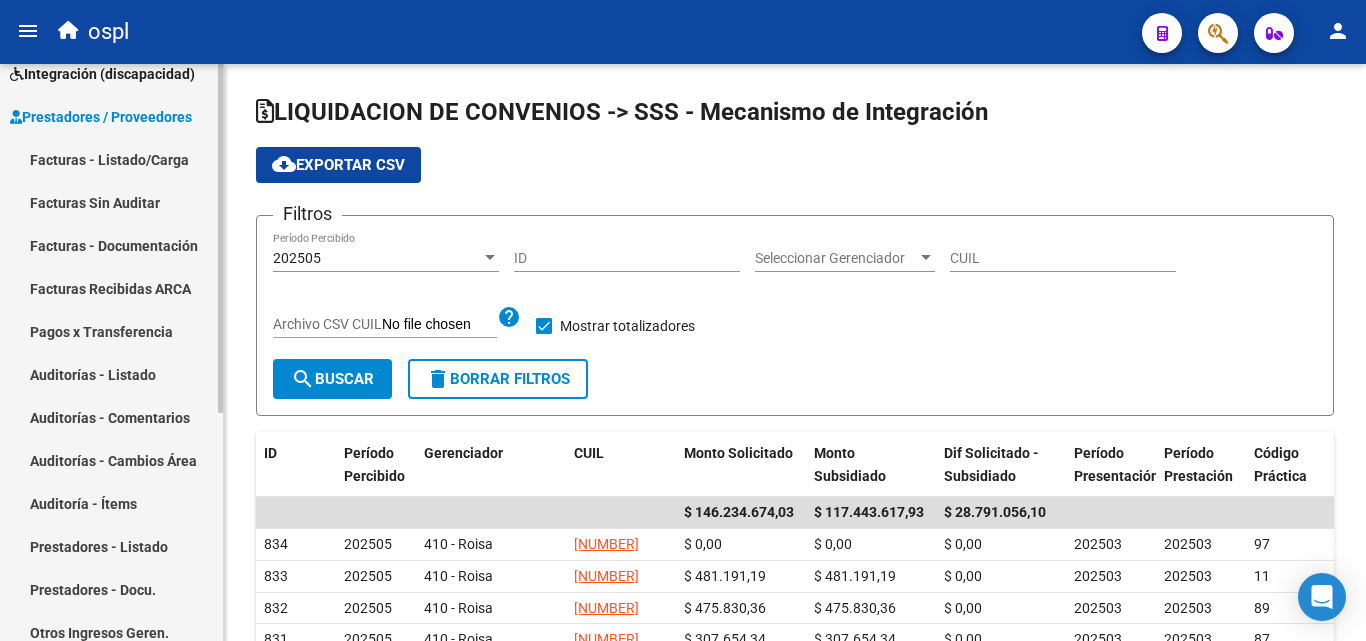 scroll, scrollTop: 100, scrollLeft: 0, axis: vertical 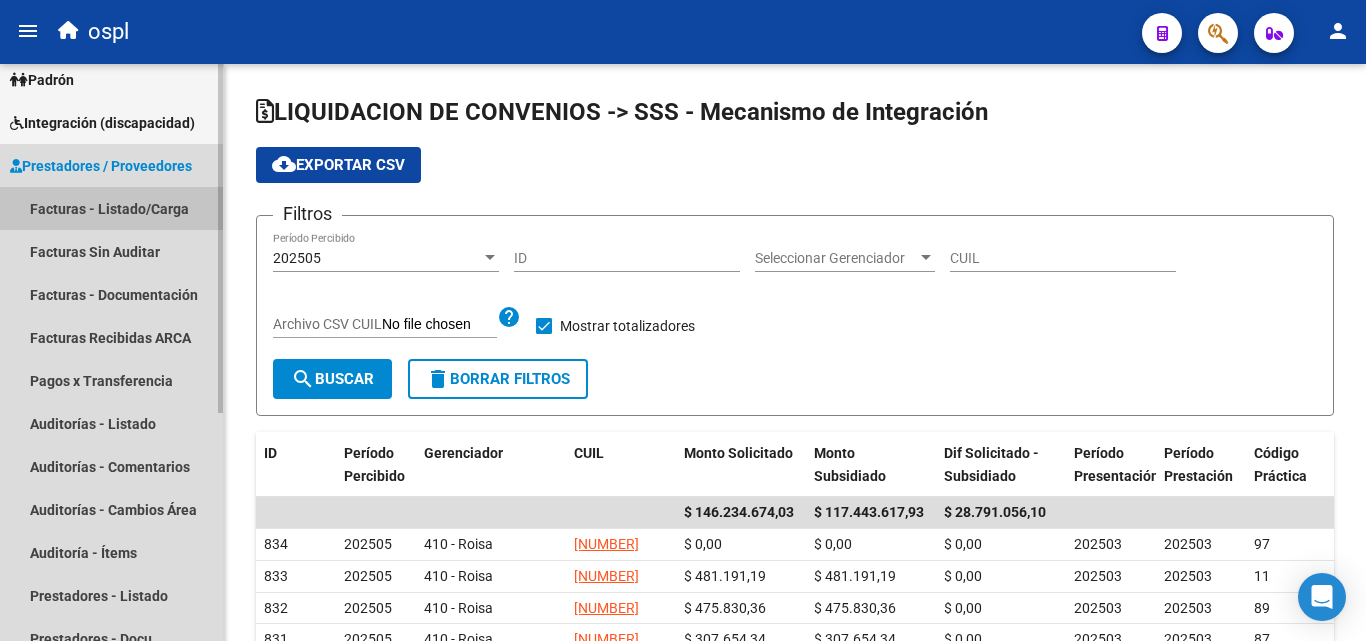 click on "Facturas - Listado/Carga" at bounding box center [111, 208] 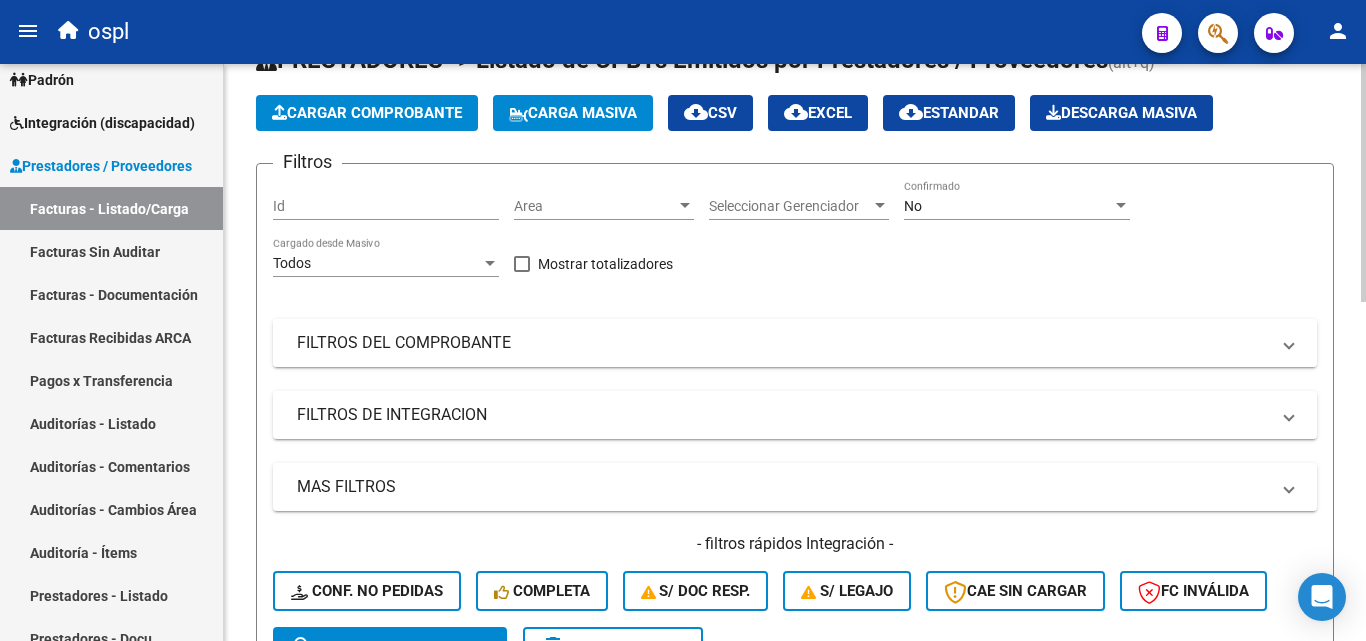 scroll, scrollTop: 100, scrollLeft: 0, axis: vertical 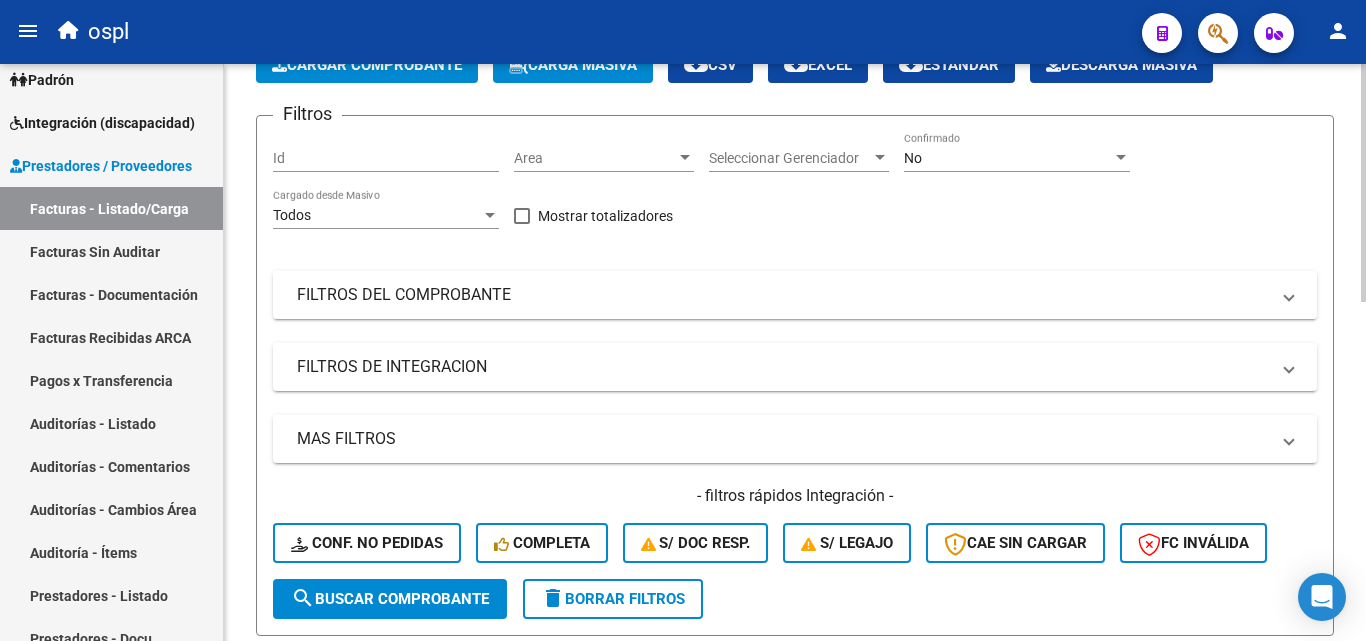 click on "FILTROS DEL COMPROBANTE" at bounding box center [783, 295] 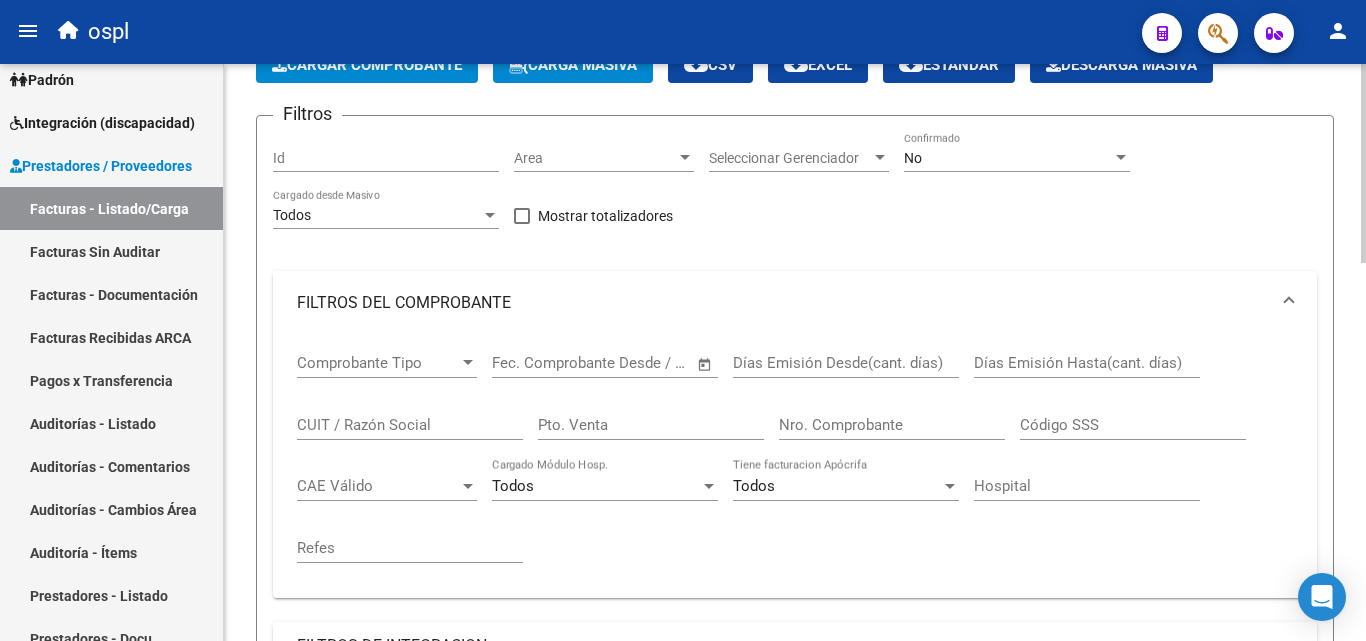click on "CUIT / Razón Social" at bounding box center (410, 425) 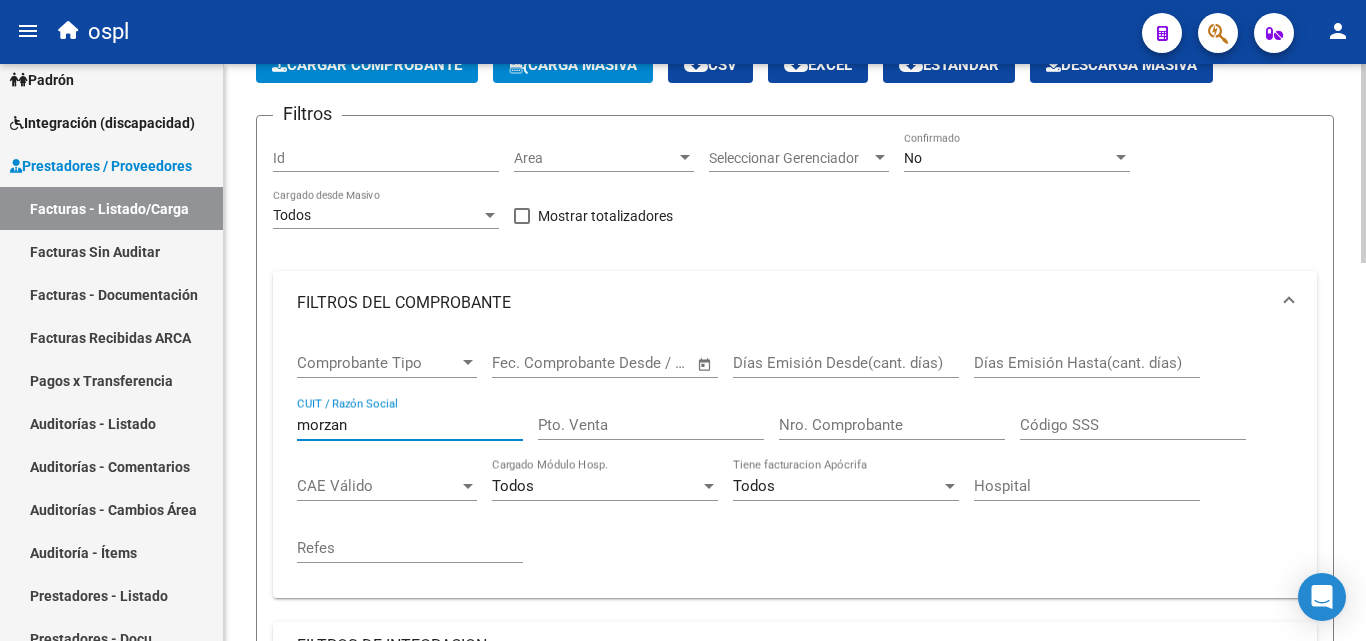 type on "morzan" 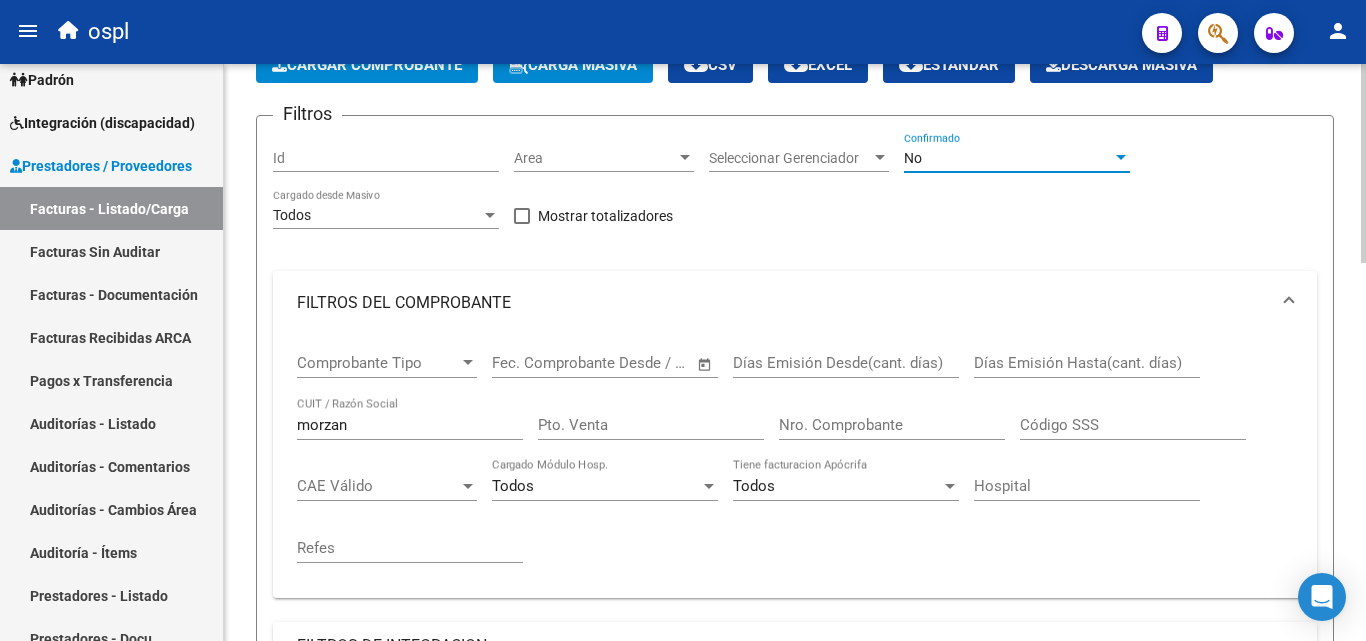 click on "No" at bounding box center [1008, 158] 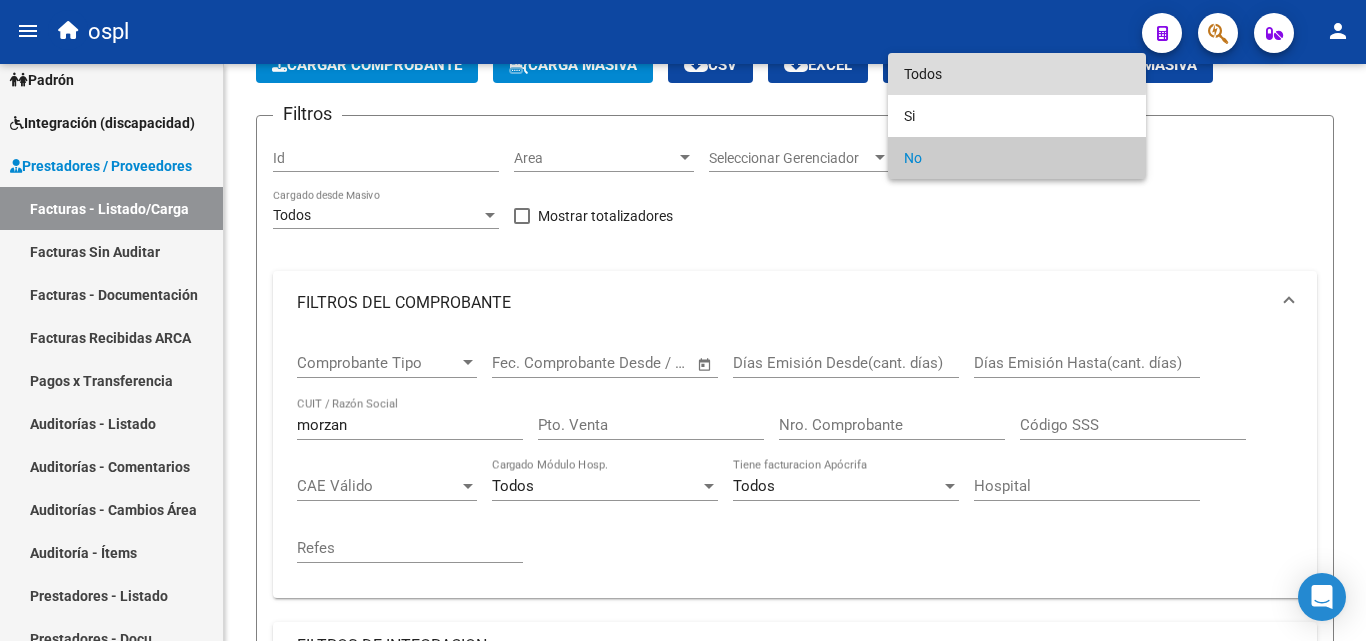 click on "Todos" at bounding box center (1017, 74) 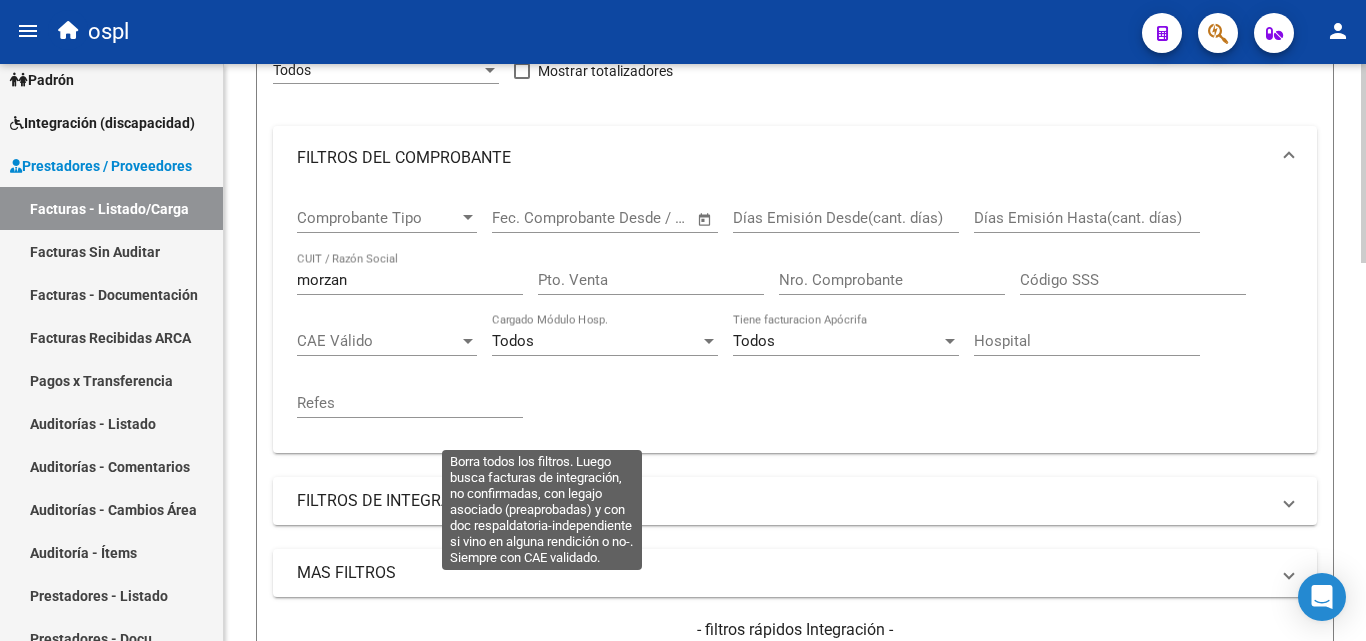 scroll, scrollTop: 500, scrollLeft: 0, axis: vertical 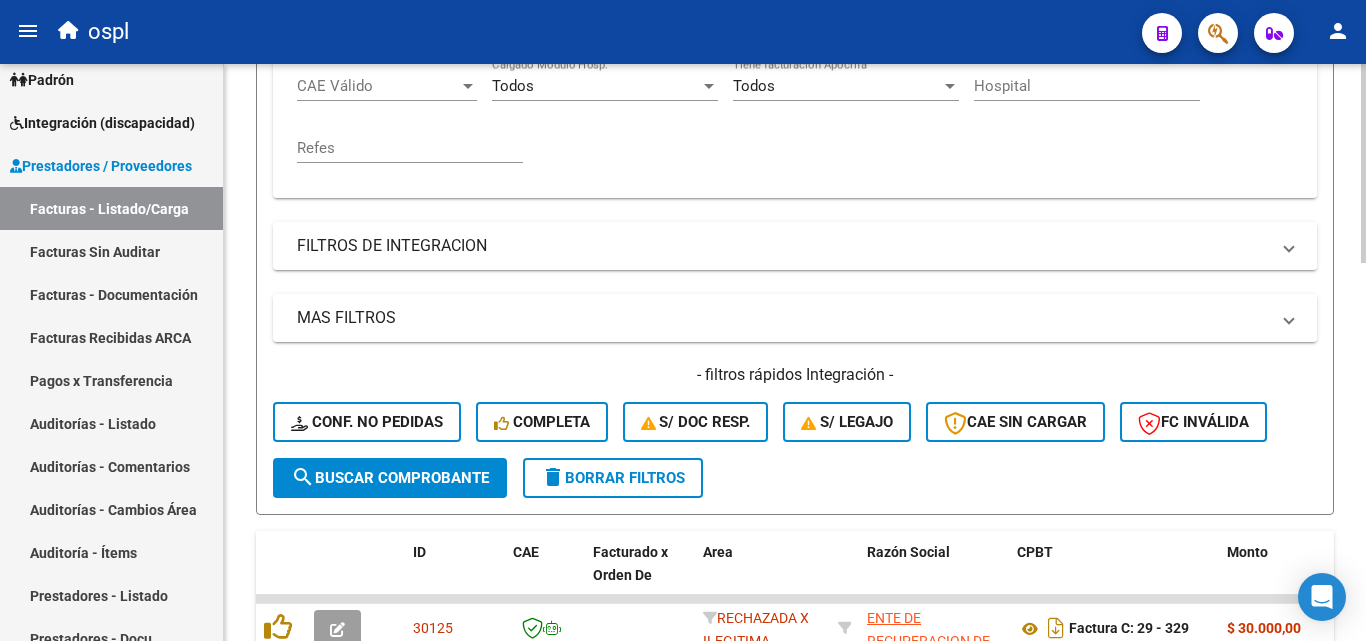 click on "search  Buscar Comprobante" 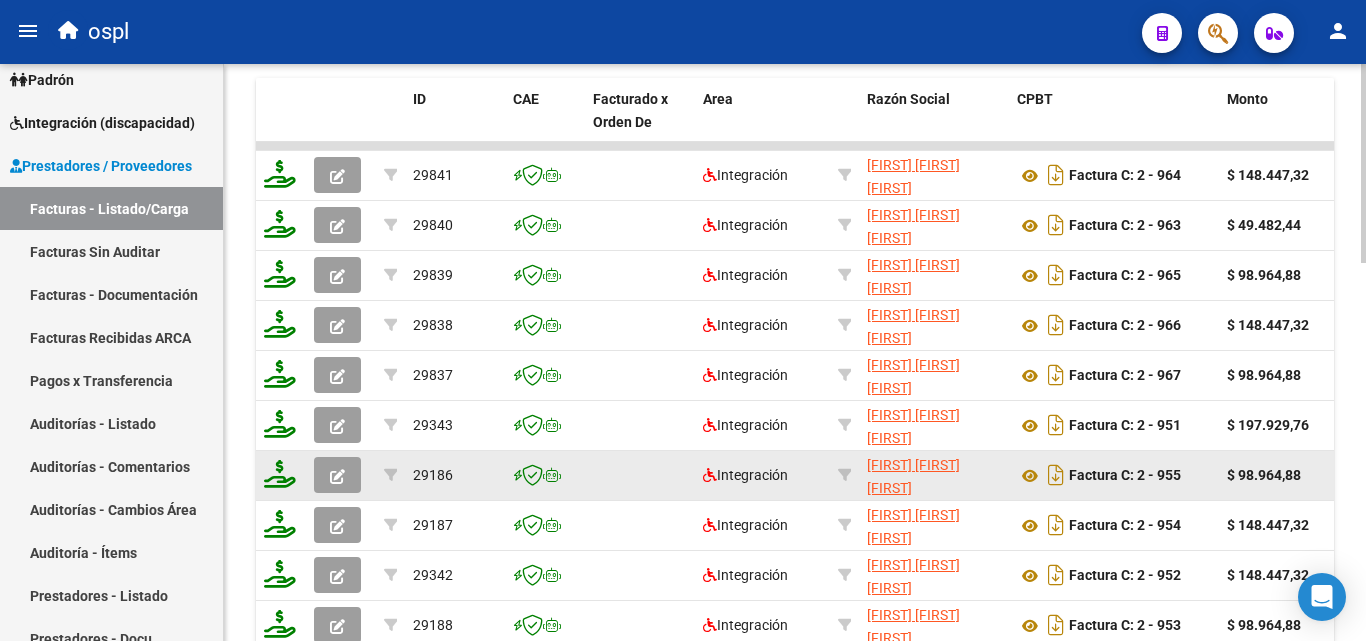 scroll, scrollTop: 1000, scrollLeft: 0, axis: vertical 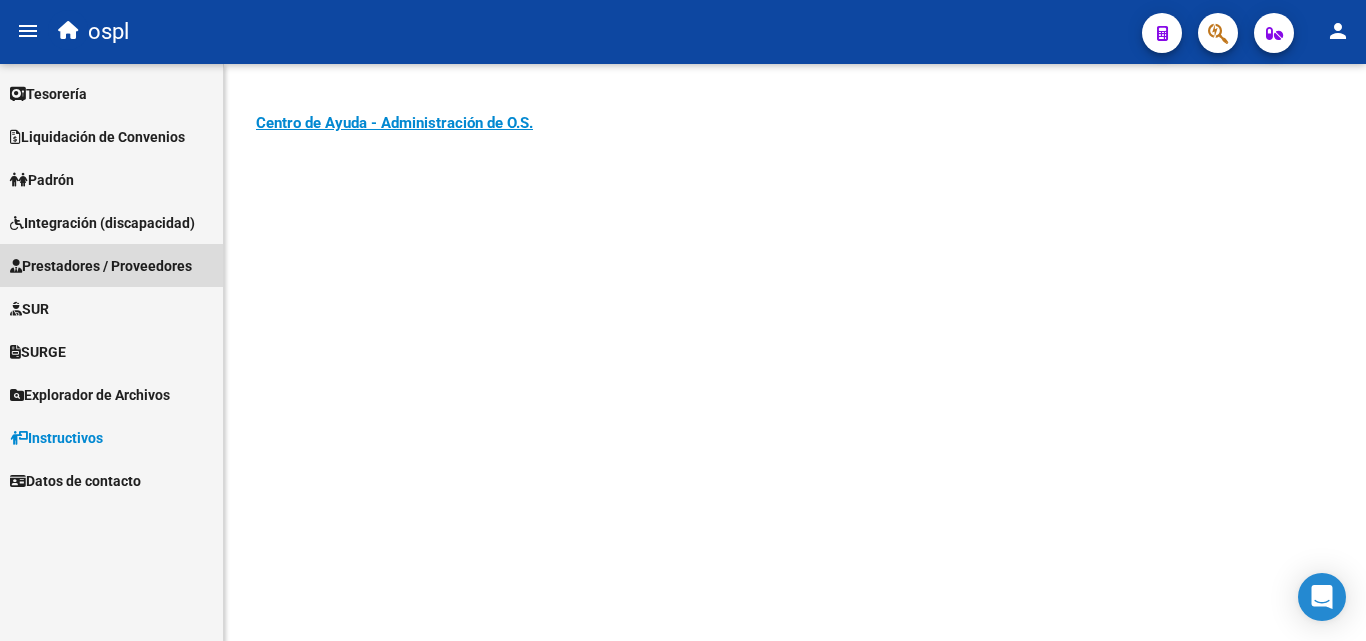 click on "Prestadores / Proveedores" at bounding box center [101, 266] 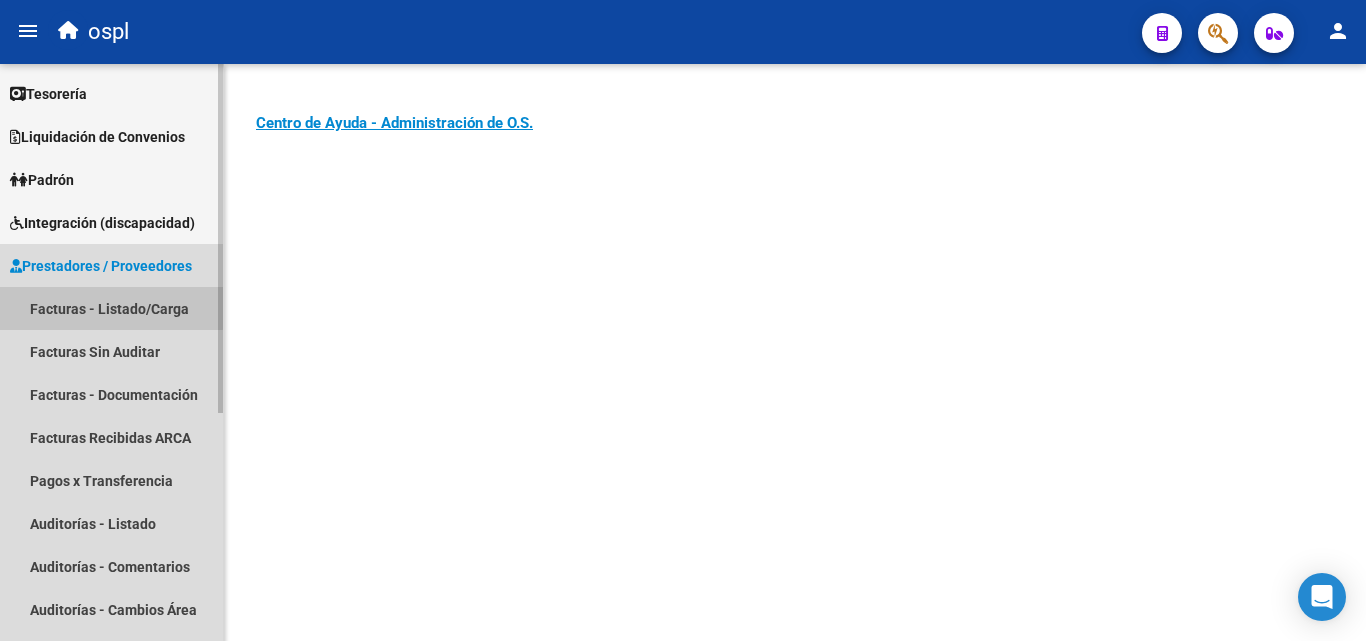 click on "Facturas - Listado/Carga" at bounding box center [111, 308] 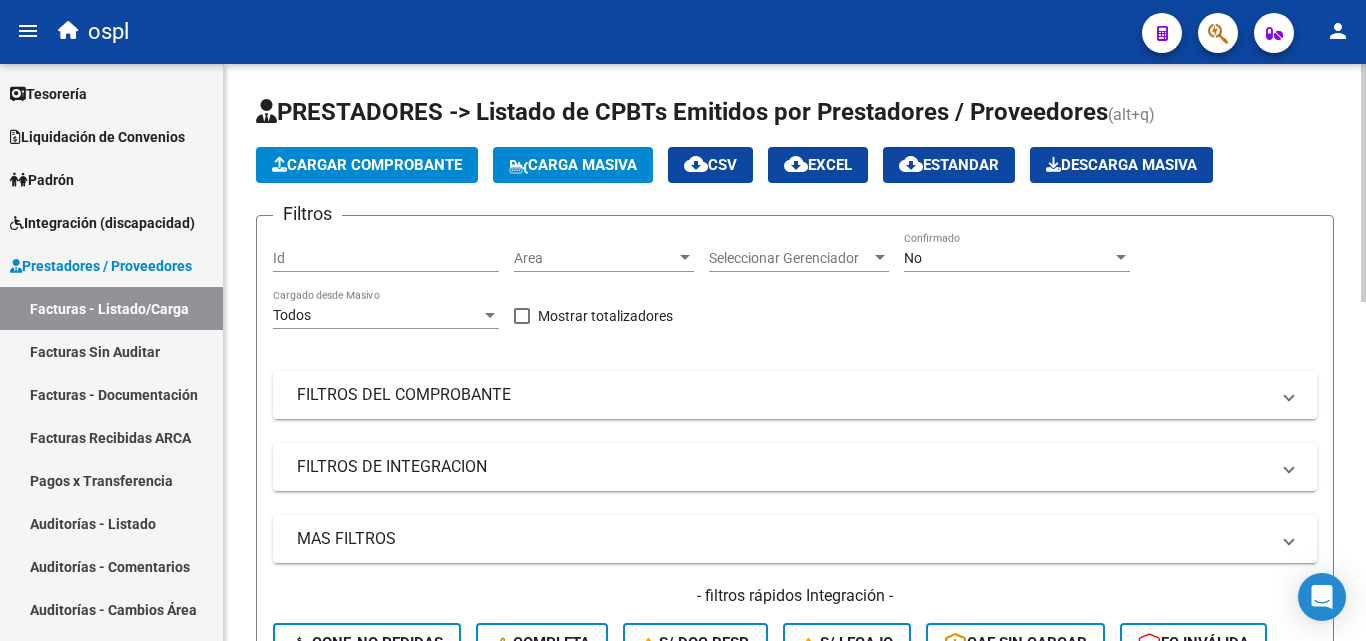 scroll, scrollTop: 100, scrollLeft: 0, axis: vertical 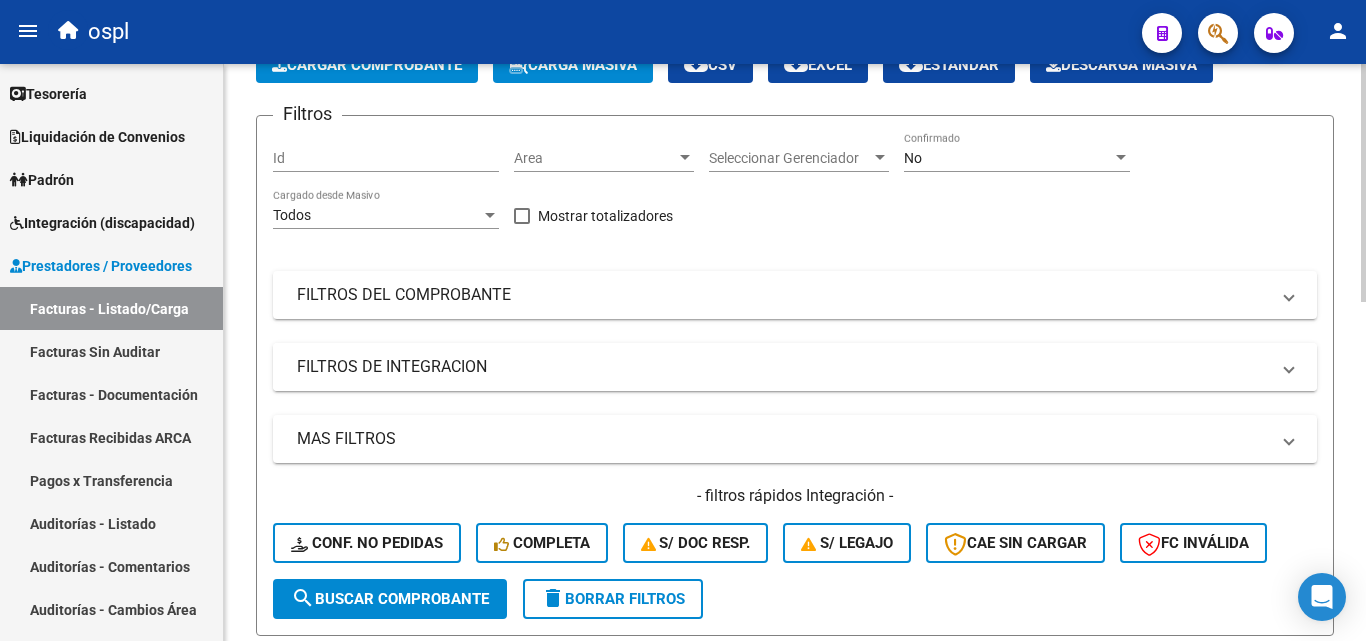 click on "FILTROS DE INTEGRACION" at bounding box center [783, 367] 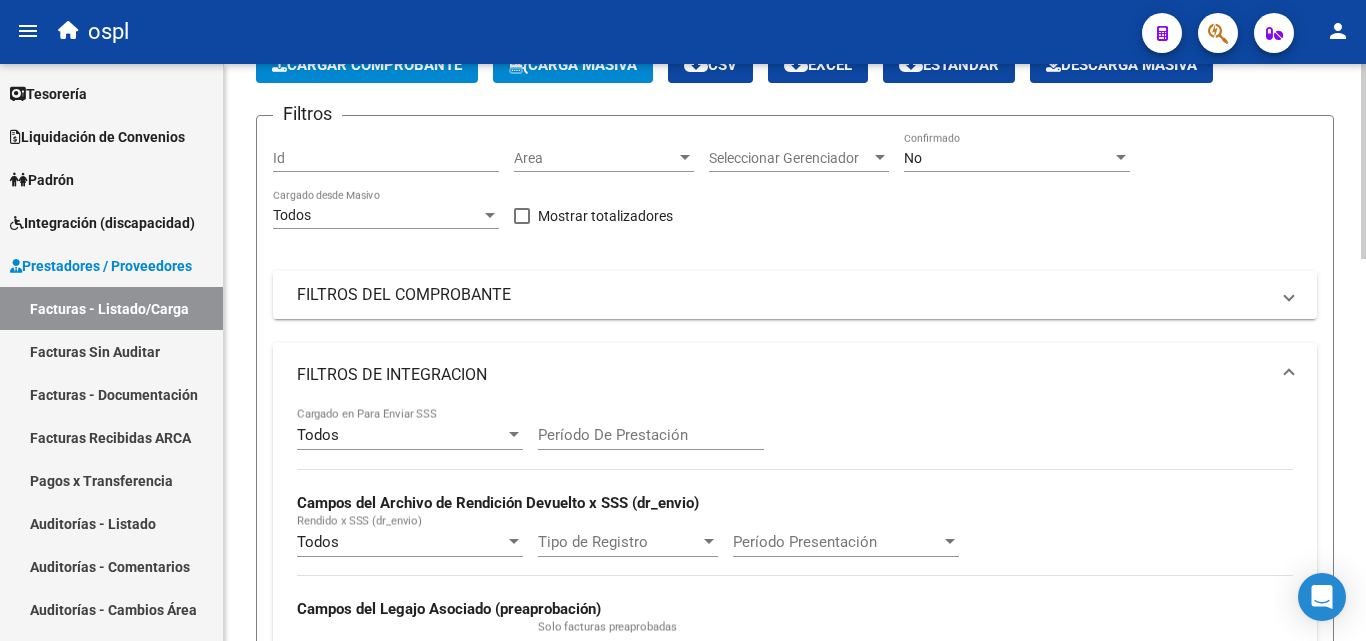 click on "FILTROS DEL COMPROBANTE" at bounding box center (783, 295) 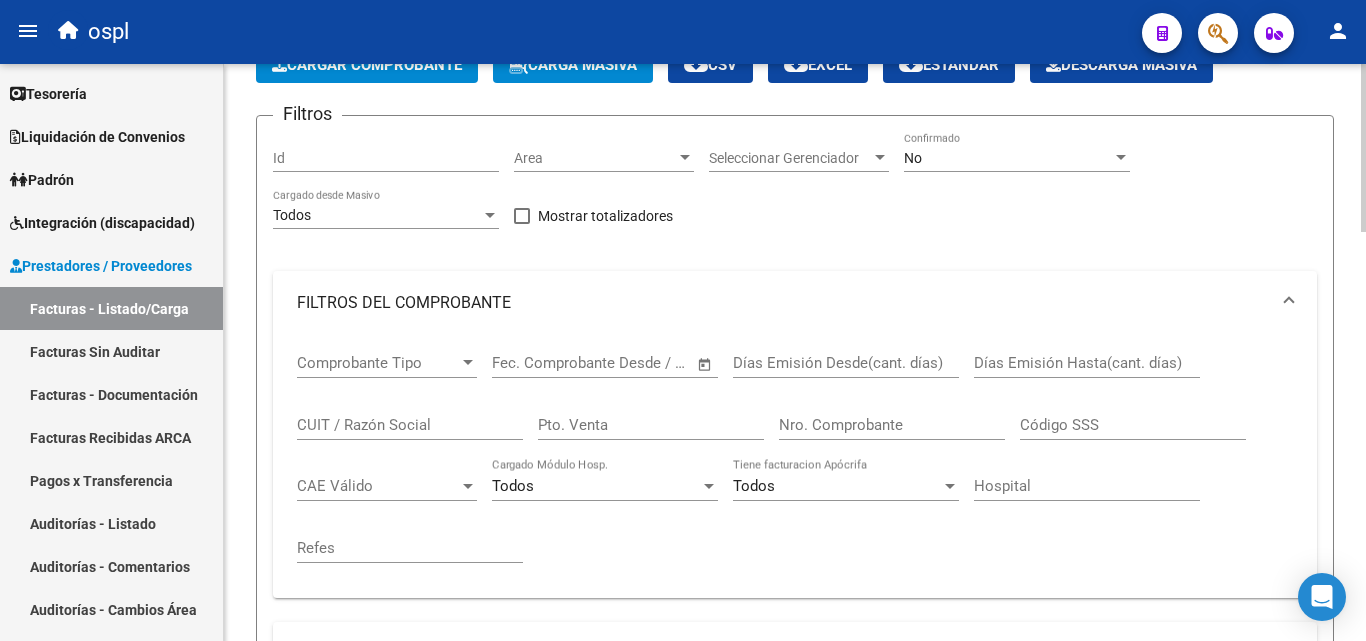 click on "CUIT / Razón Social" at bounding box center [410, 425] 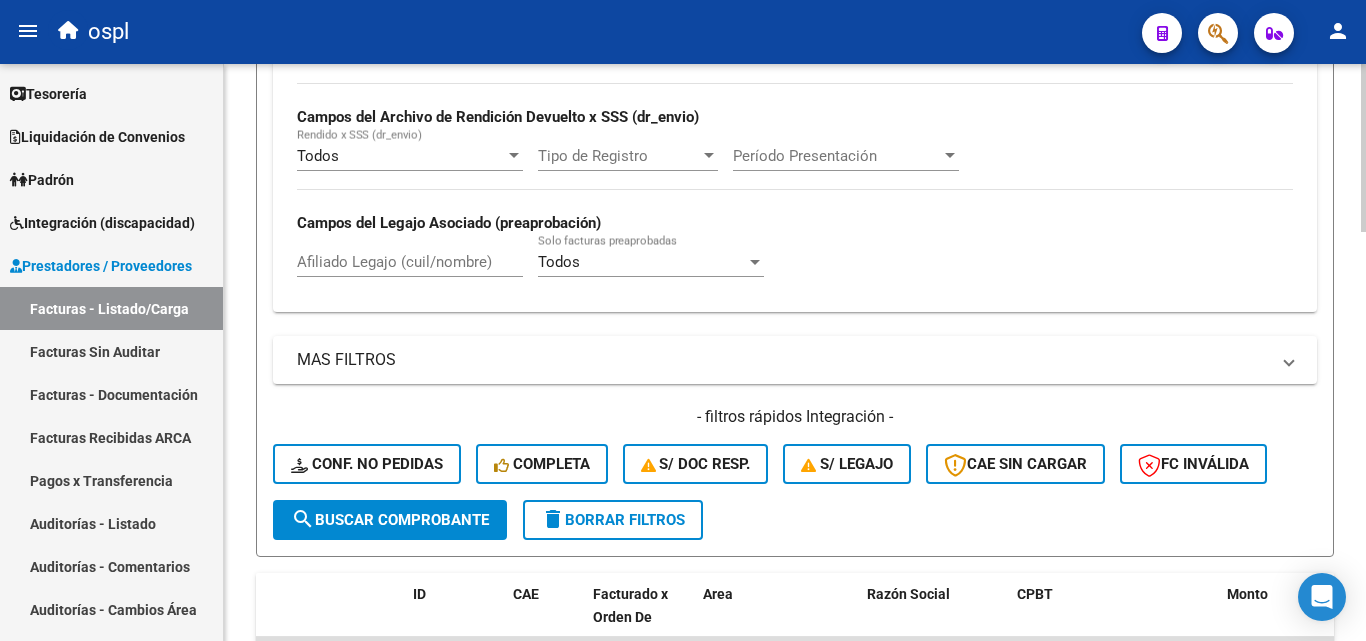 scroll, scrollTop: 800, scrollLeft: 0, axis: vertical 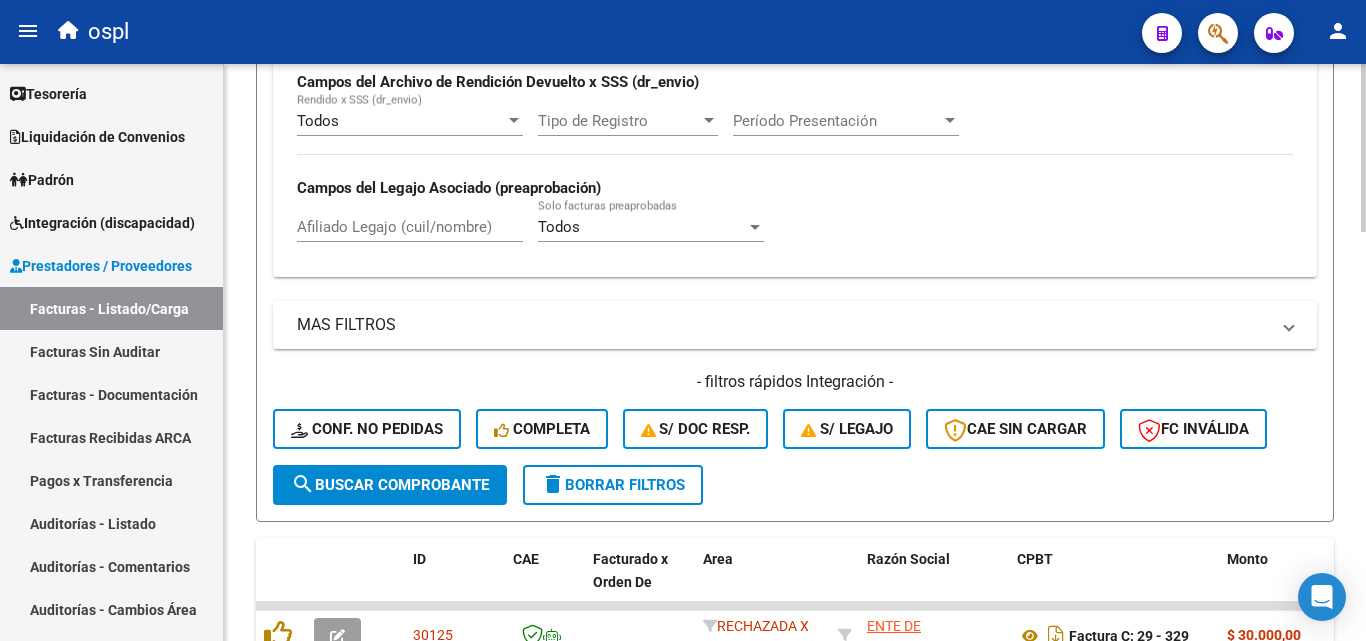 click on "search  Buscar Comprobante" 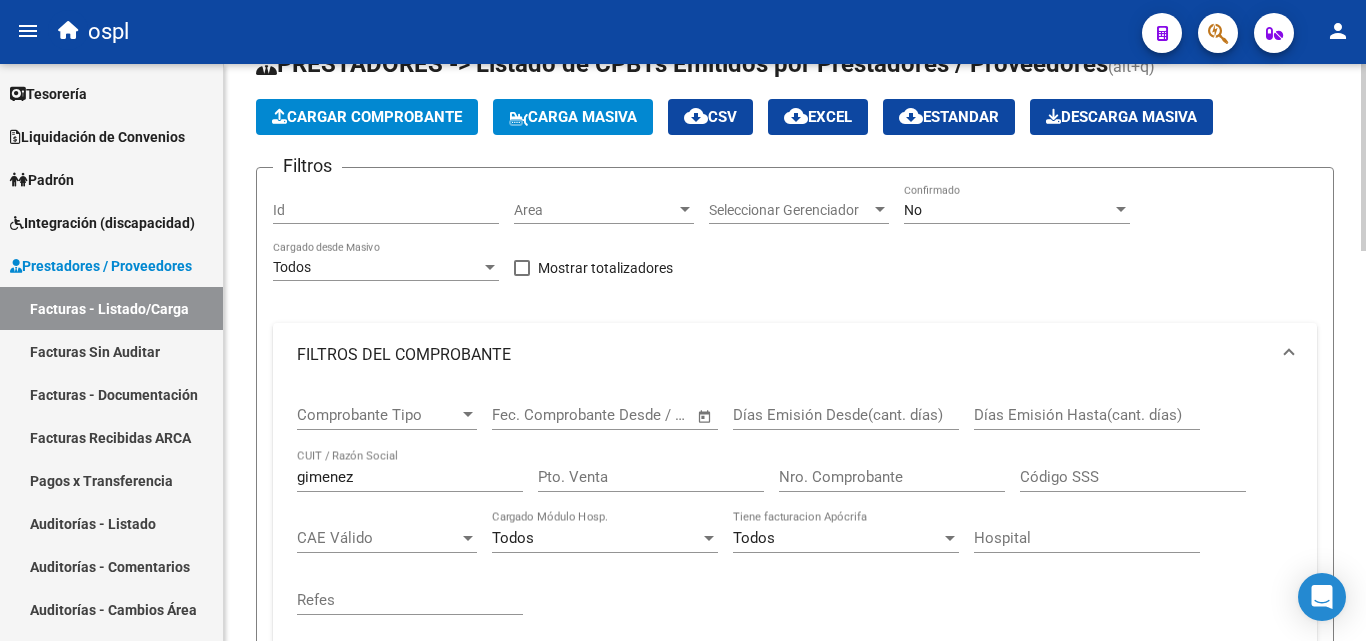 scroll, scrollTop: 100, scrollLeft: 0, axis: vertical 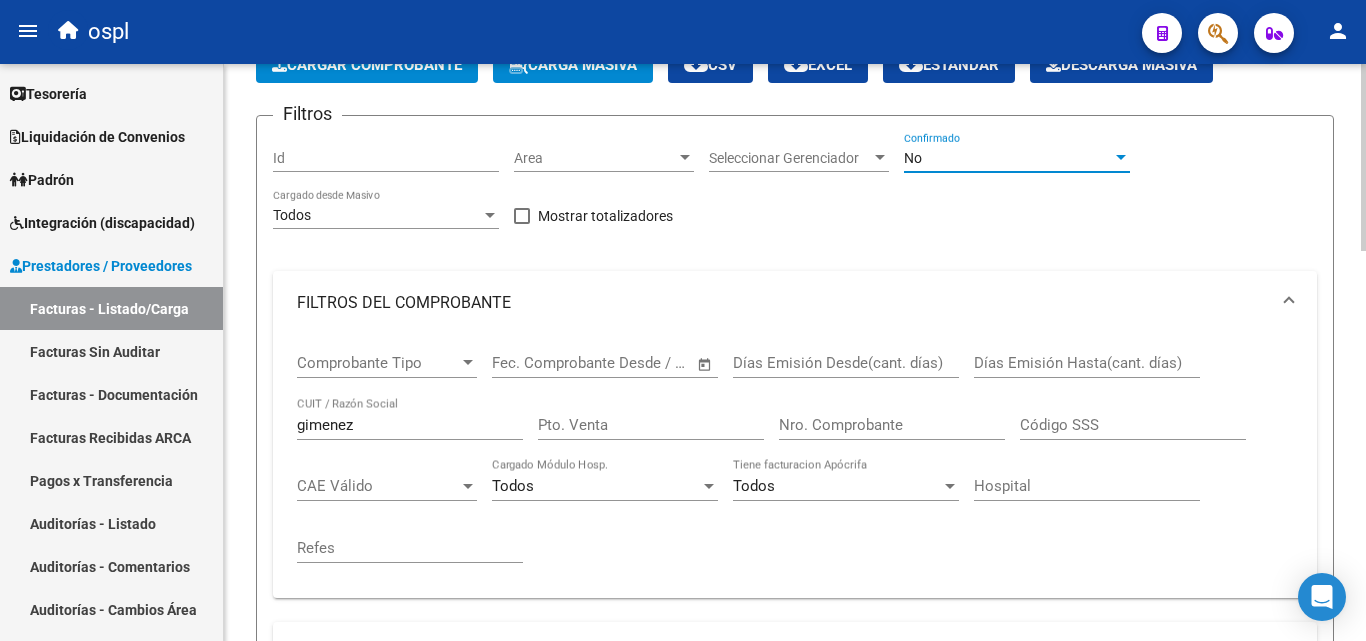 click on "No" at bounding box center (1008, 158) 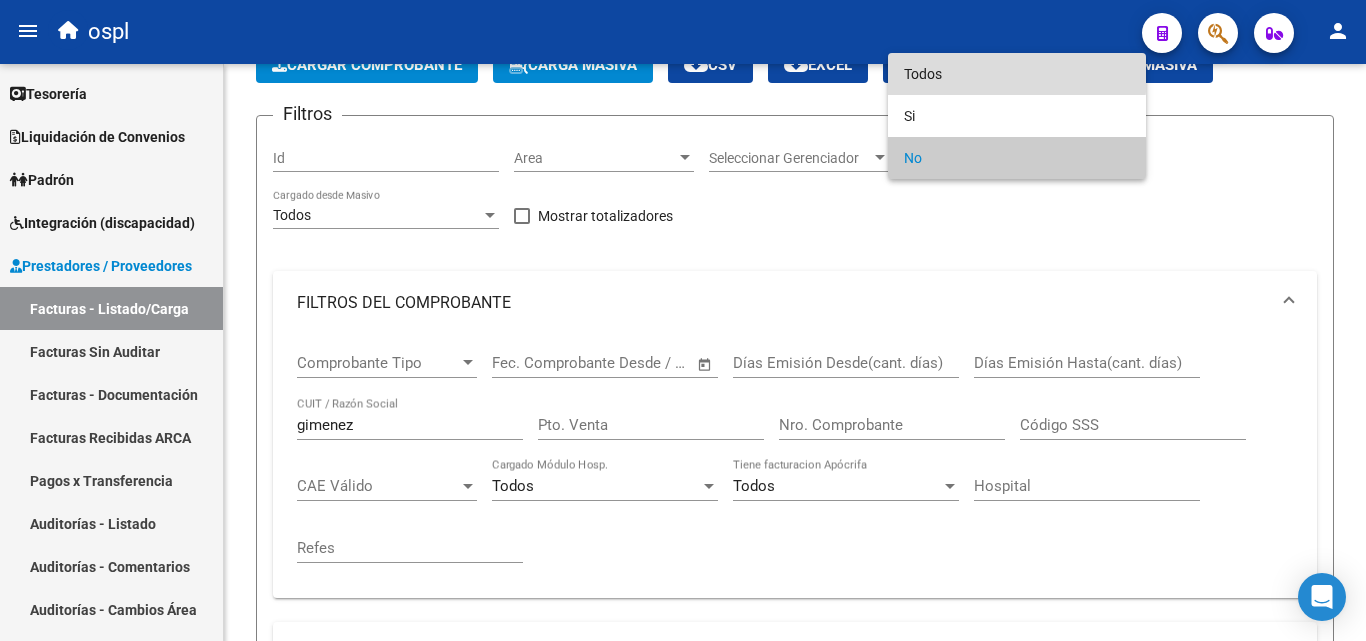 click on "Todos" at bounding box center [1017, 74] 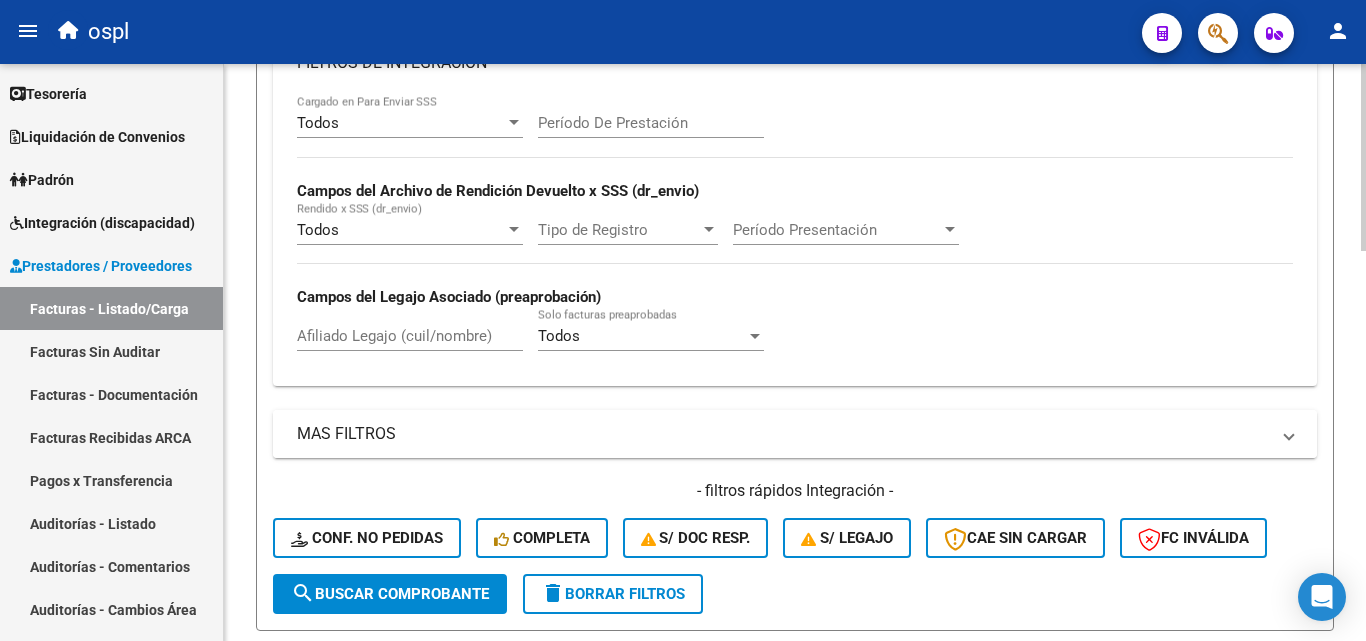 scroll, scrollTop: 700, scrollLeft: 0, axis: vertical 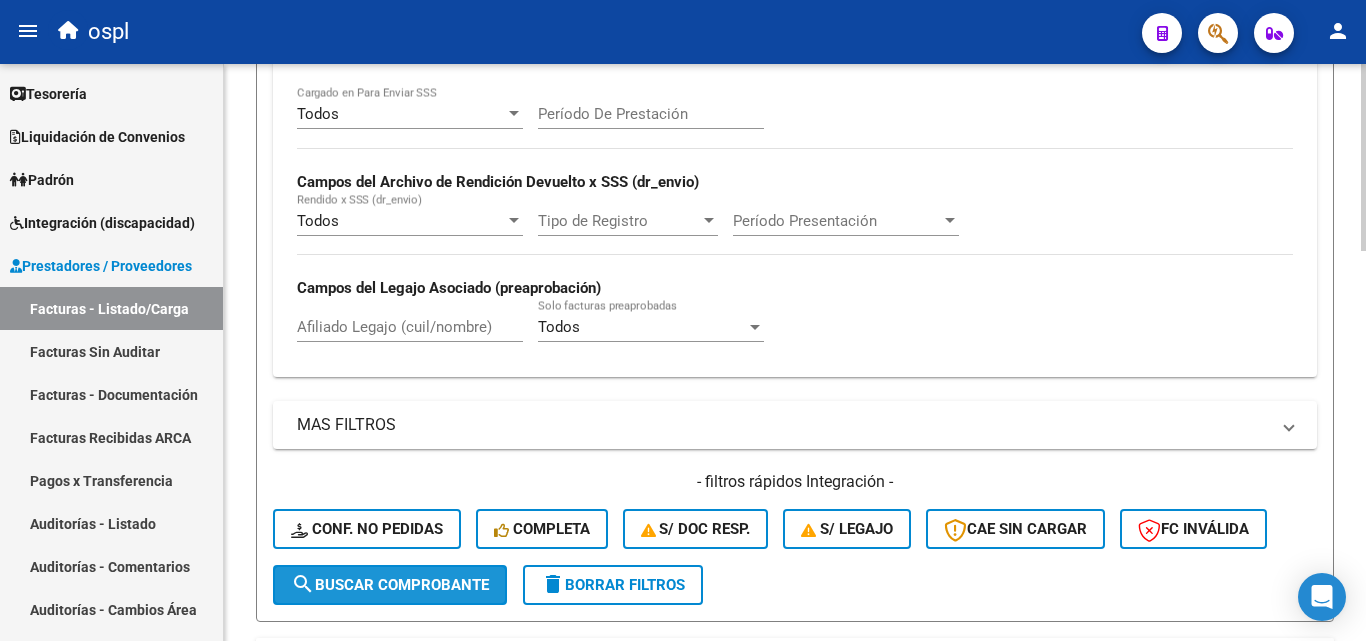 click on "search  Buscar Comprobante" 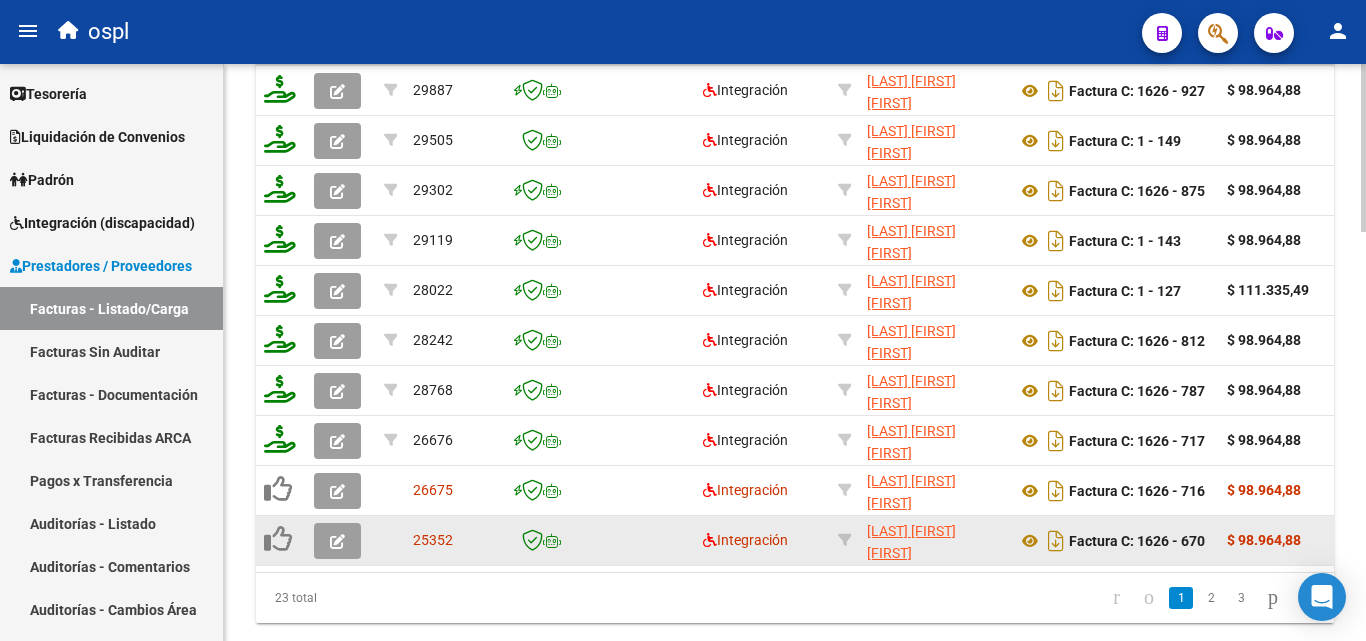 scroll, scrollTop: 1400, scrollLeft: 0, axis: vertical 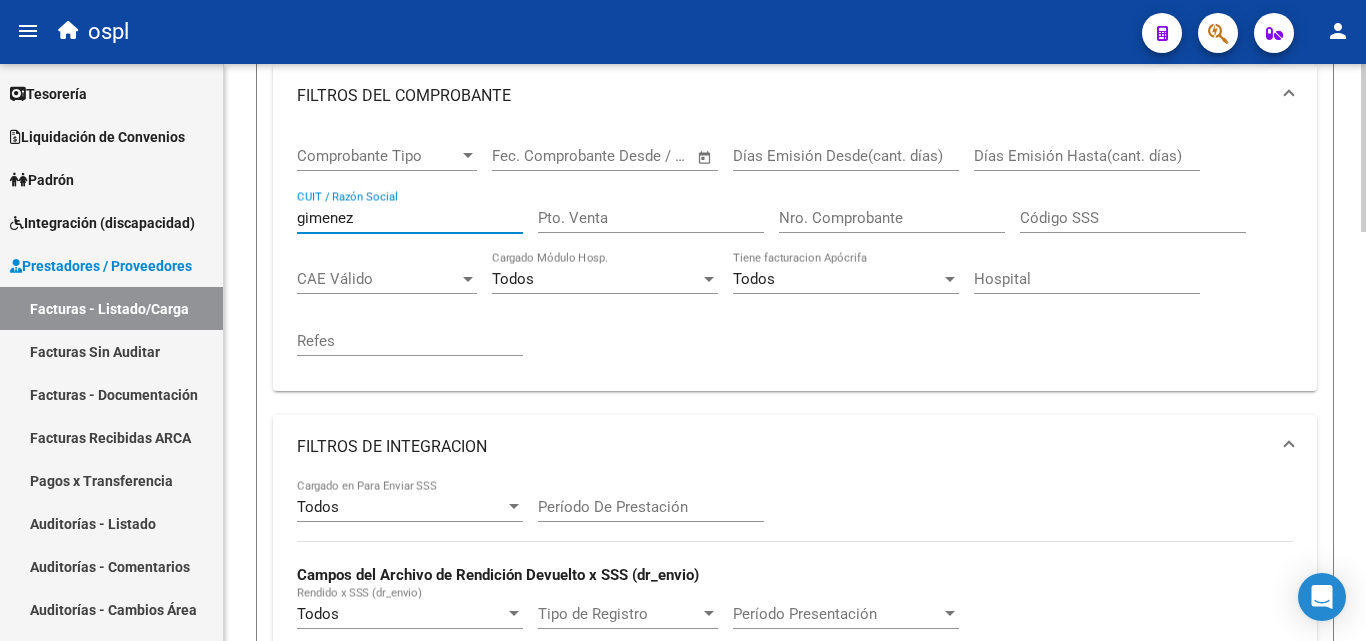 click on "gimenez" at bounding box center (410, 218) 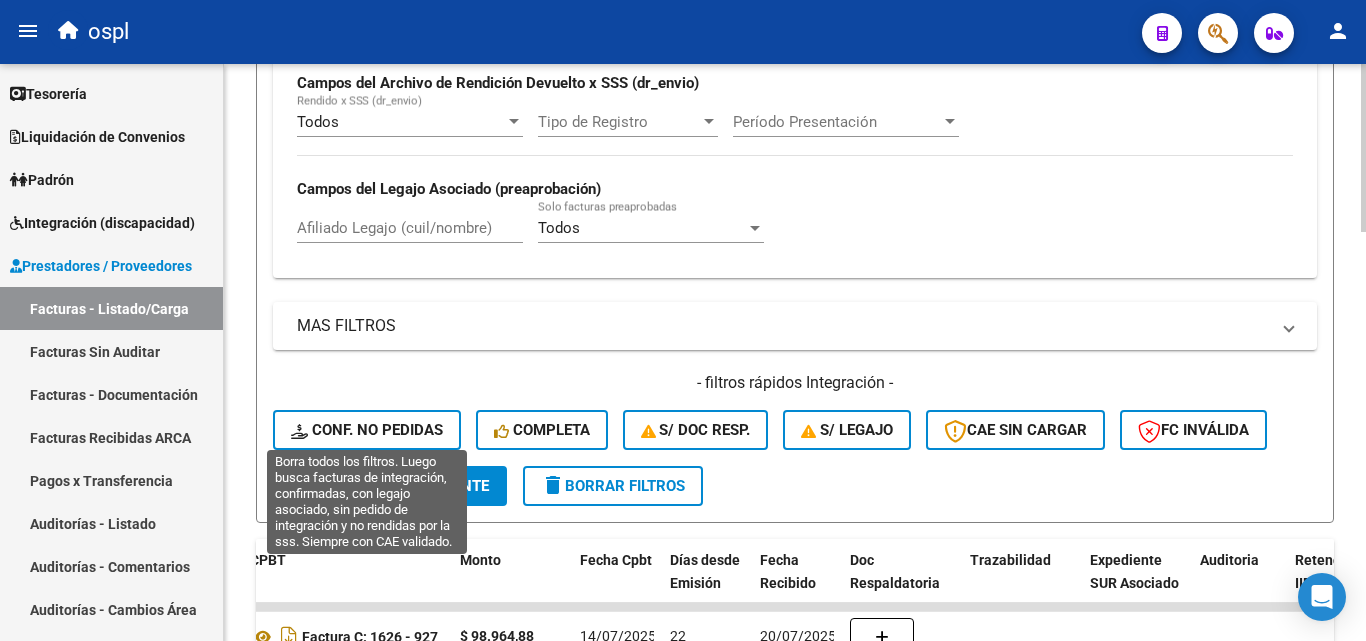scroll, scrollTop: 807, scrollLeft: 0, axis: vertical 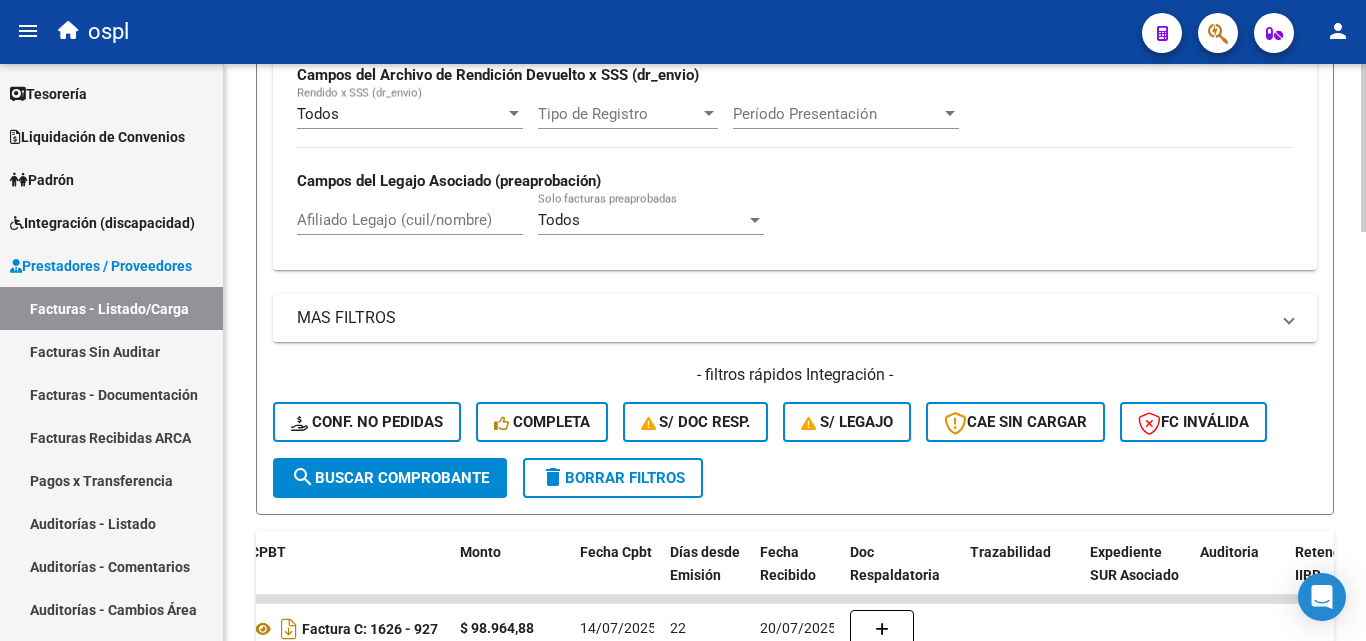 click on "search  Buscar Comprobante" 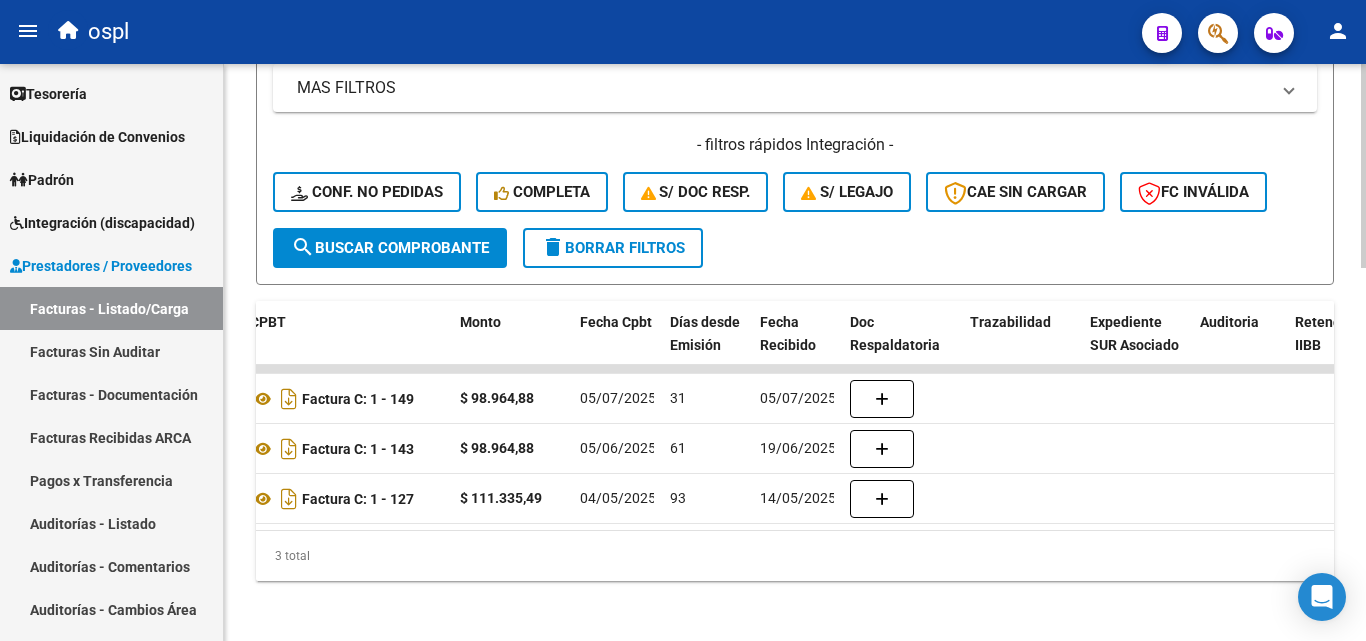 scroll, scrollTop: 1057, scrollLeft: 0, axis: vertical 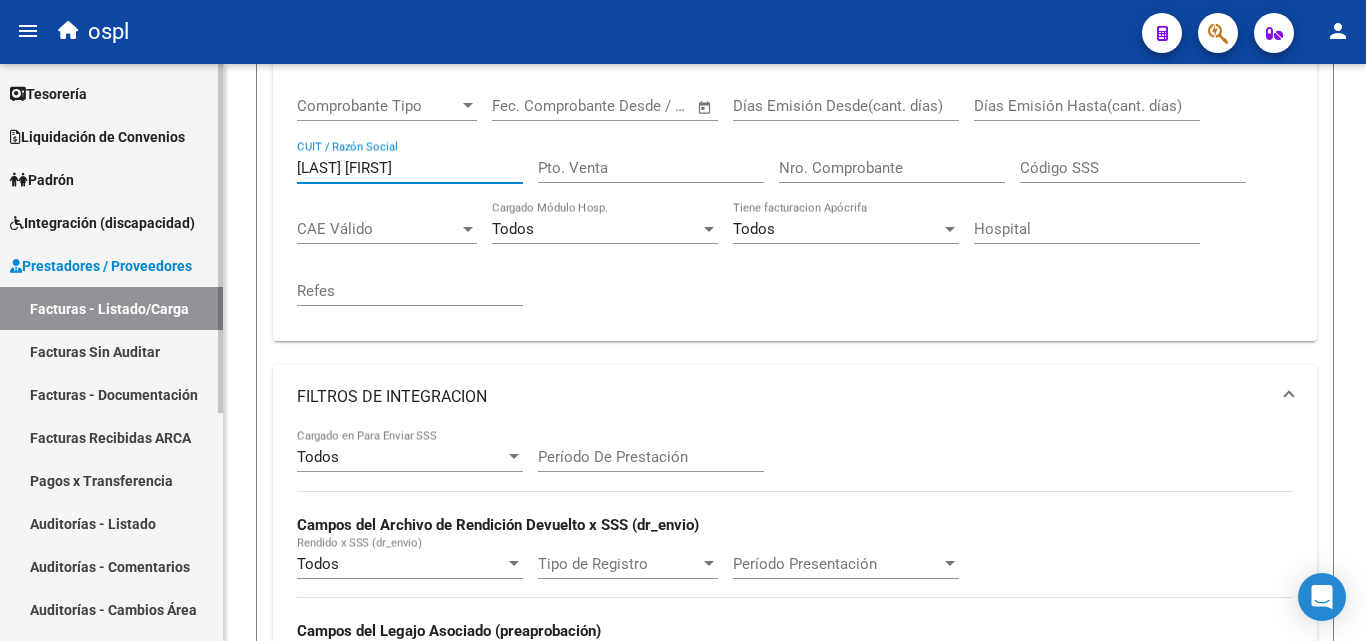 drag, startPoint x: 432, startPoint y: 170, endPoint x: 150, endPoint y: 140, distance: 283.59125 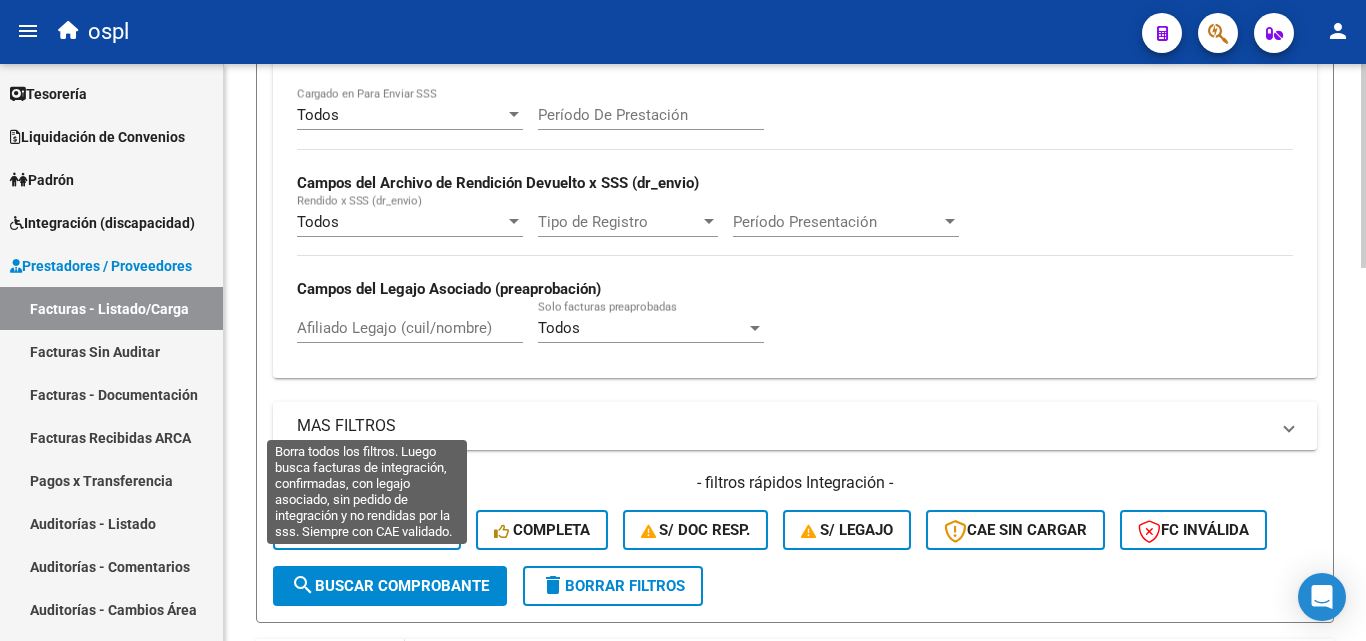 scroll, scrollTop: 757, scrollLeft: 0, axis: vertical 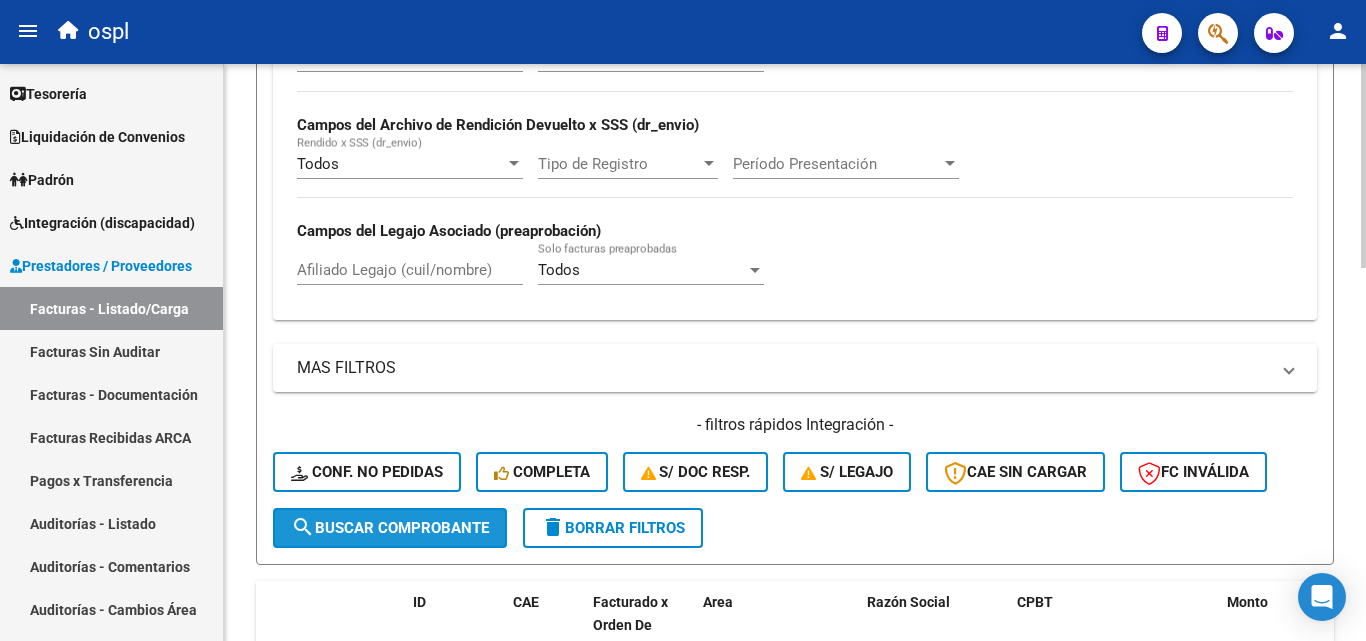 click on "search  Buscar Comprobante" 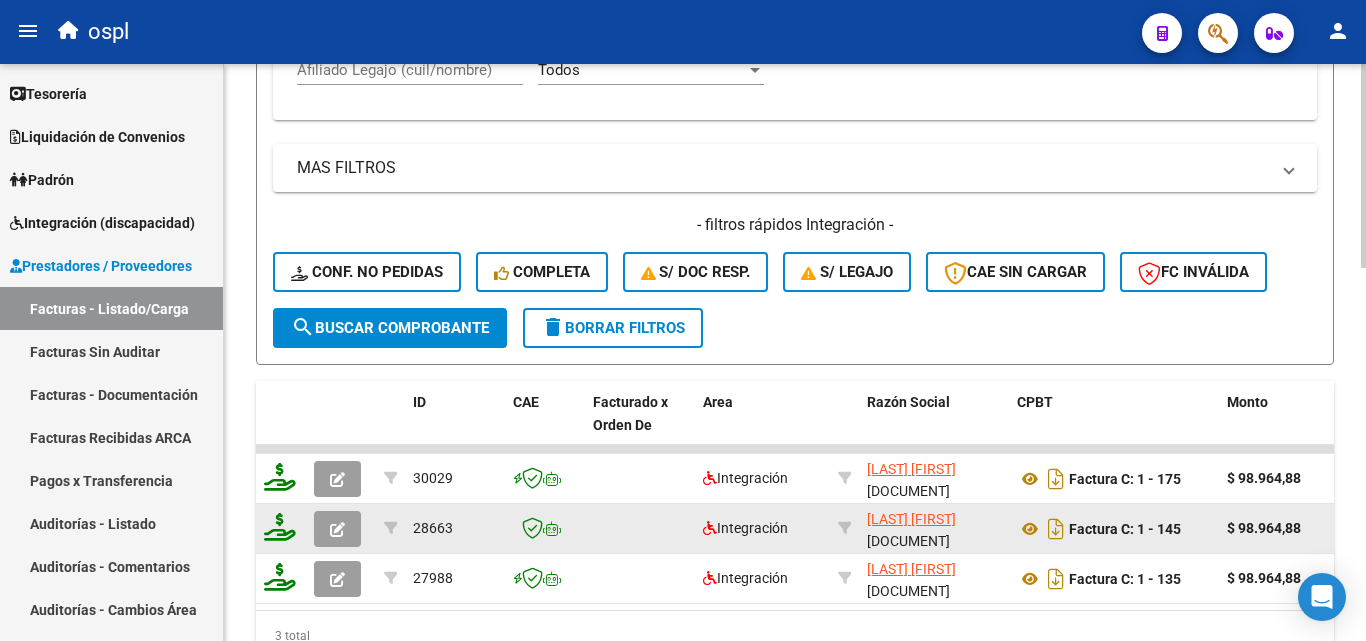 scroll, scrollTop: 1057, scrollLeft: 0, axis: vertical 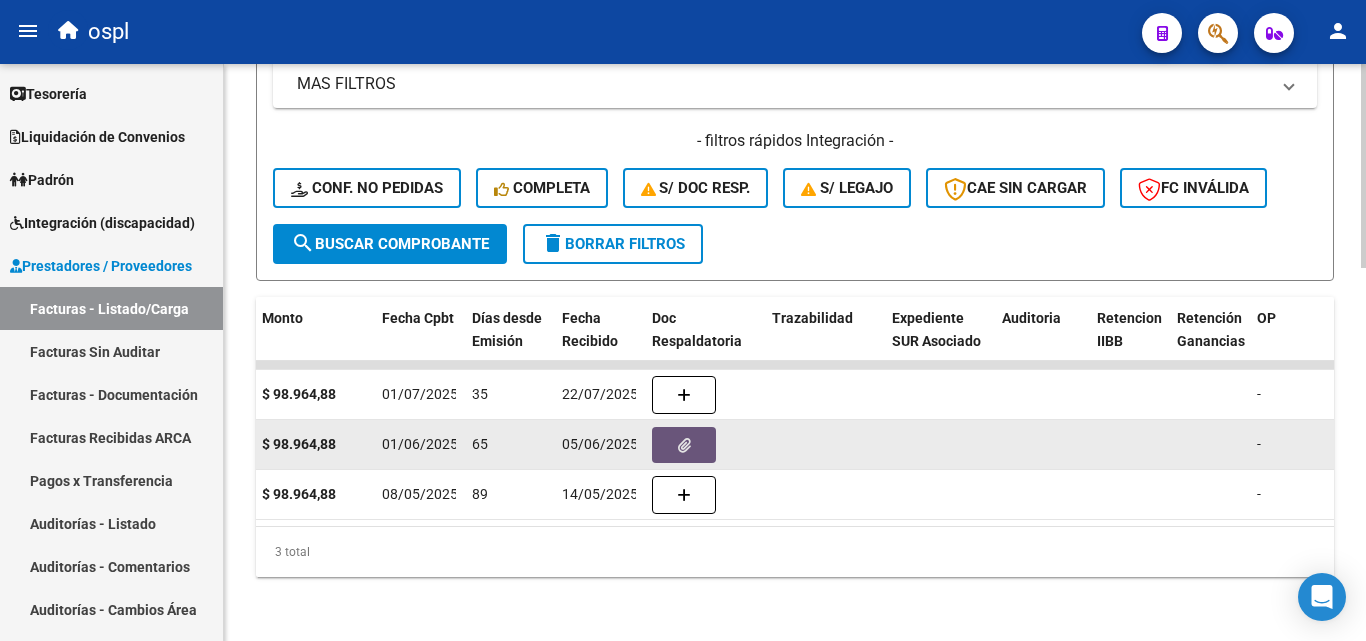 click 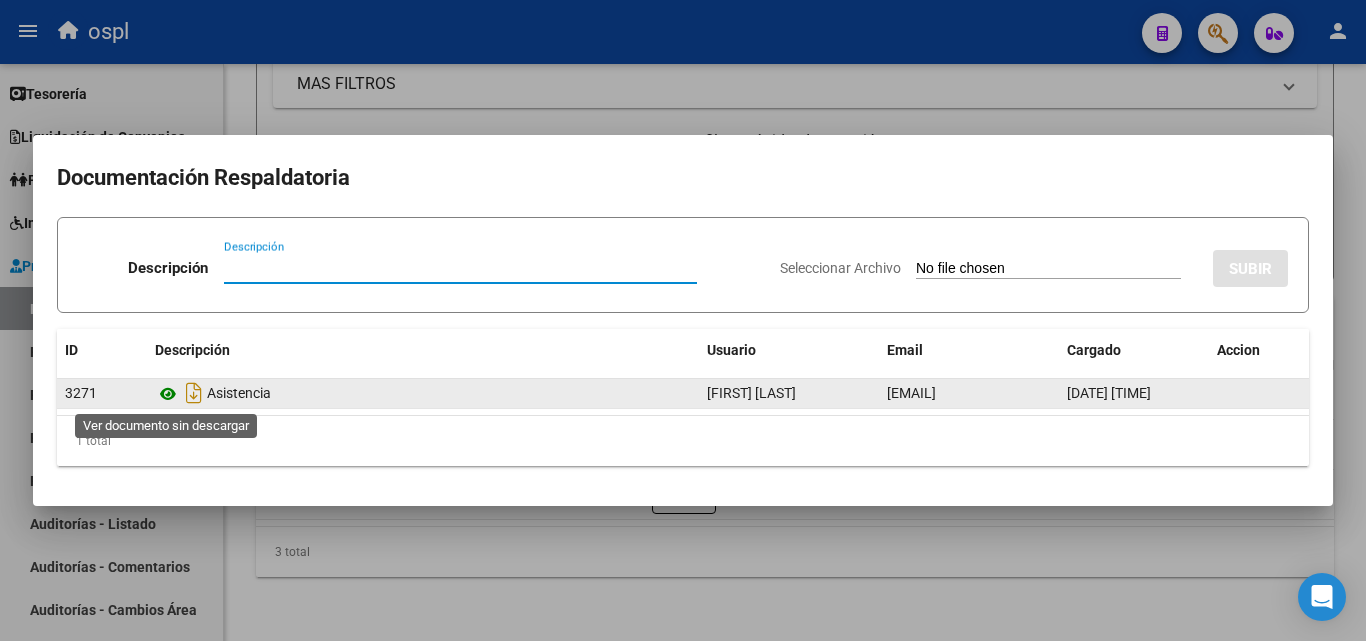 click 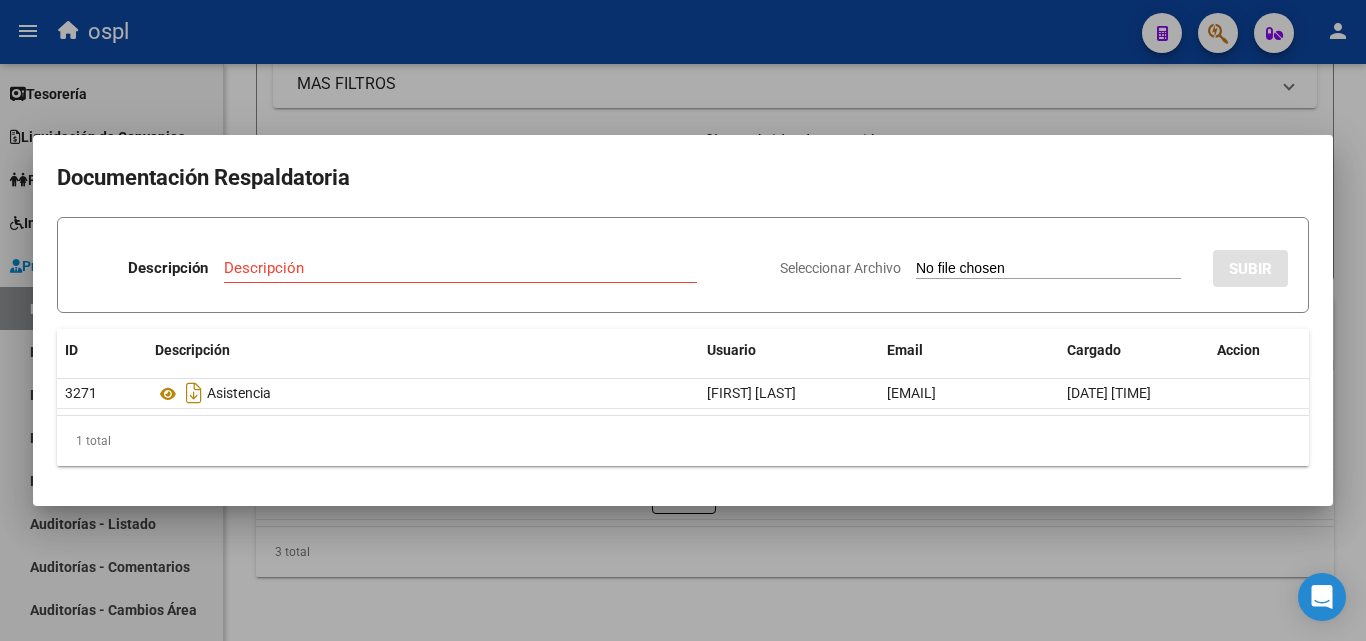 click at bounding box center [683, 320] 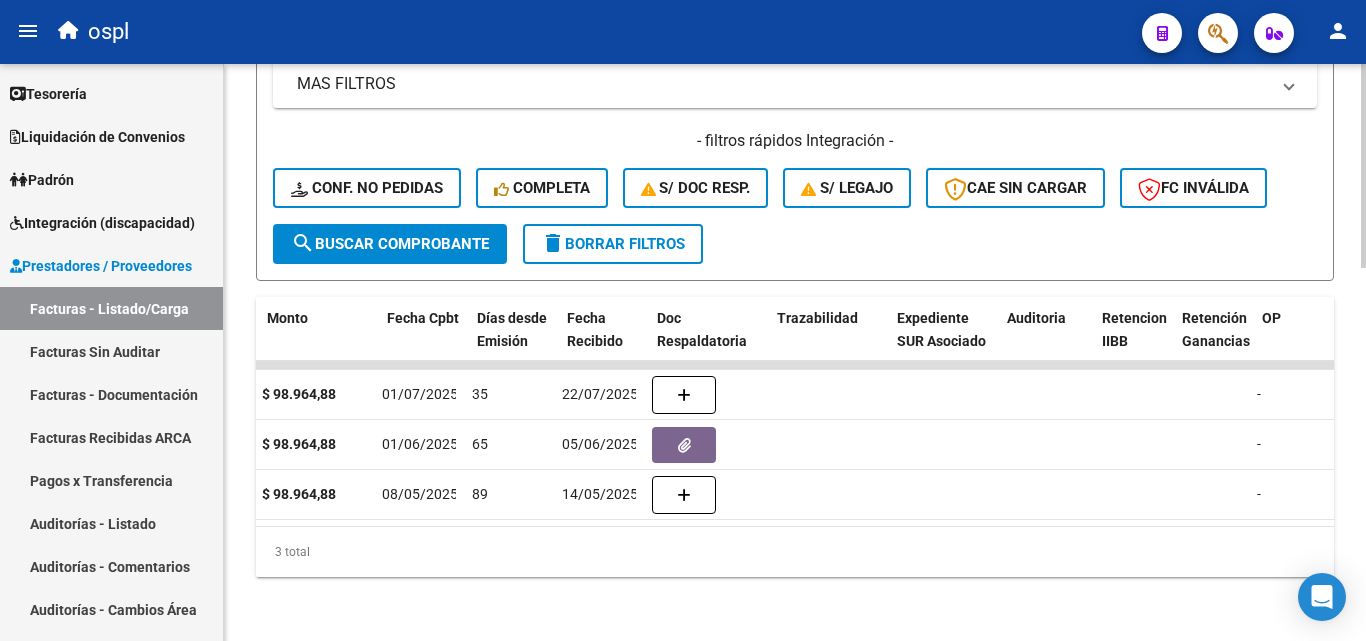 scroll, scrollTop: 0, scrollLeft: 0, axis: both 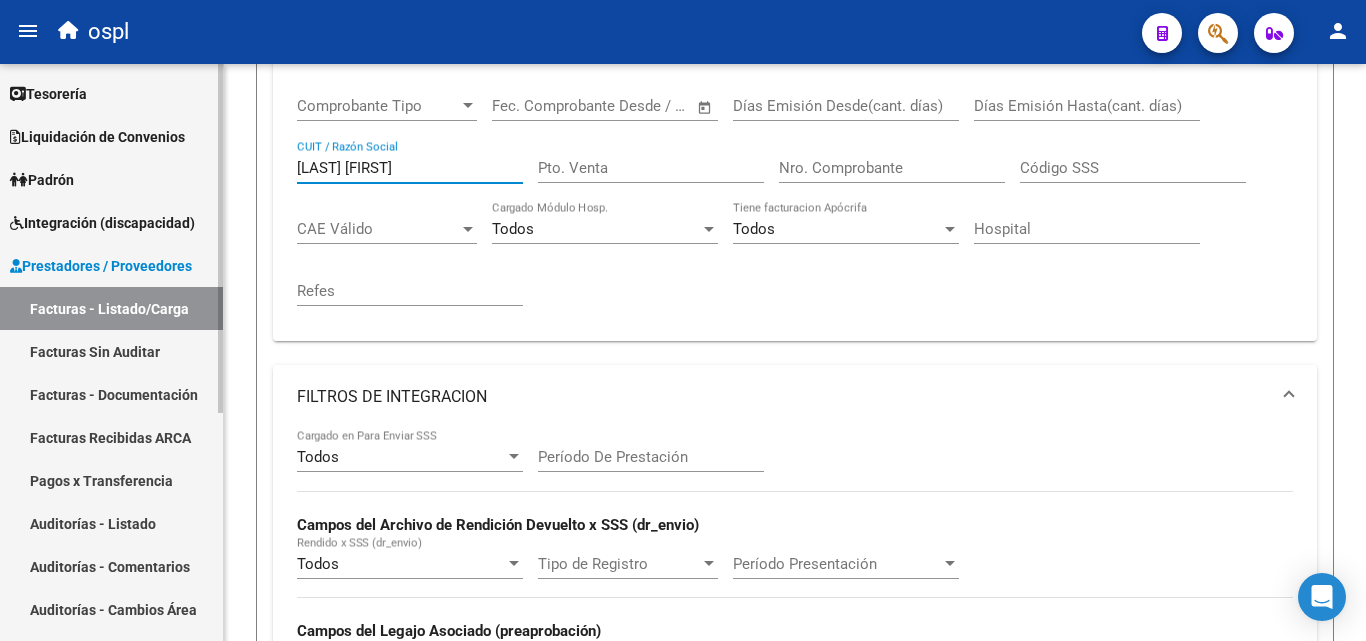 drag, startPoint x: 395, startPoint y: 162, endPoint x: 163, endPoint y: 143, distance: 232.77672 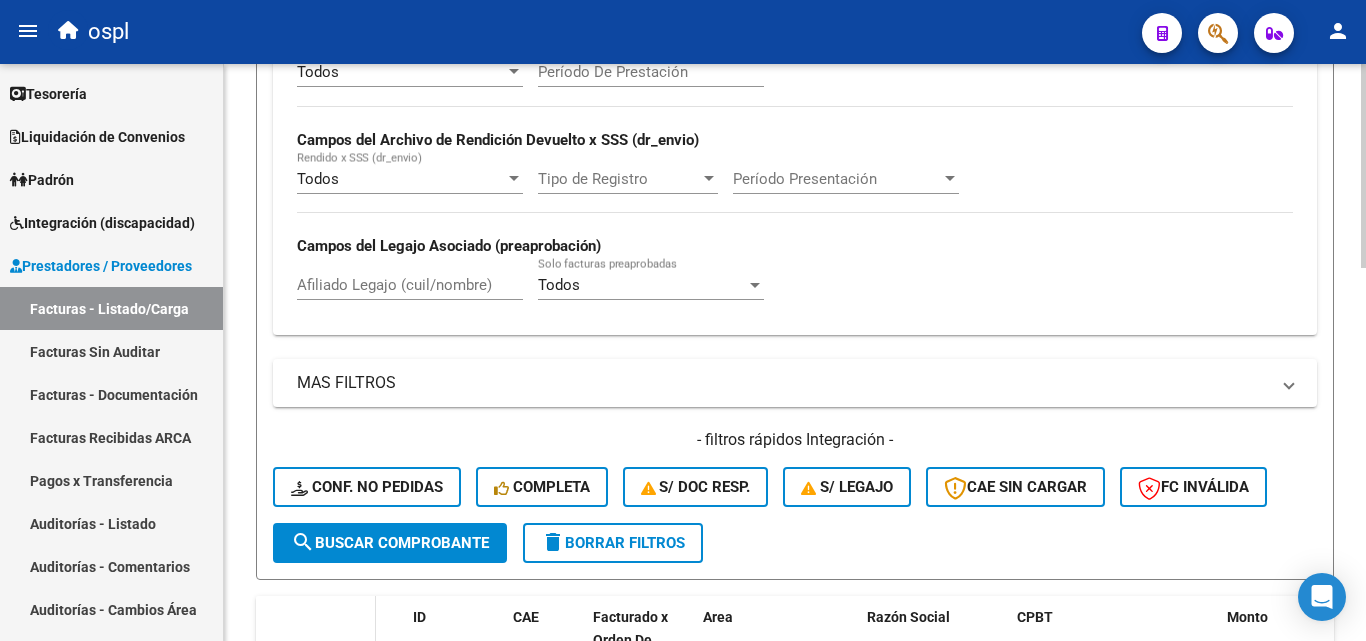scroll, scrollTop: 857, scrollLeft: 0, axis: vertical 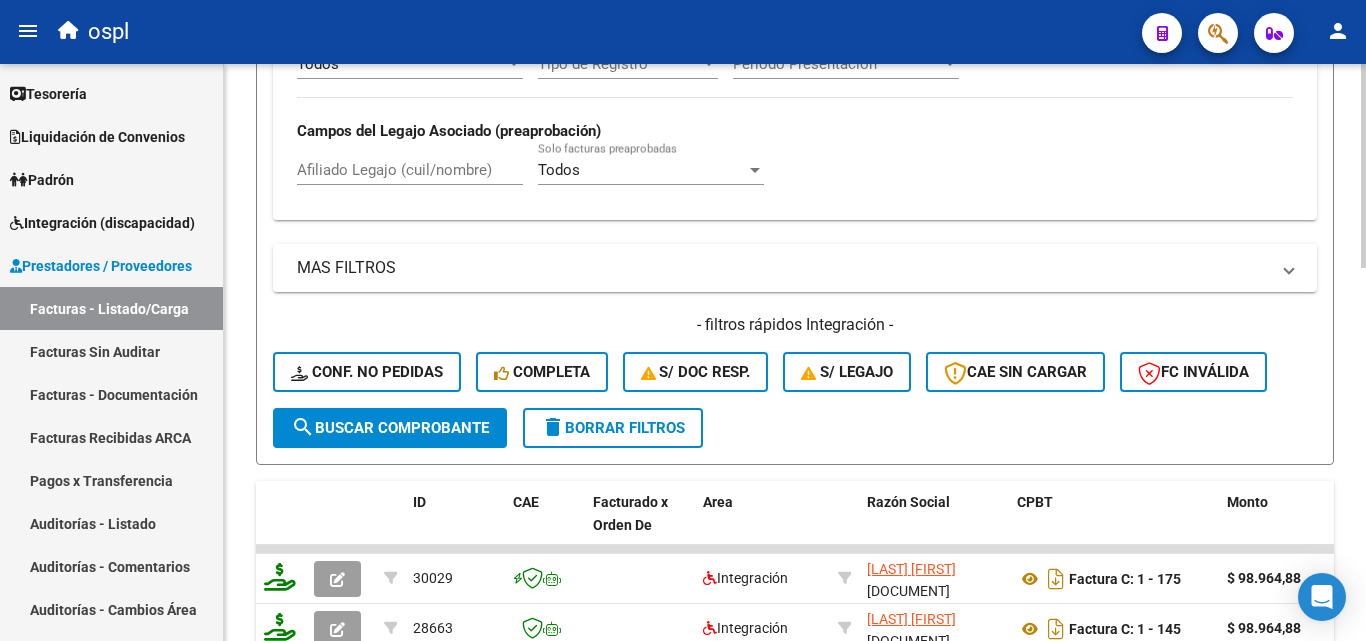 click on "search  Buscar Comprobante" 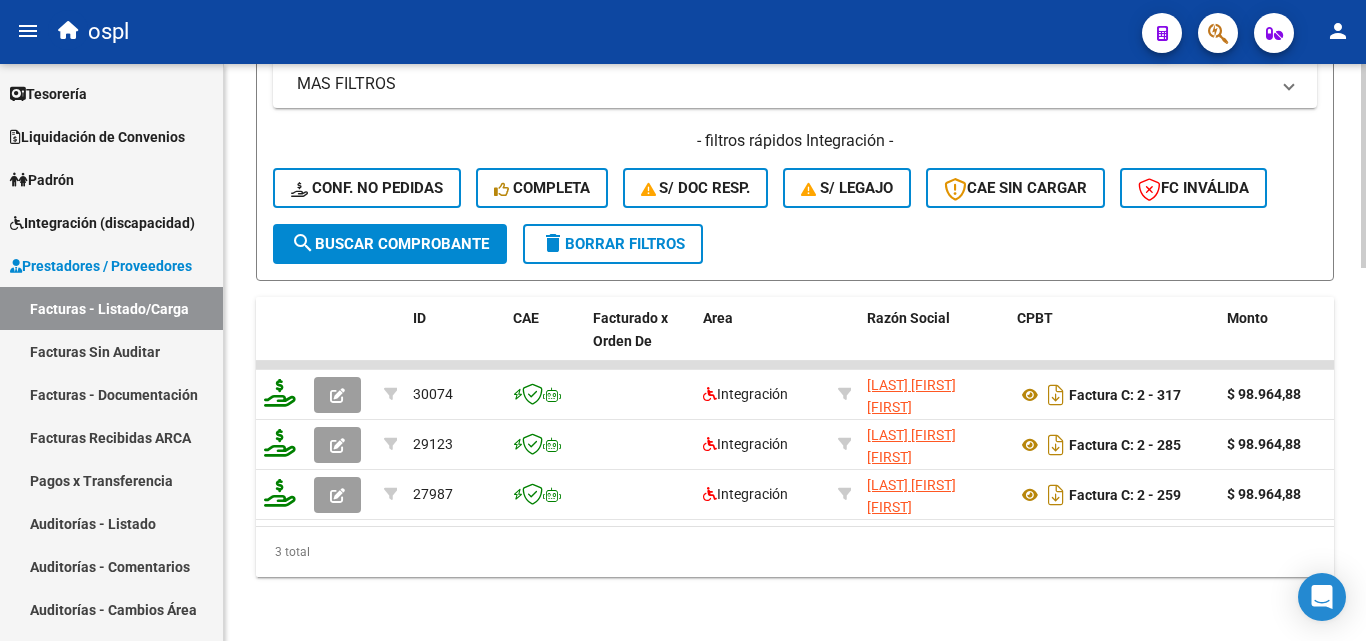 scroll, scrollTop: 1057, scrollLeft: 0, axis: vertical 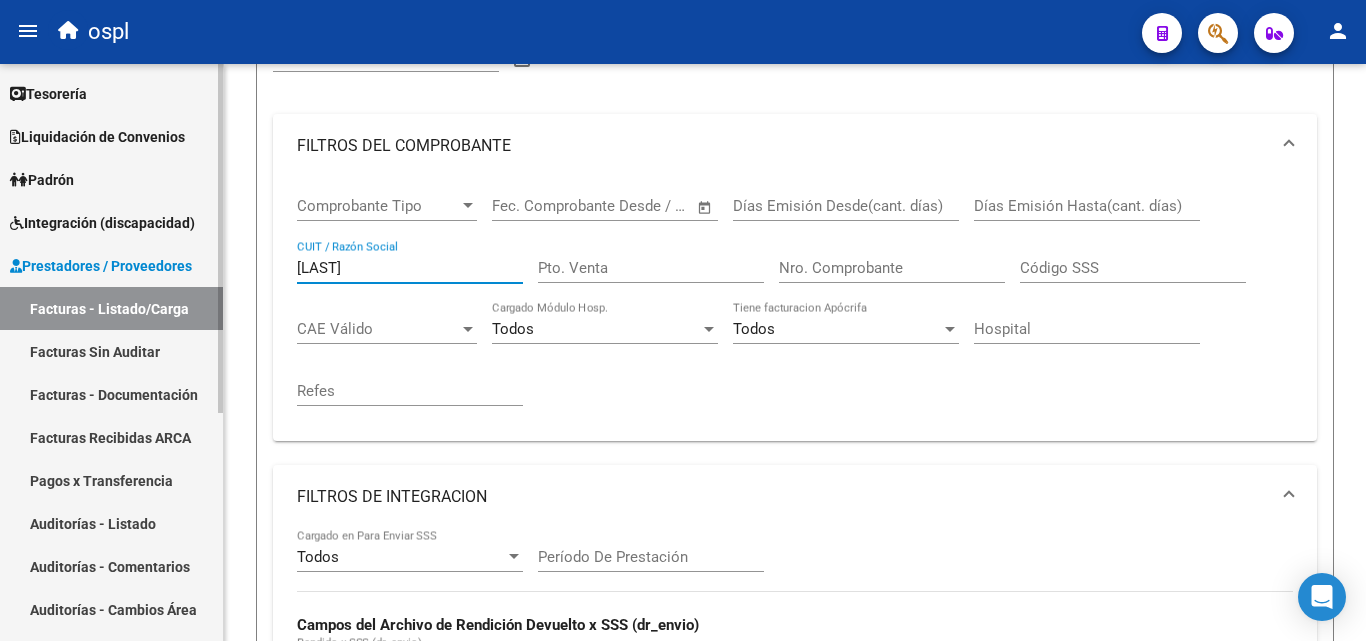 drag, startPoint x: 406, startPoint y: 266, endPoint x: 60, endPoint y: 211, distance: 350.34412 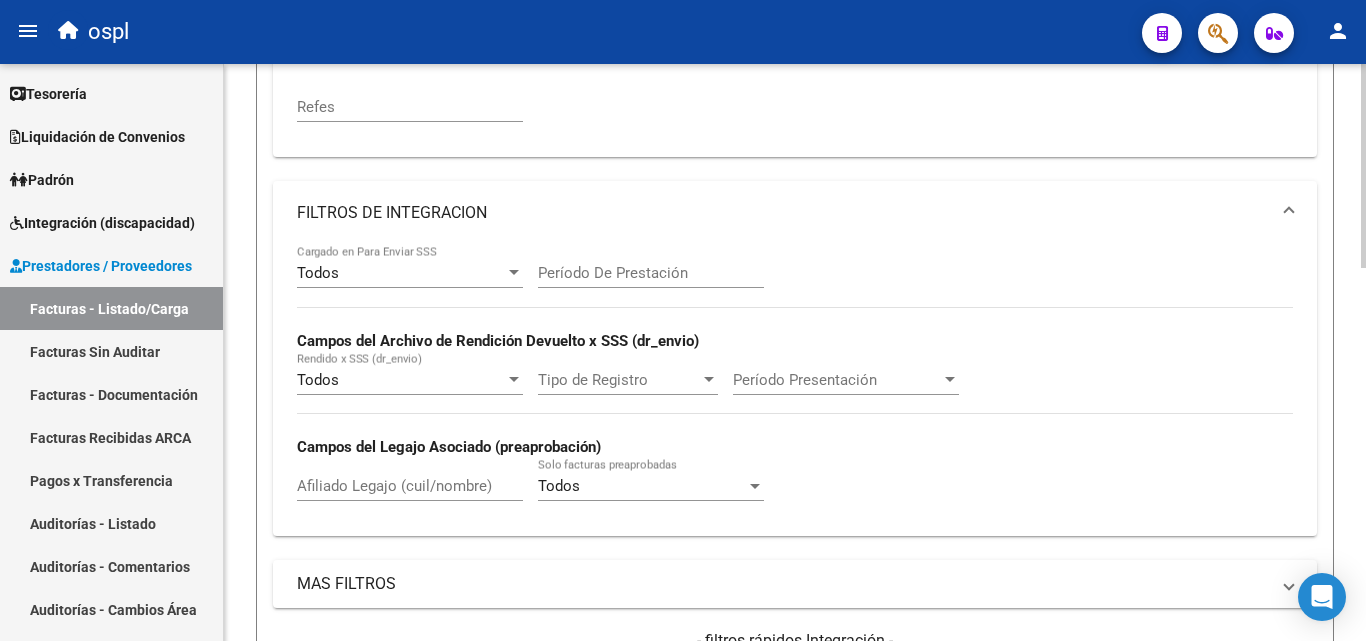 scroll, scrollTop: 757, scrollLeft: 0, axis: vertical 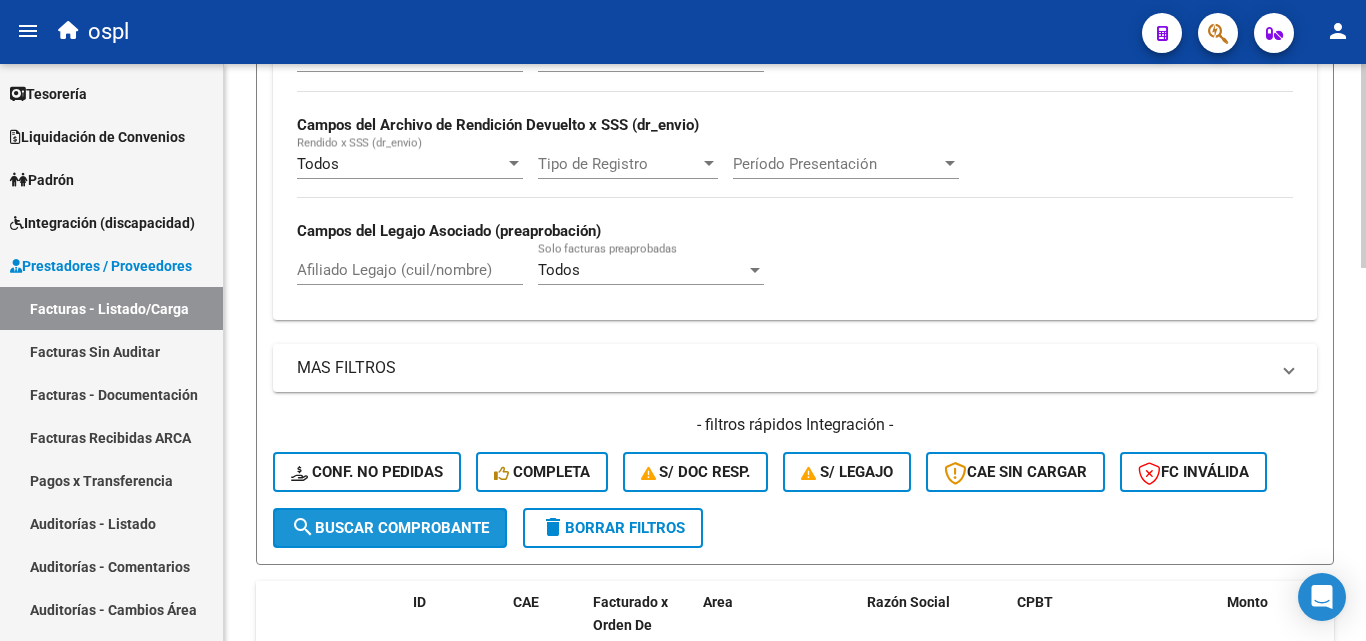 click on "search  Buscar Comprobante" 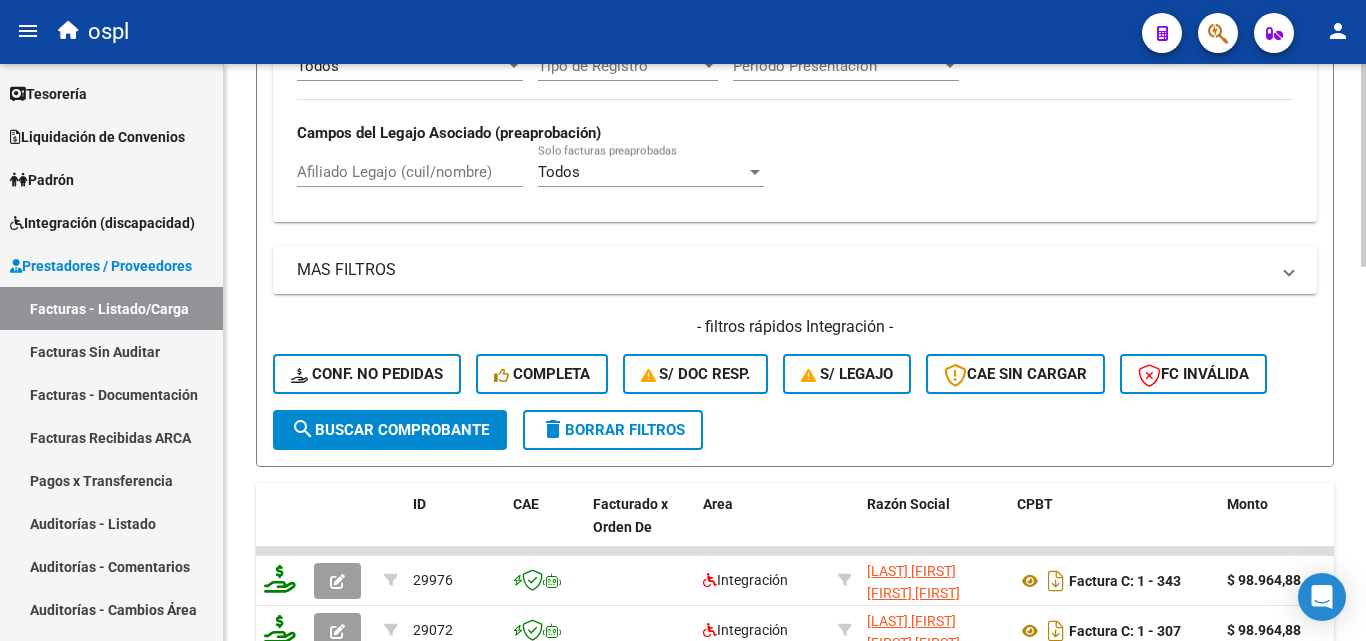 scroll, scrollTop: 1057, scrollLeft: 0, axis: vertical 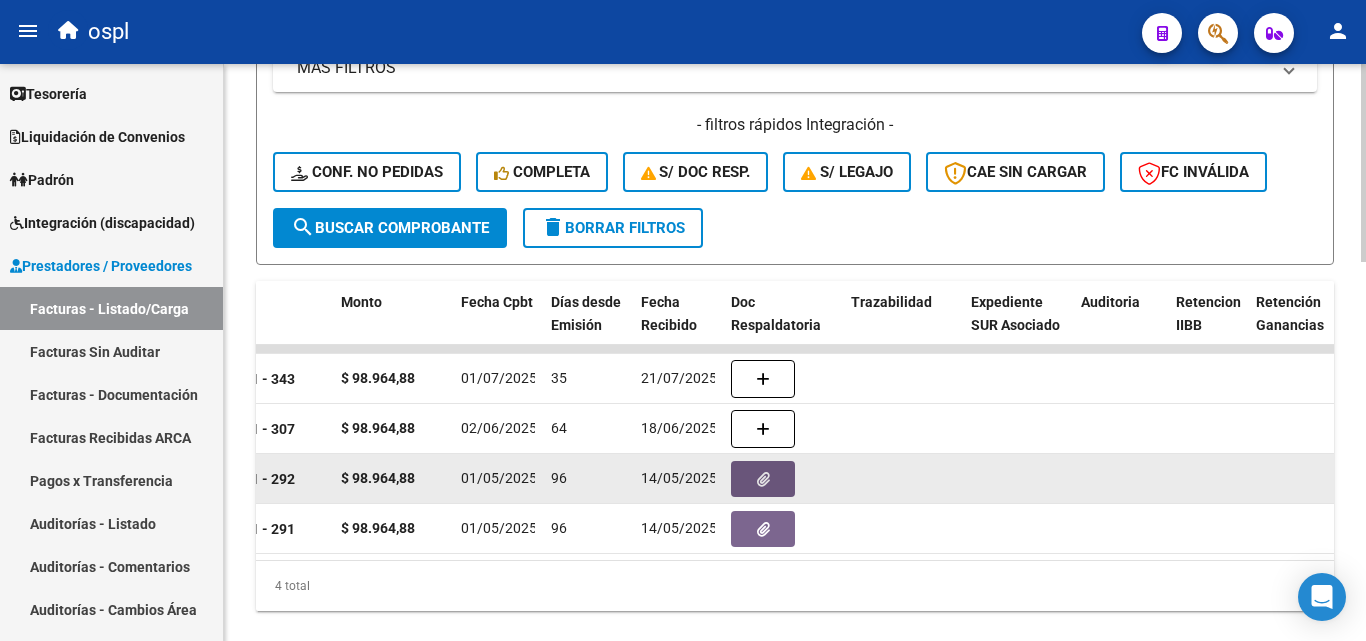 click 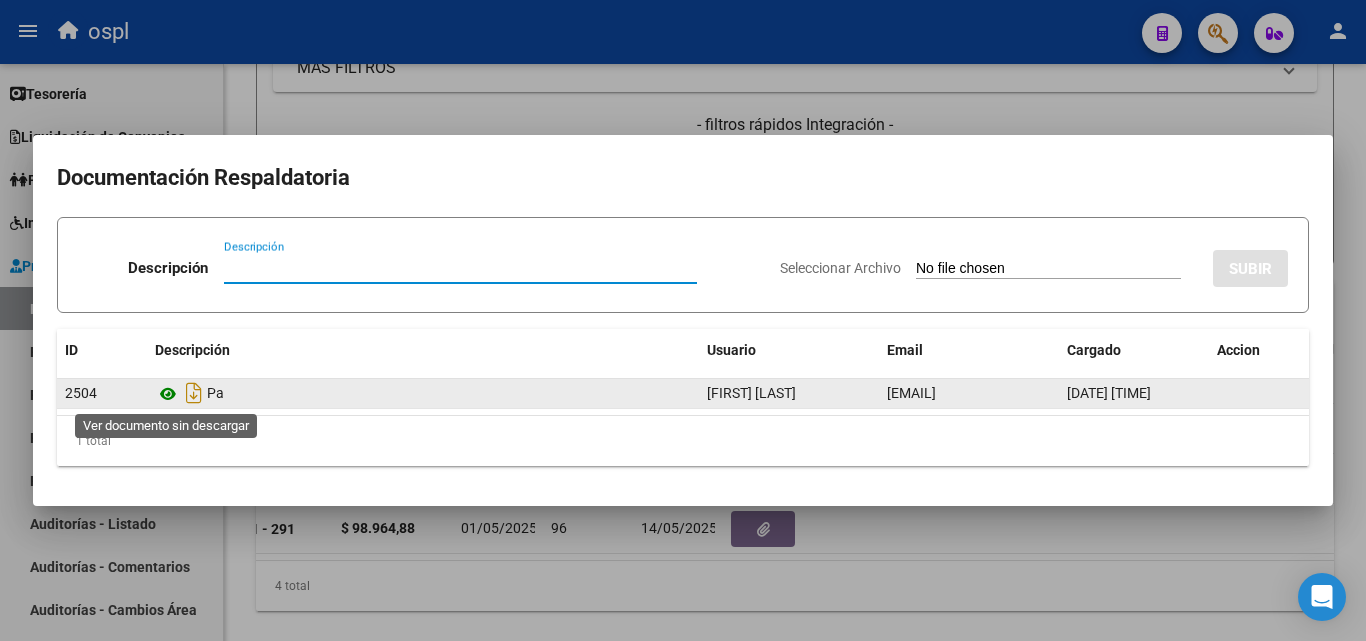 click 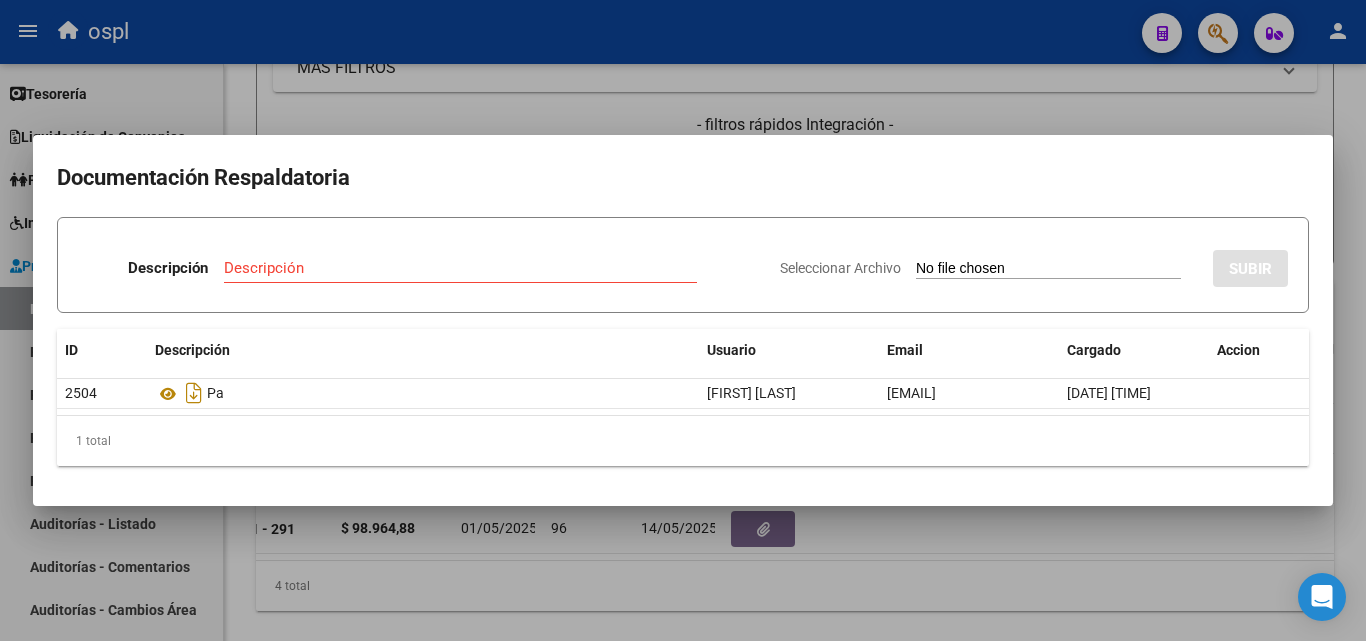 click at bounding box center [683, 320] 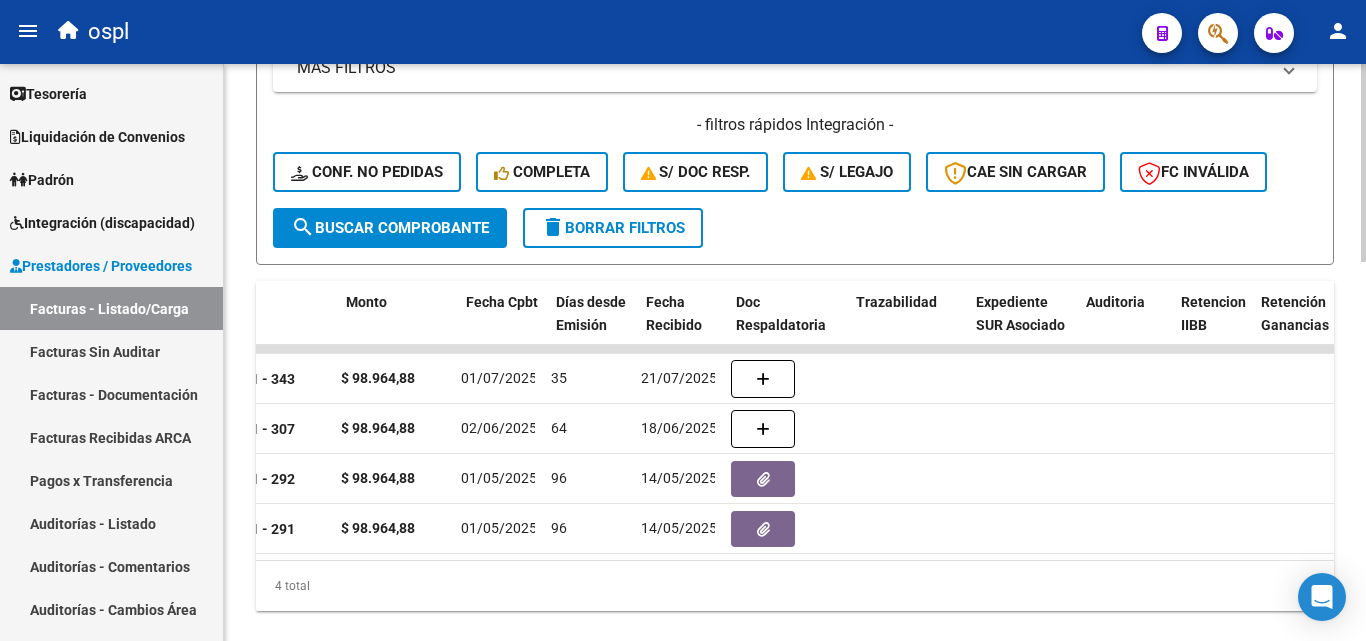 scroll, scrollTop: 0, scrollLeft: 0, axis: both 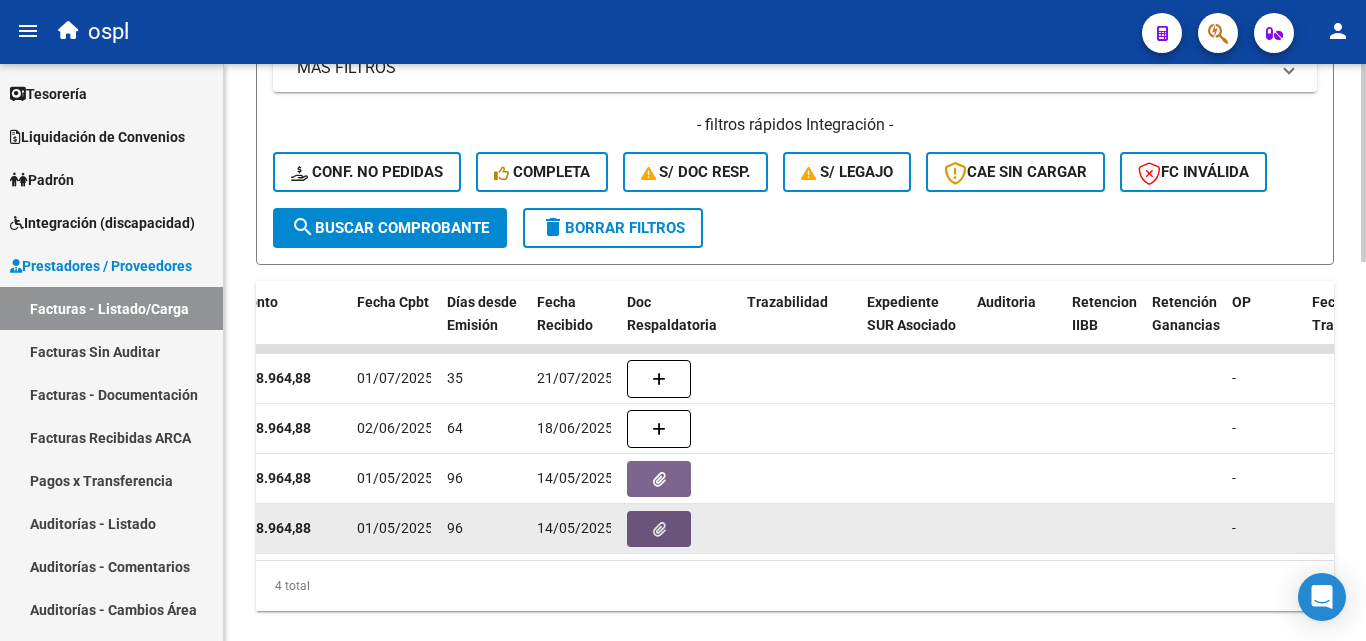 click 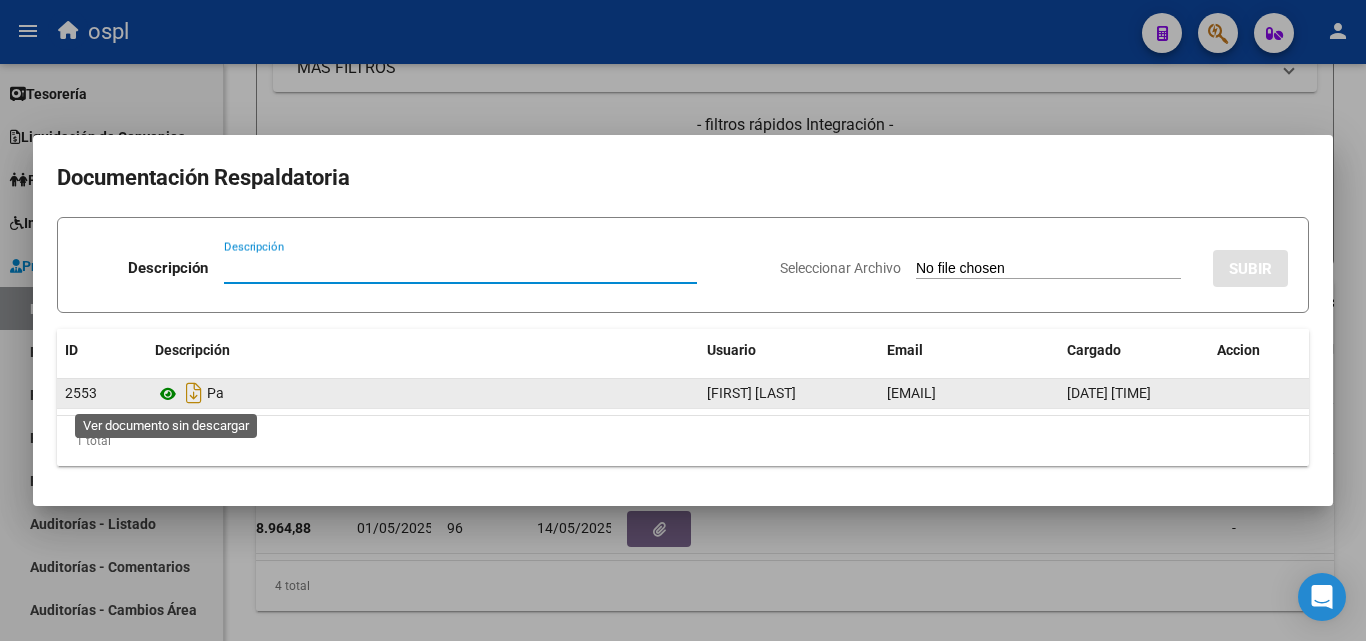 click 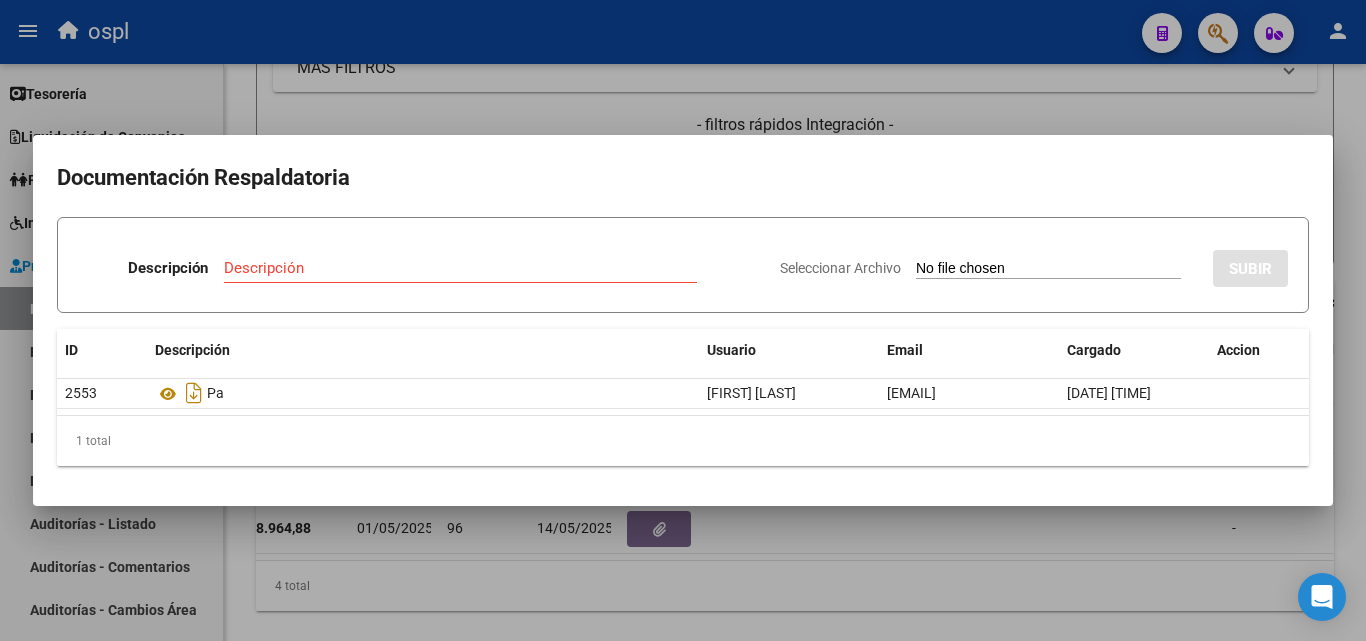 click at bounding box center (683, 320) 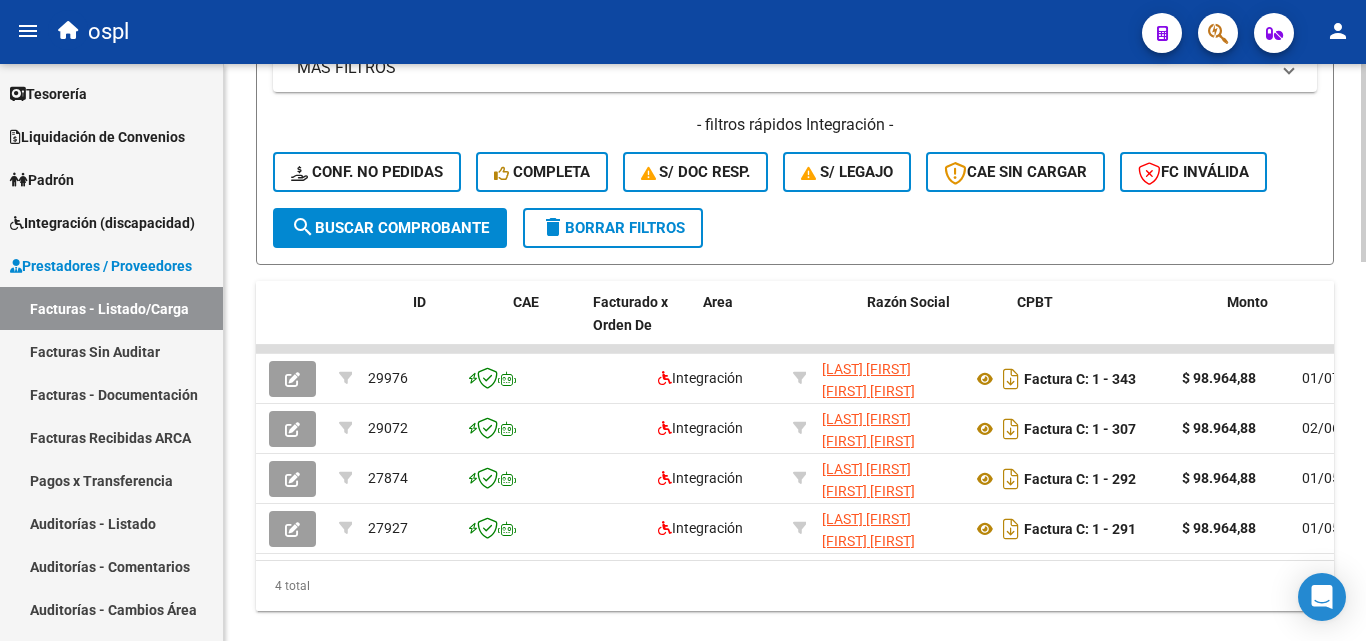 scroll, scrollTop: 0, scrollLeft: 0, axis: both 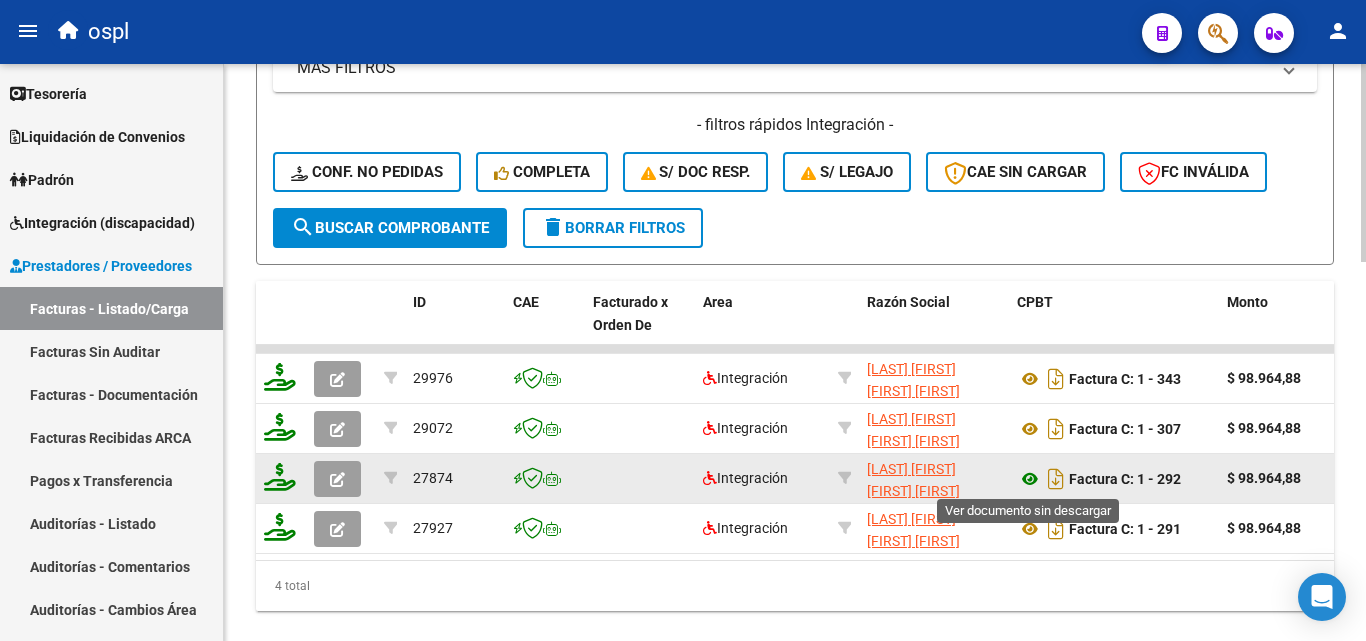 click 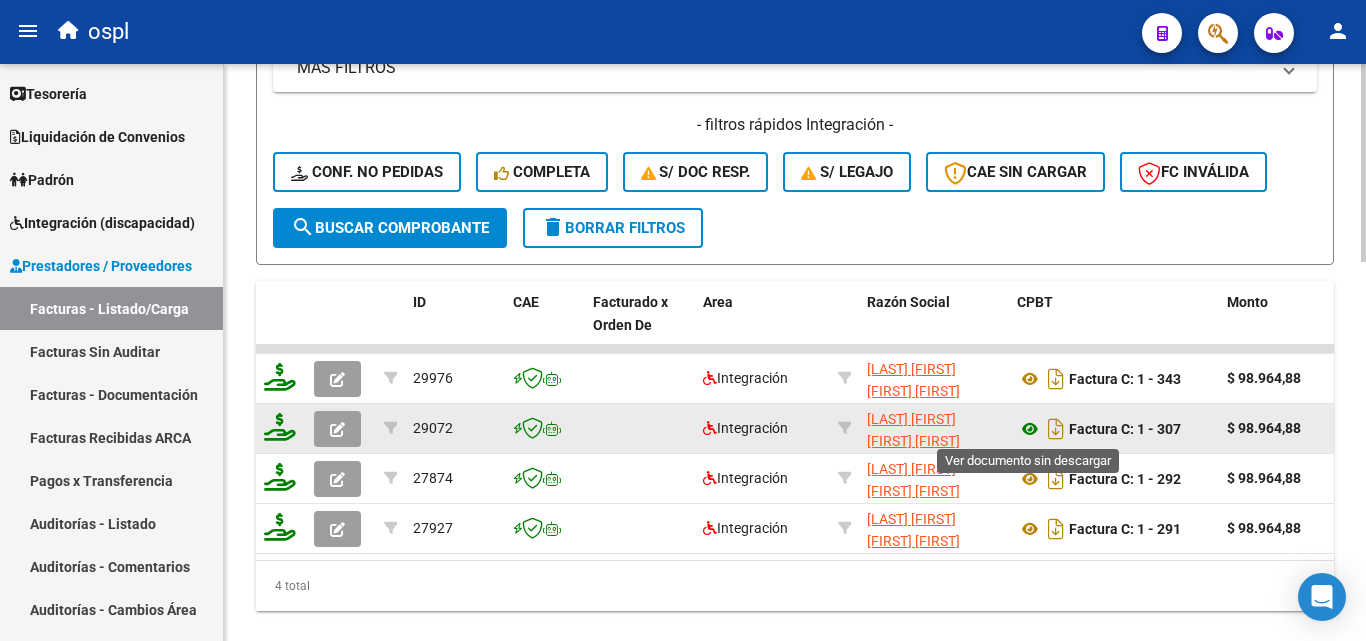 click 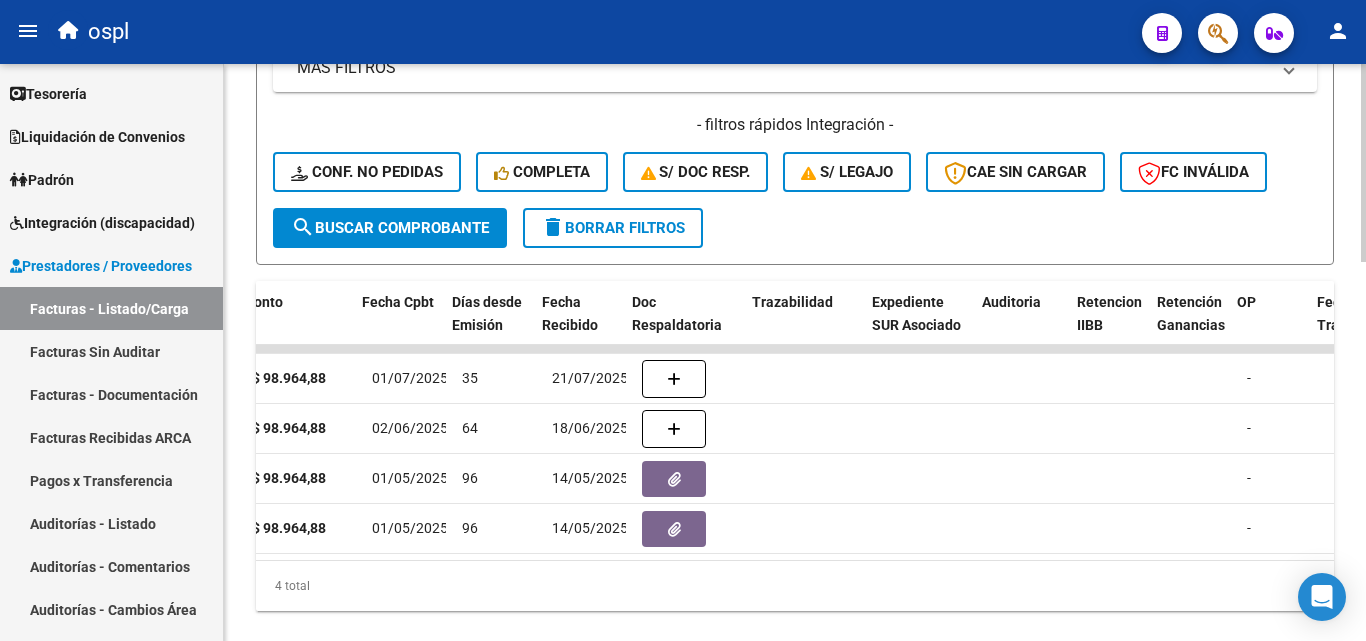 scroll, scrollTop: 0, scrollLeft: 1029, axis: horizontal 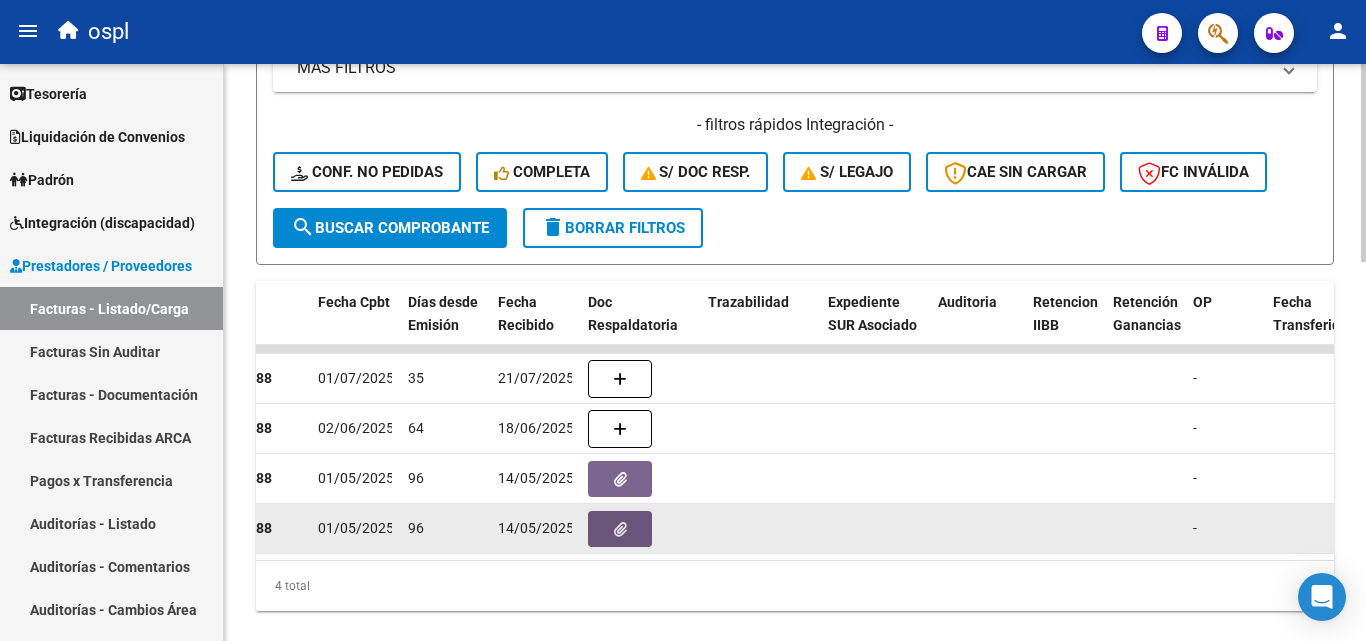 click 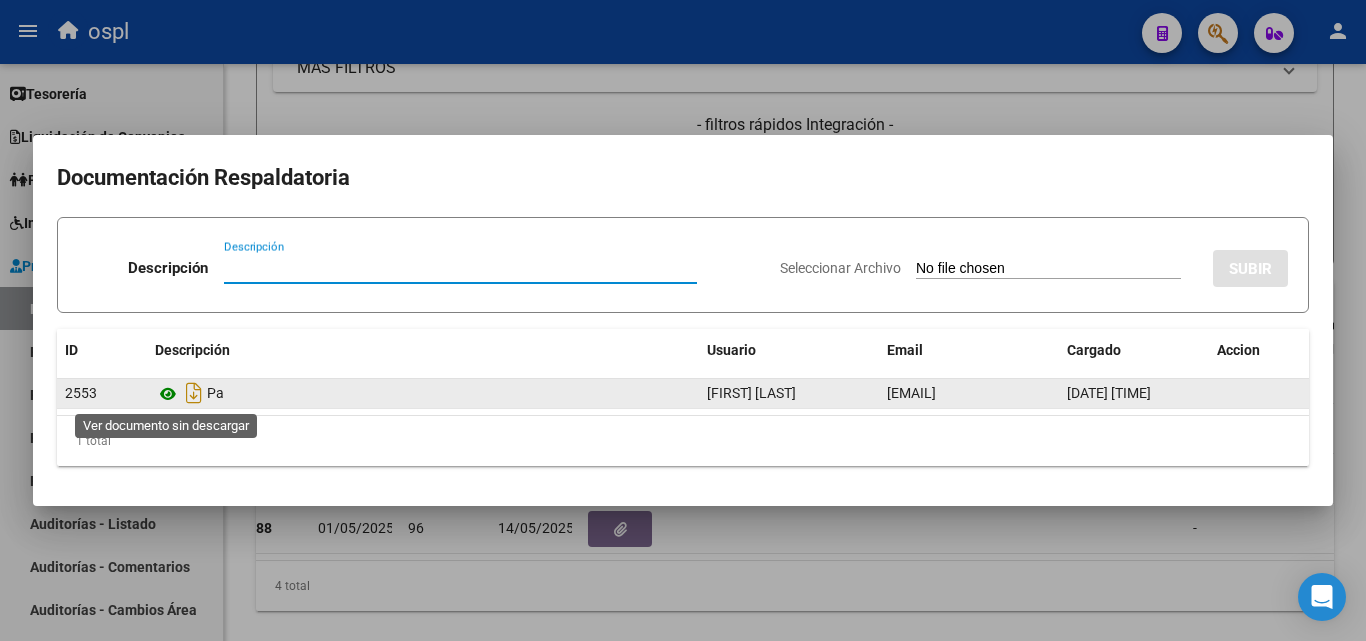 click 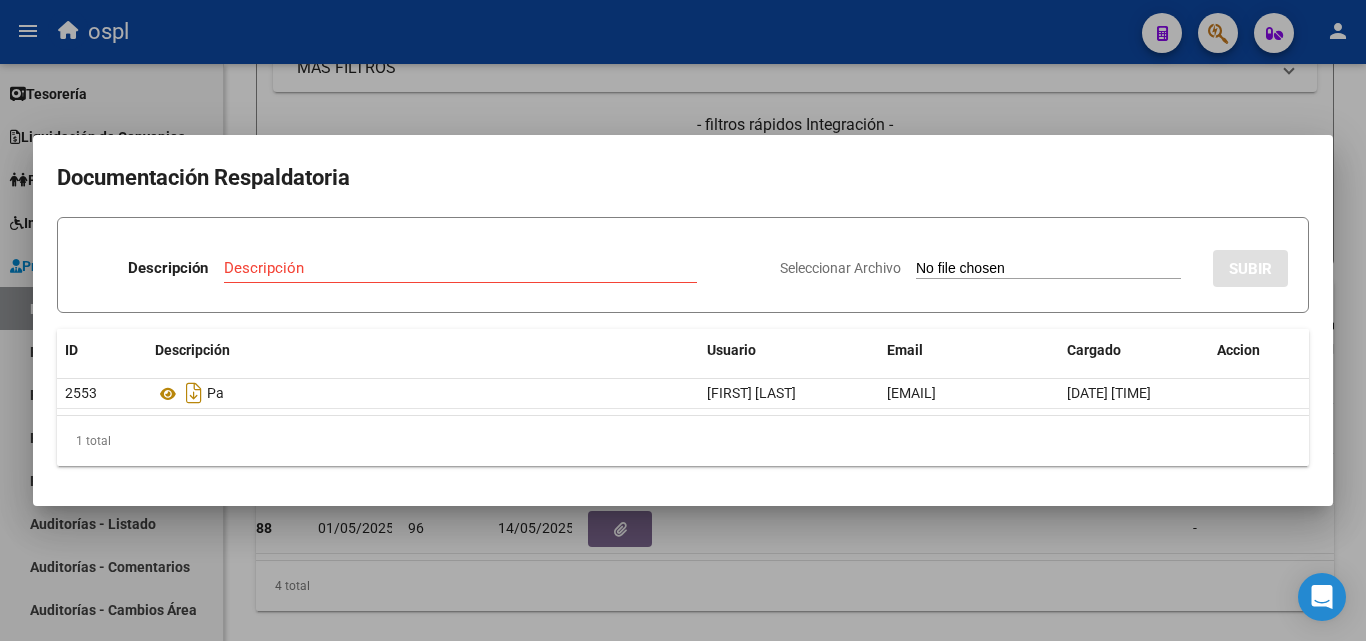 click at bounding box center [683, 320] 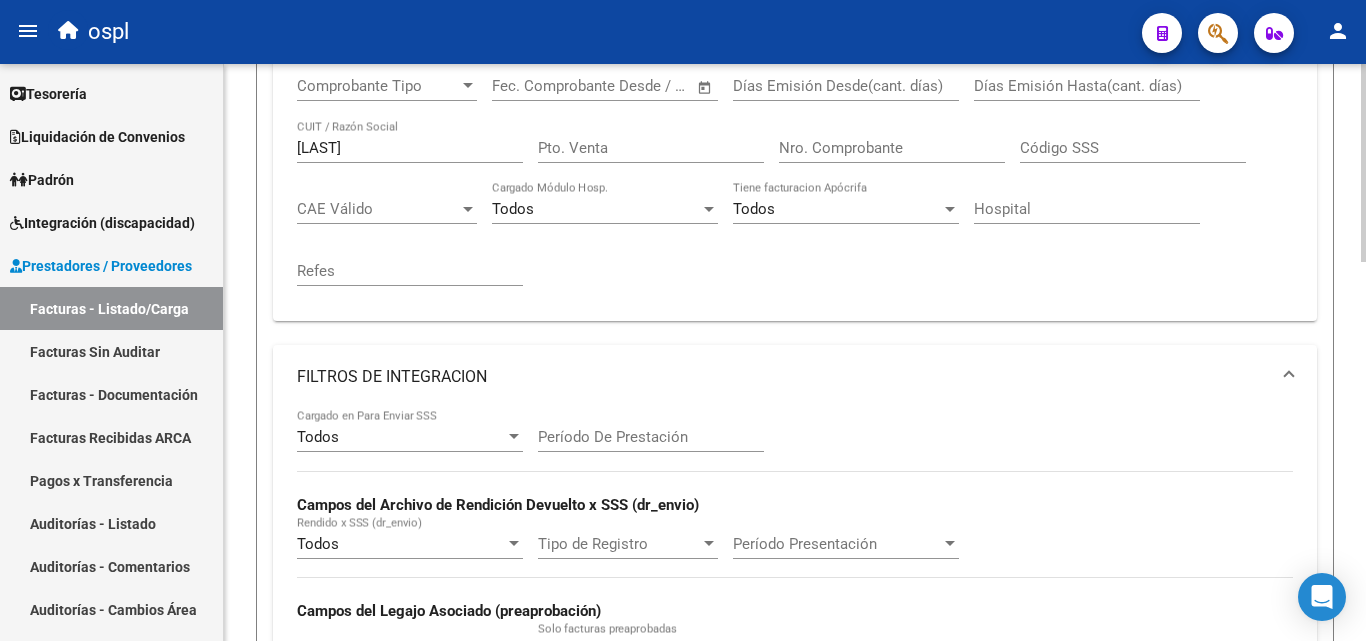 scroll, scrollTop: 357, scrollLeft: 0, axis: vertical 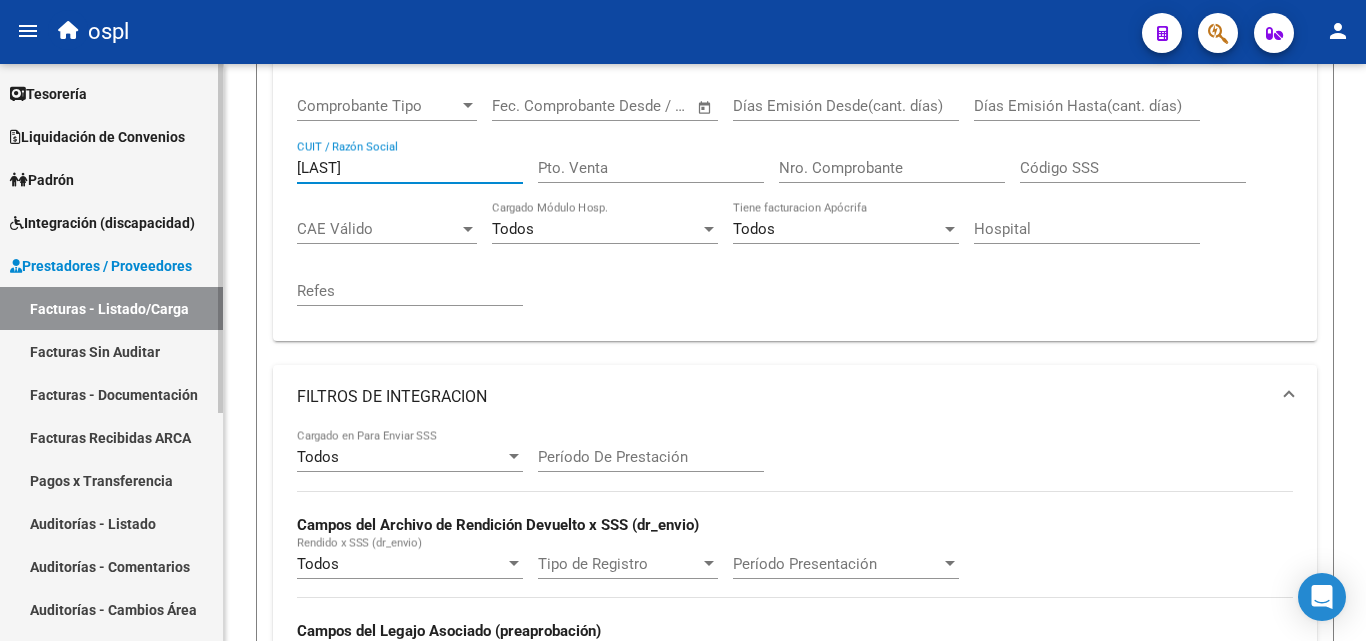 drag, startPoint x: 376, startPoint y: 168, endPoint x: 145, endPoint y: 132, distance: 233.78836 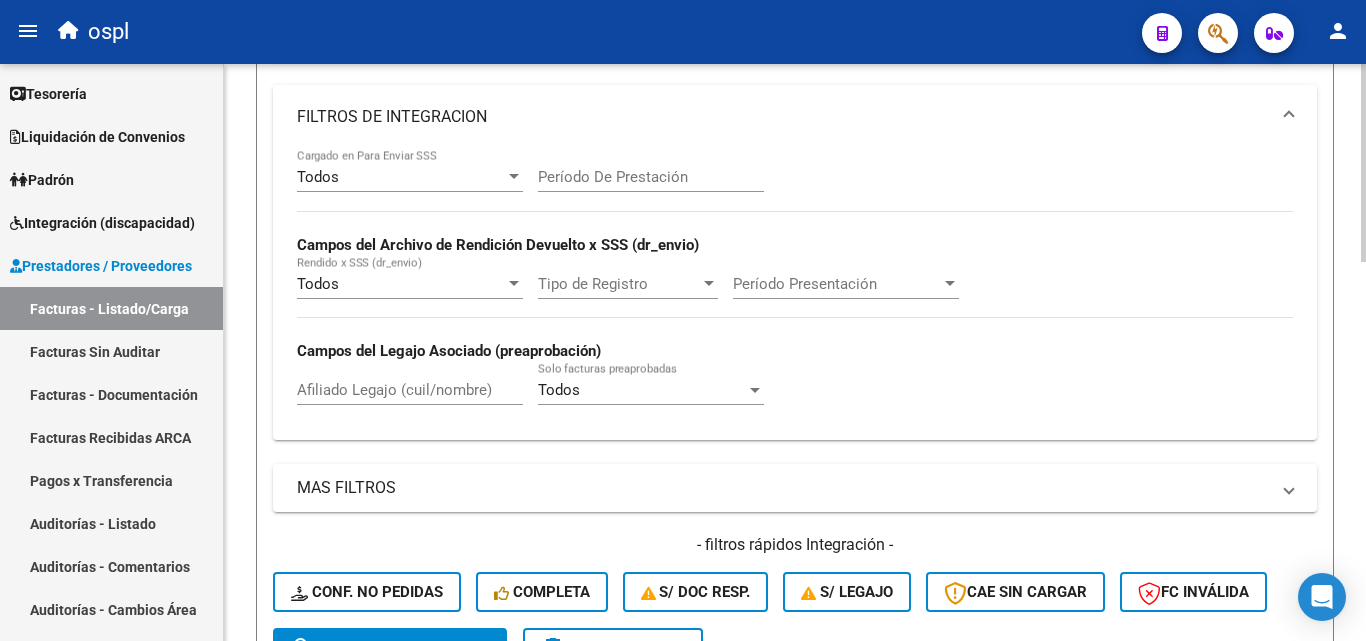 scroll, scrollTop: 757, scrollLeft: 0, axis: vertical 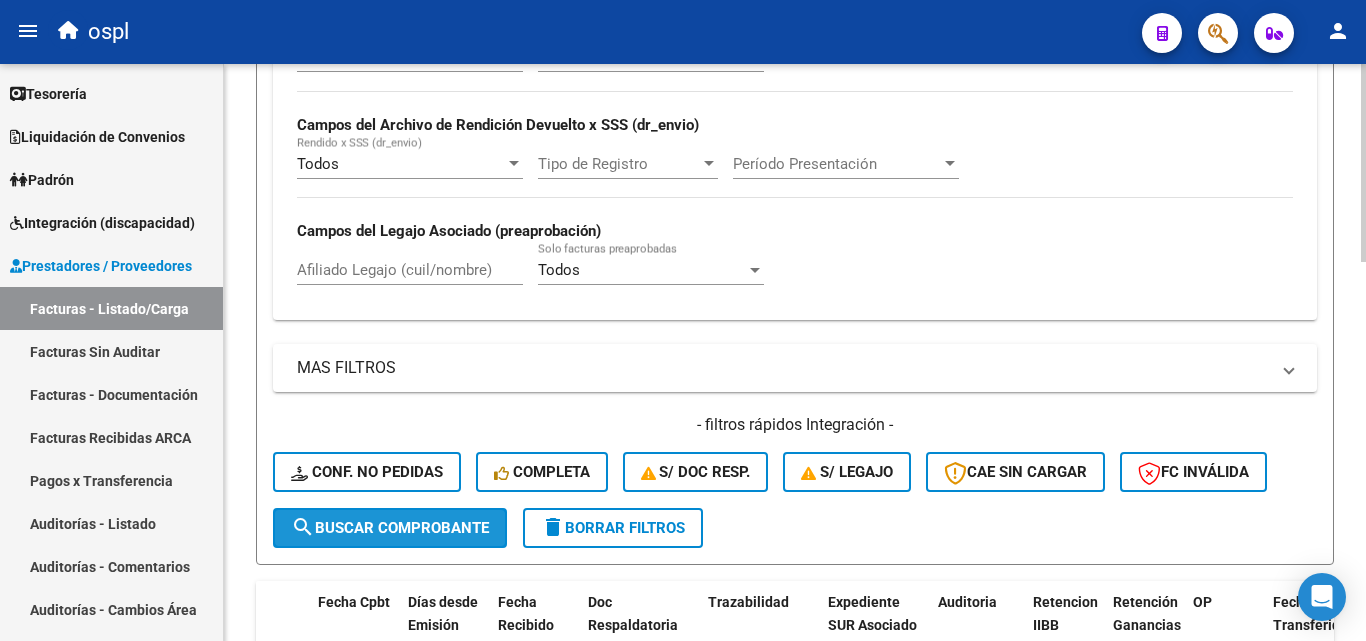 drag, startPoint x: 424, startPoint y: 532, endPoint x: 437, endPoint y: 530, distance: 13.152946 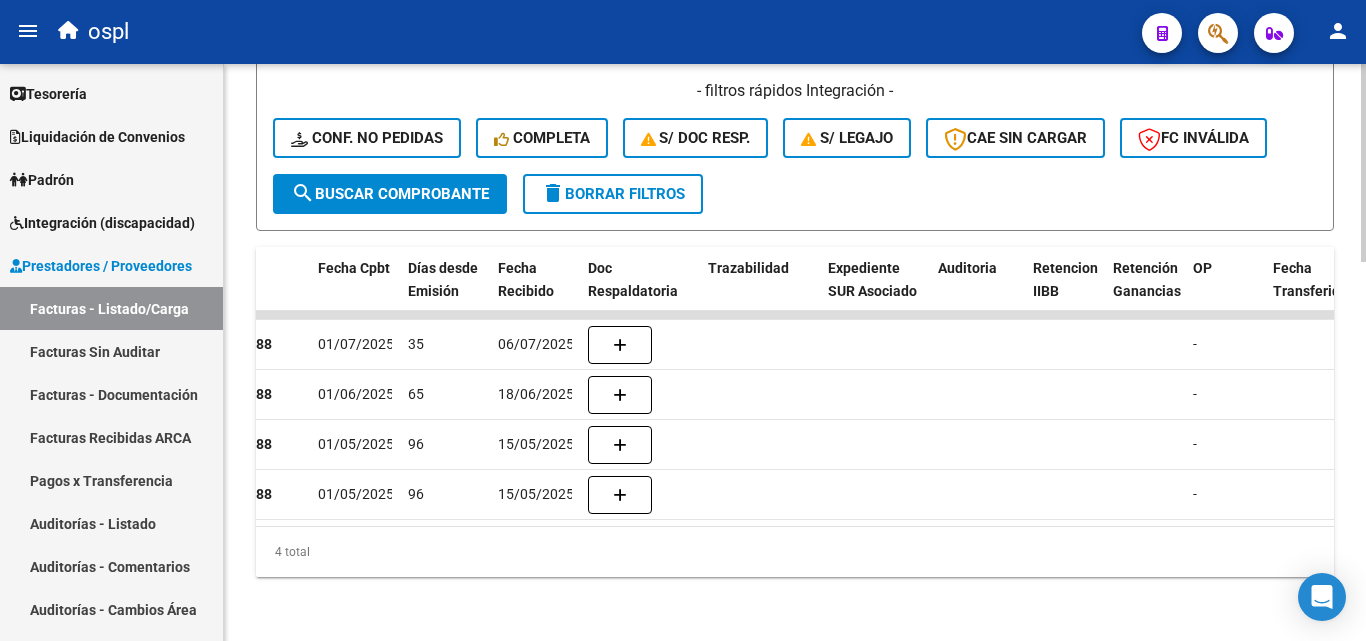scroll, scrollTop: 1107, scrollLeft: 0, axis: vertical 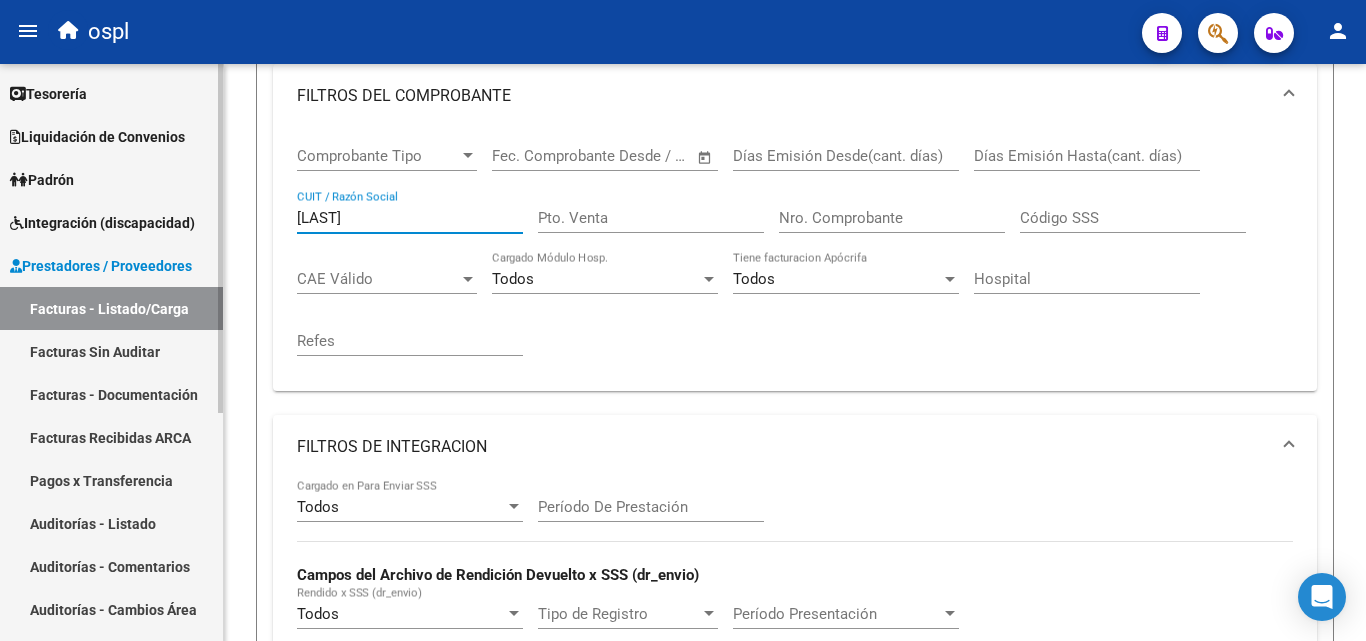 drag, startPoint x: 250, startPoint y: 200, endPoint x: 95, endPoint y: 178, distance: 156.55351 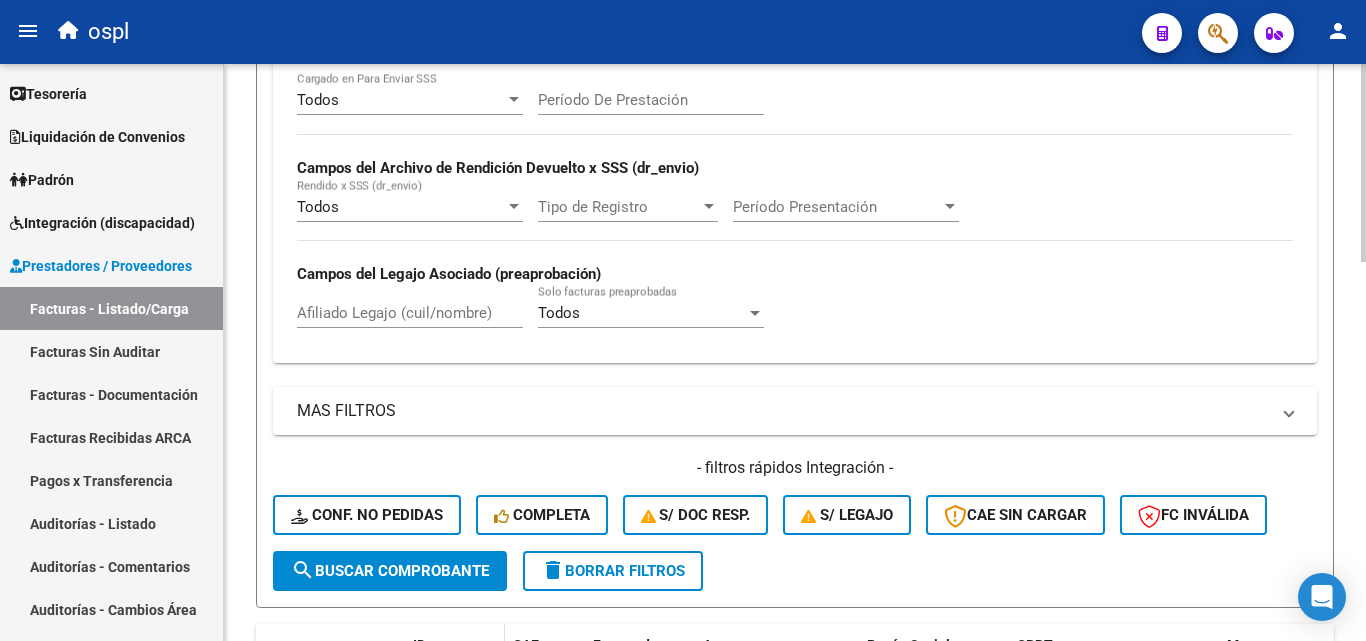 scroll, scrollTop: 807, scrollLeft: 0, axis: vertical 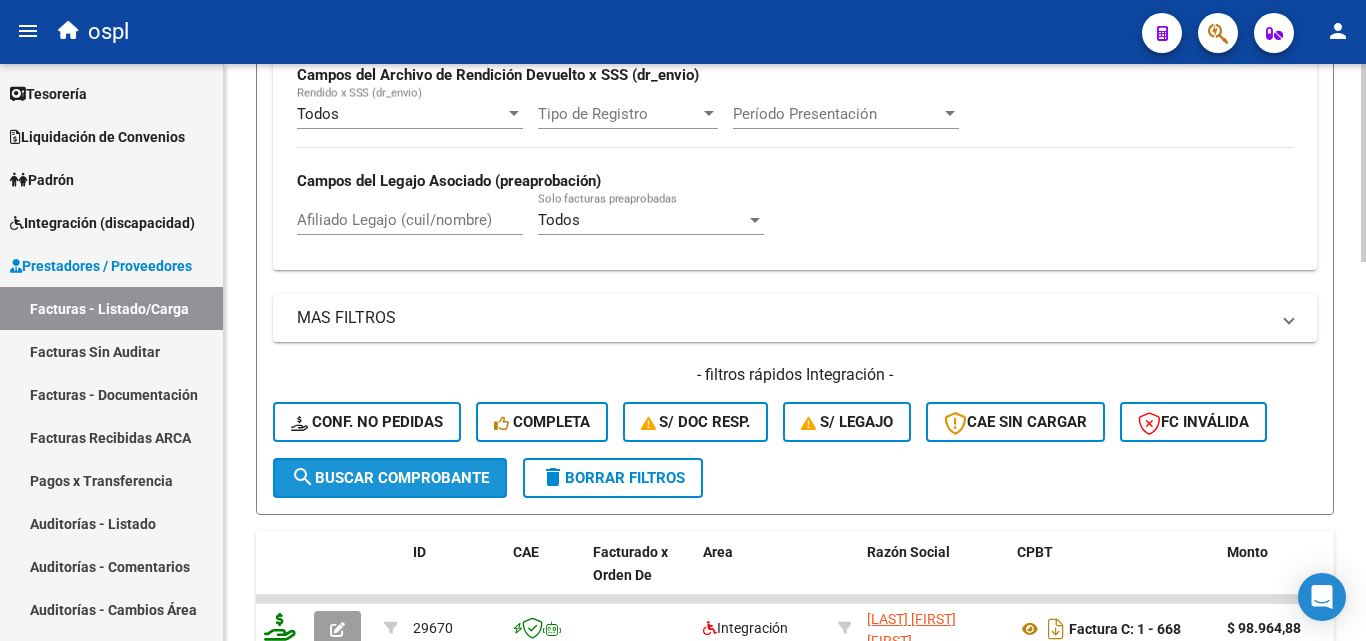 click on "search  Buscar Comprobante" 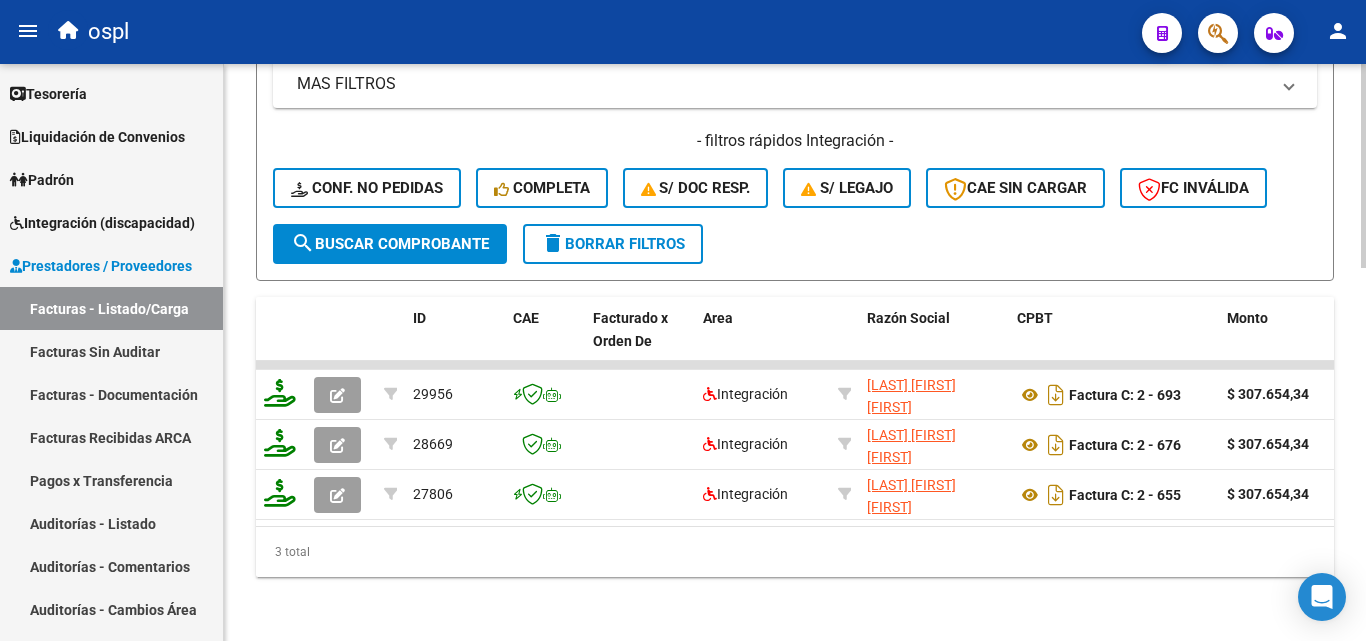 scroll, scrollTop: 1057, scrollLeft: 0, axis: vertical 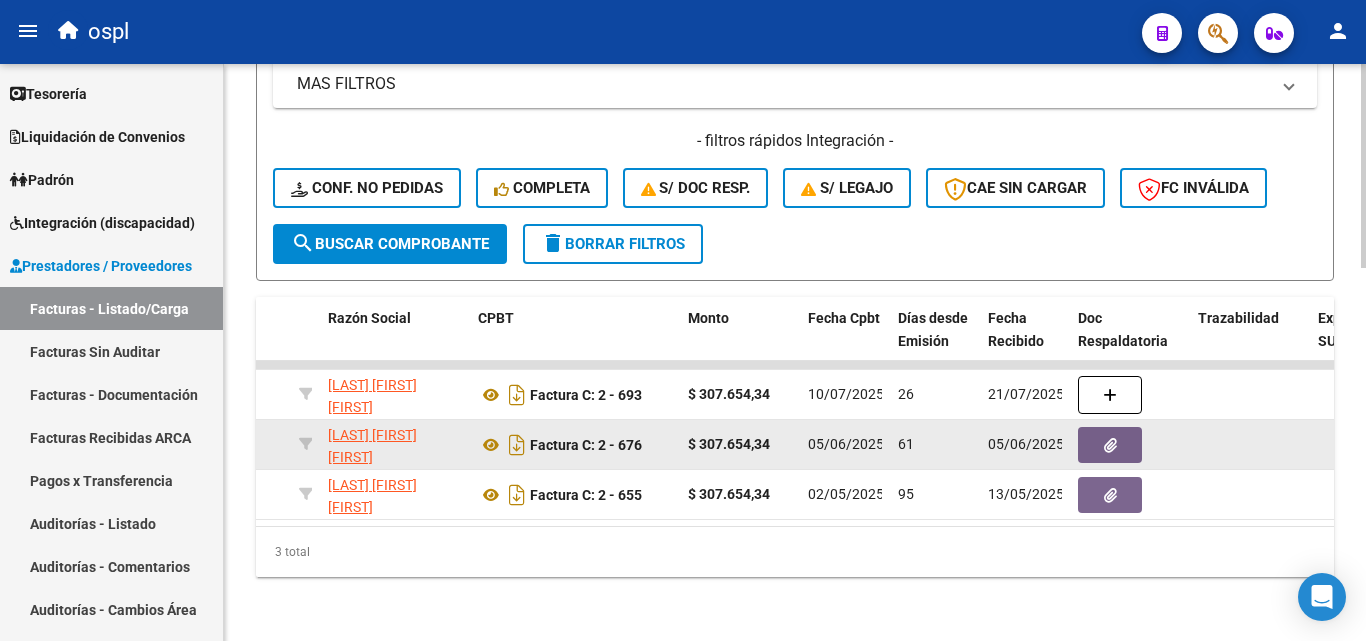 click 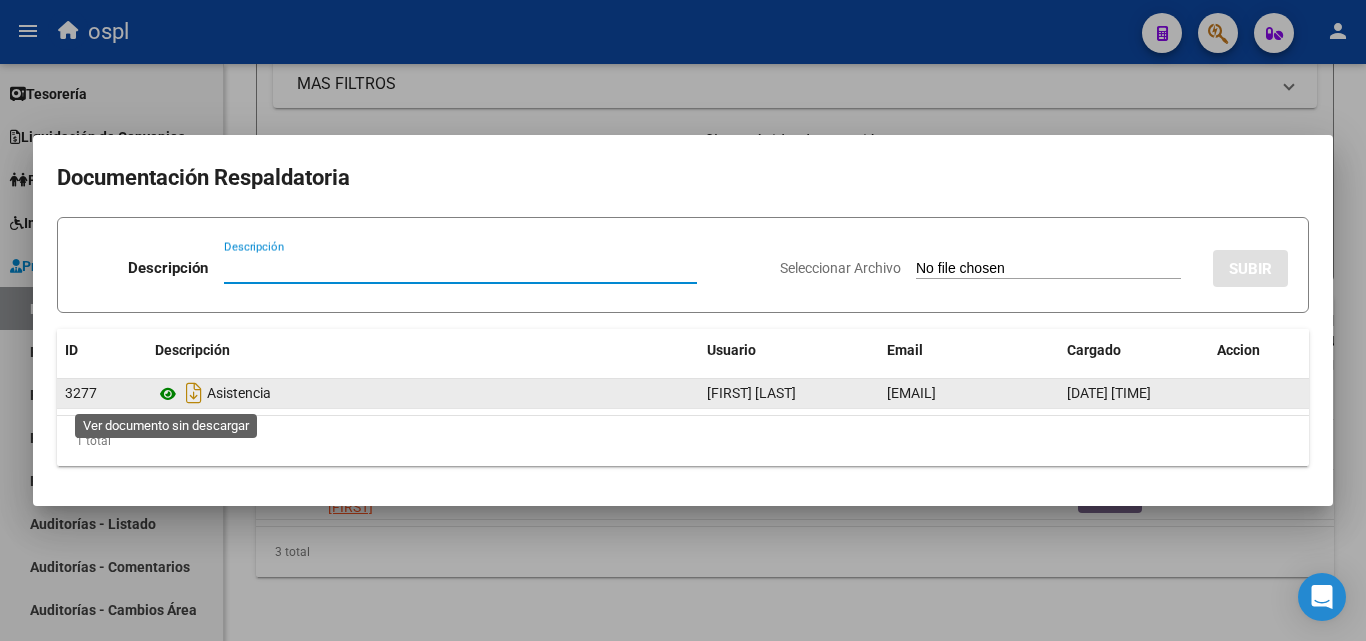 click 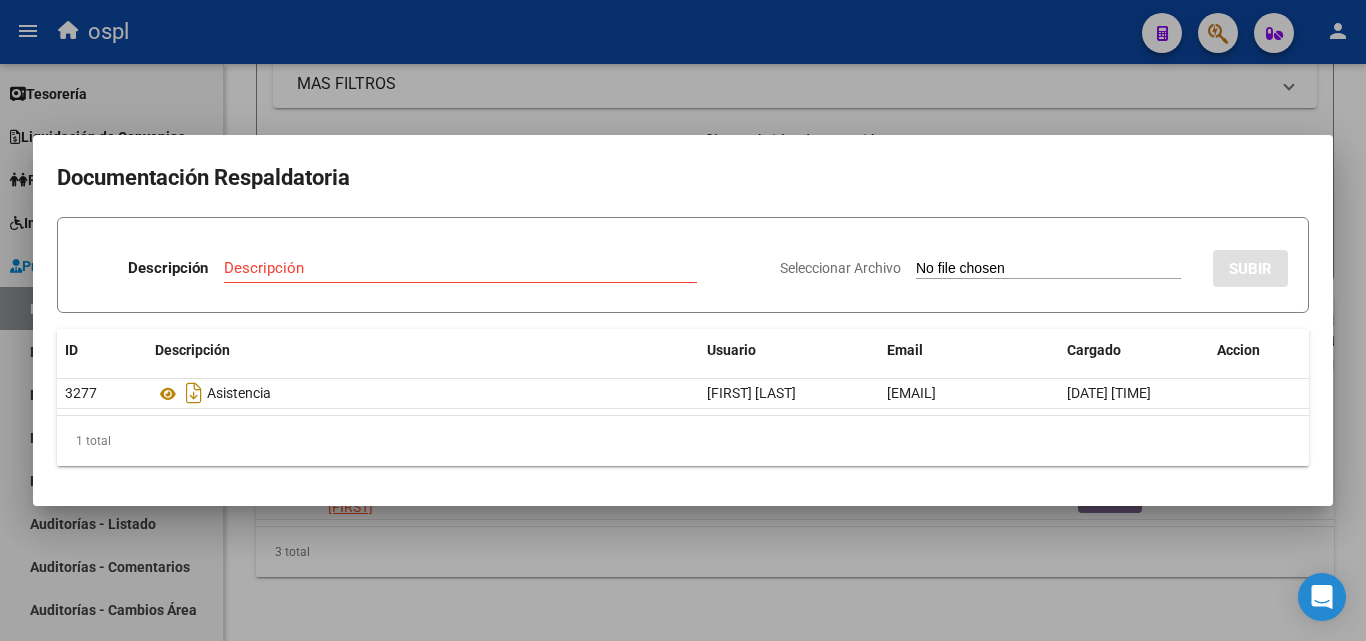 click at bounding box center (683, 320) 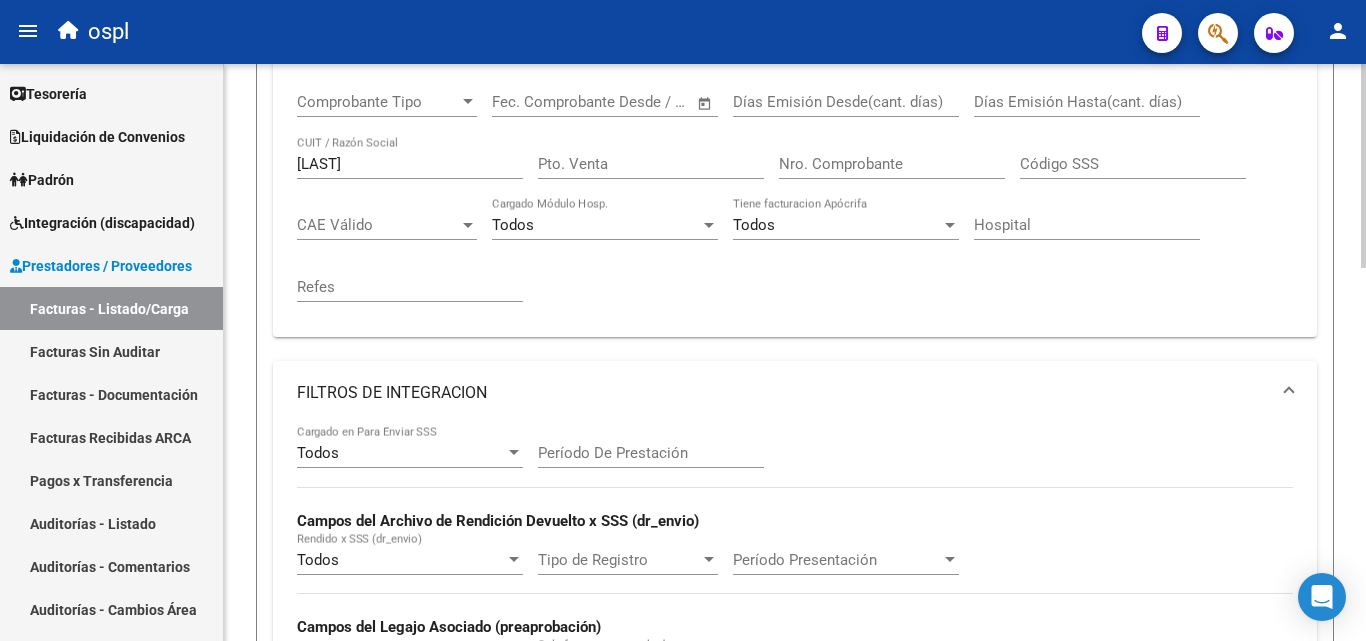 scroll, scrollTop: 357, scrollLeft: 0, axis: vertical 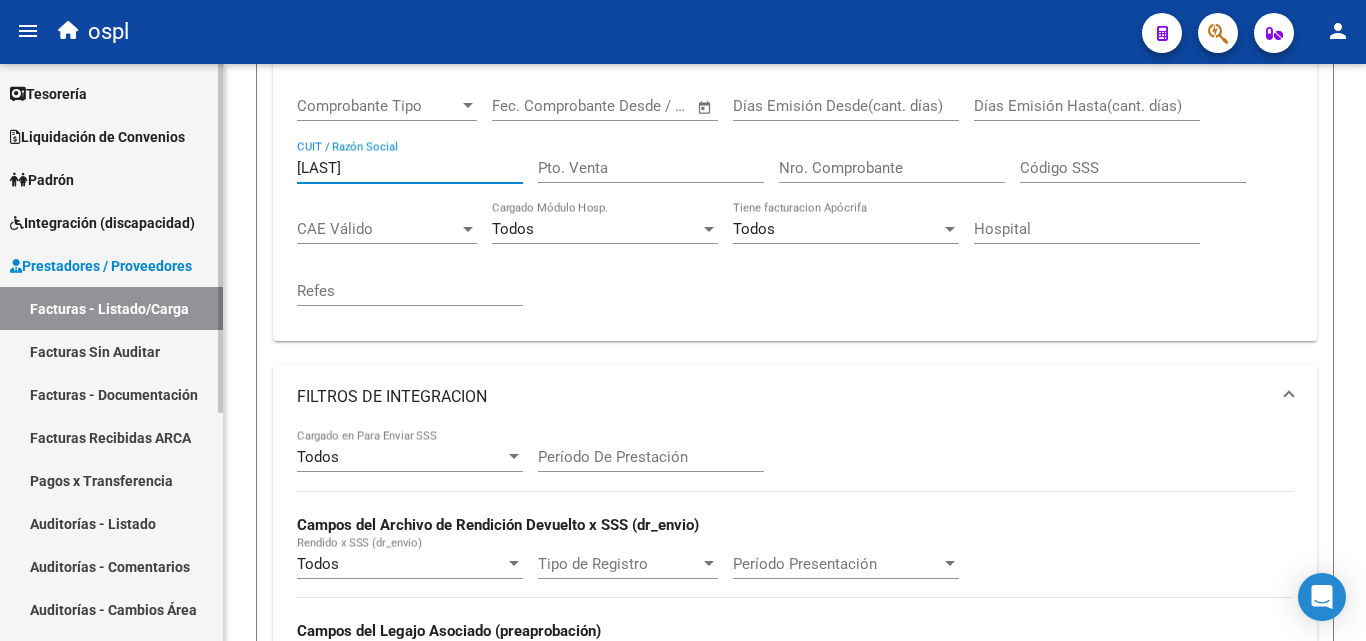 drag, startPoint x: 366, startPoint y: 164, endPoint x: 79, endPoint y: 111, distance: 291.8527 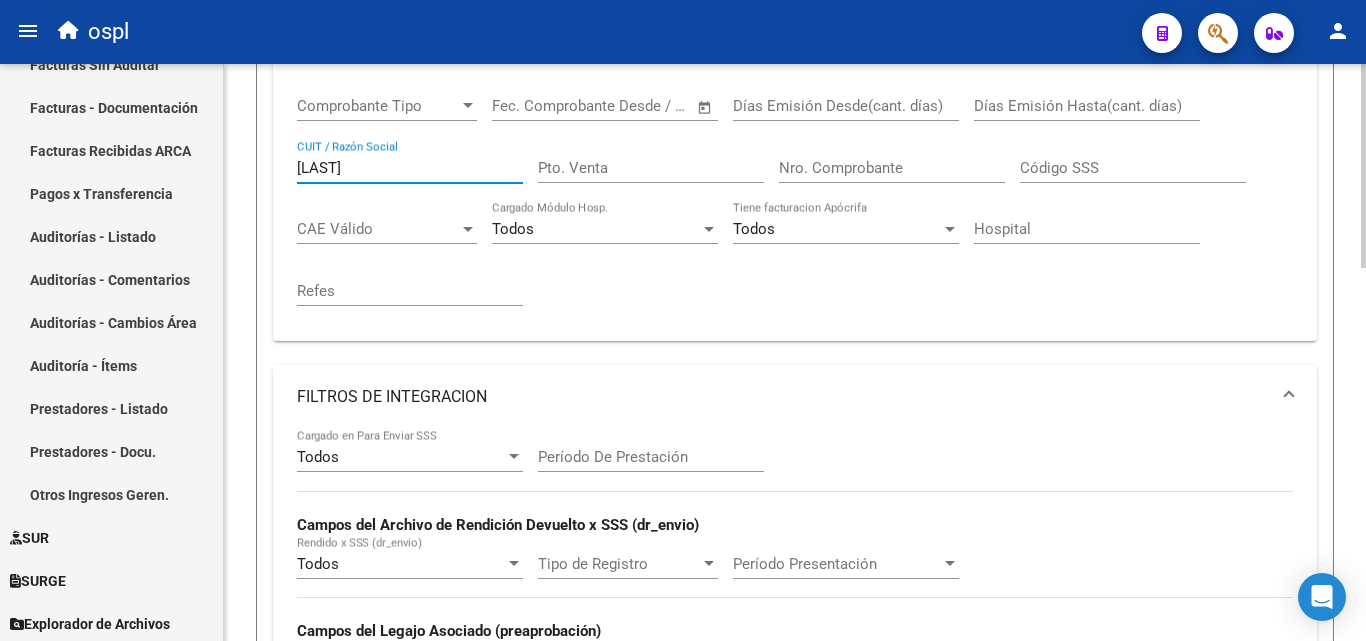 scroll, scrollTop: 300, scrollLeft: 0, axis: vertical 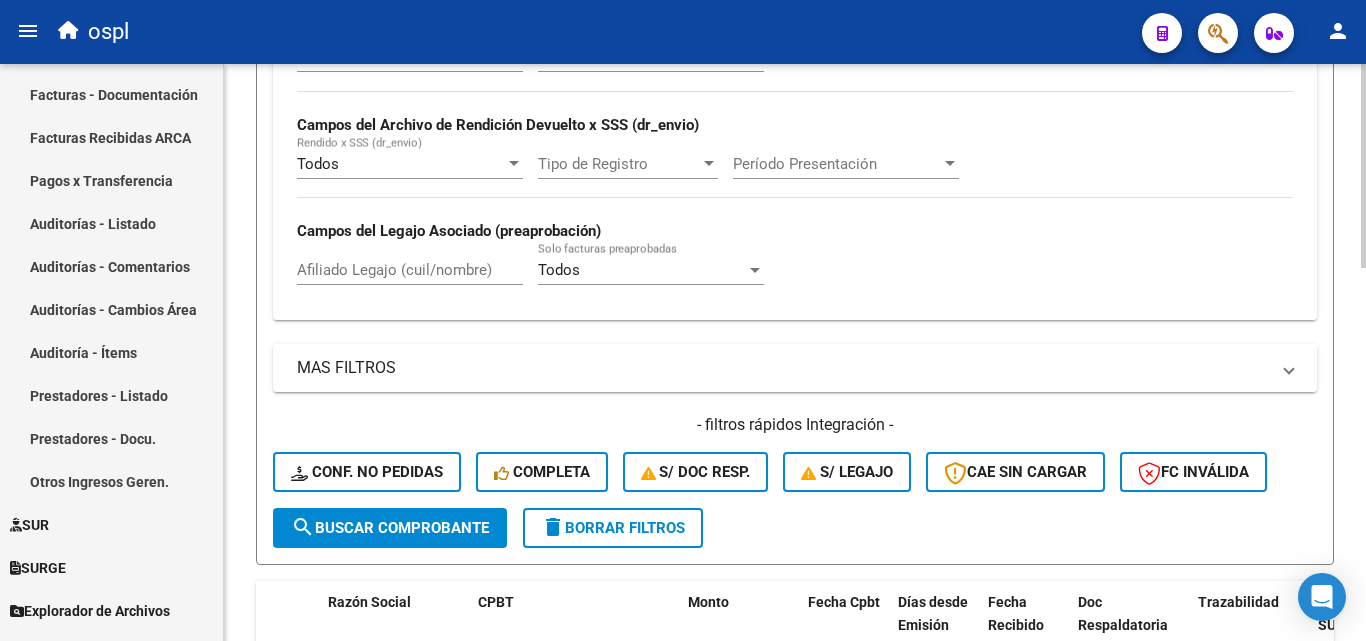 click on "search  Buscar Comprobante" 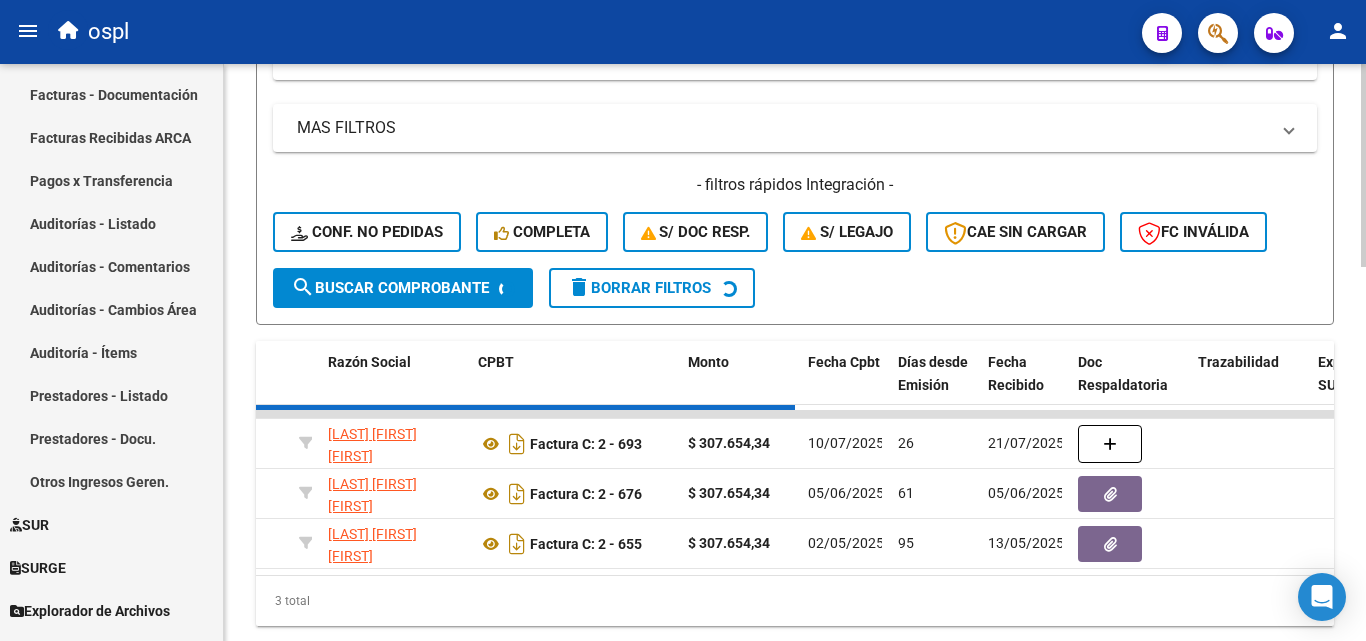scroll, scrollTop: 1057, scrollLeft: 0, axis: vertical 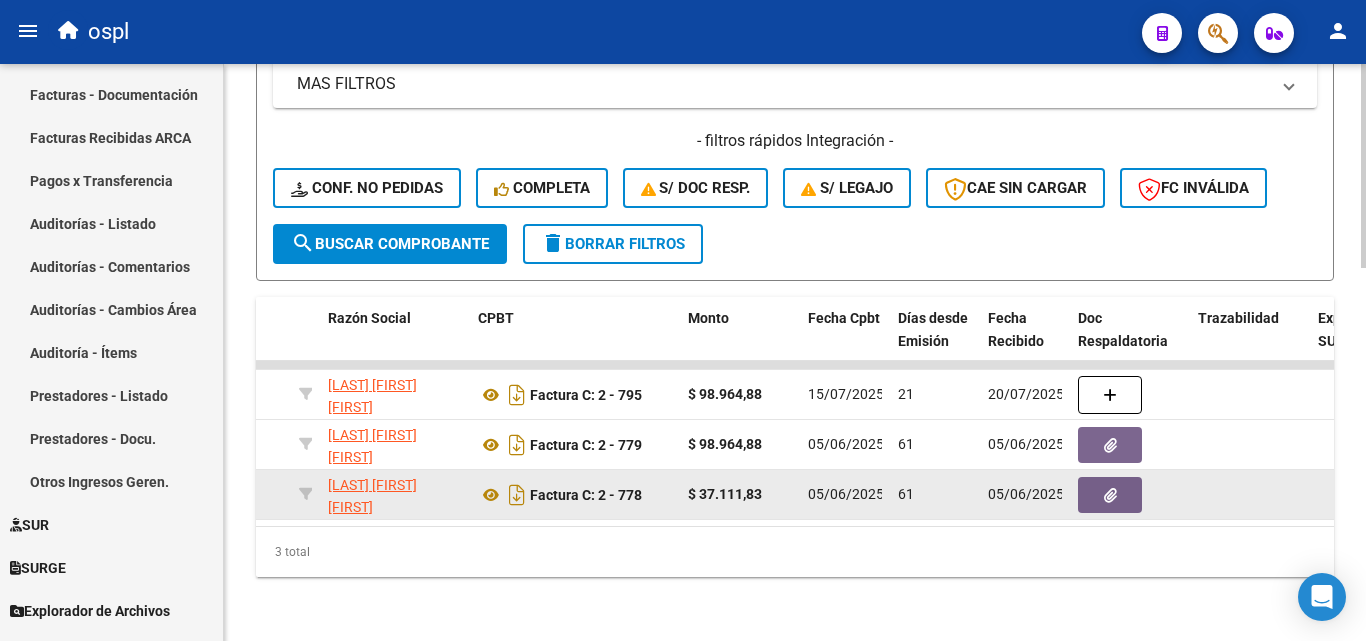 click 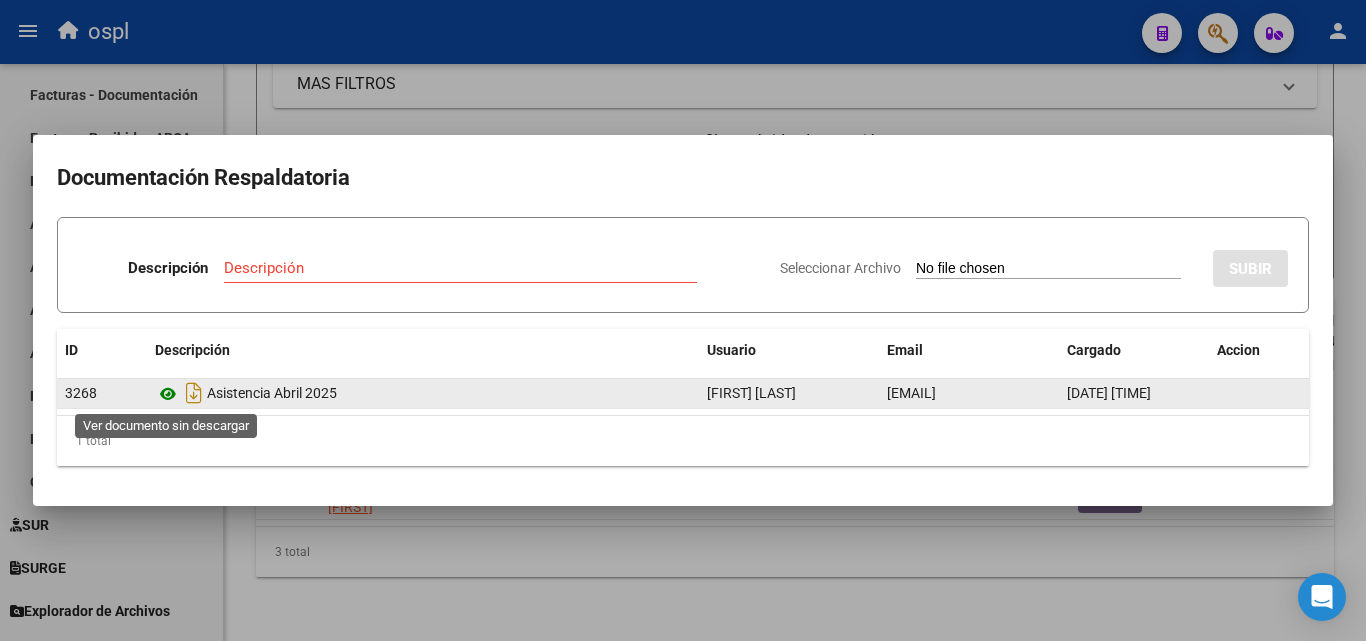 click 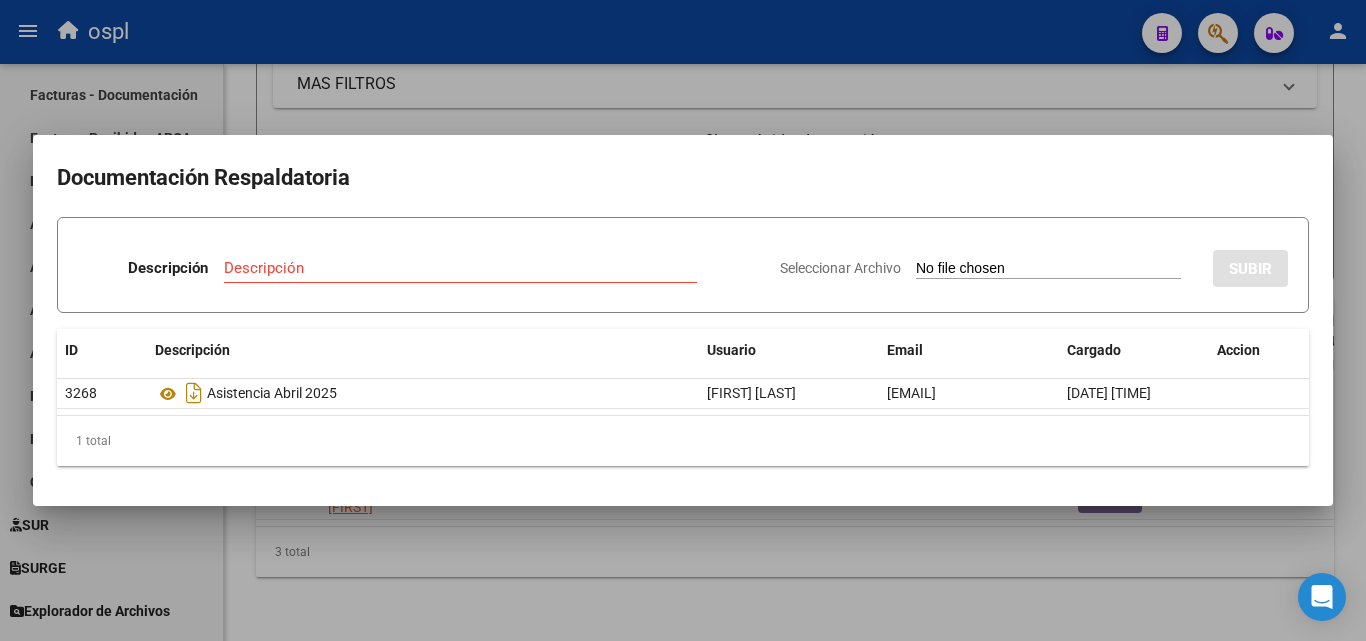 click at bounding box center [683, 320] 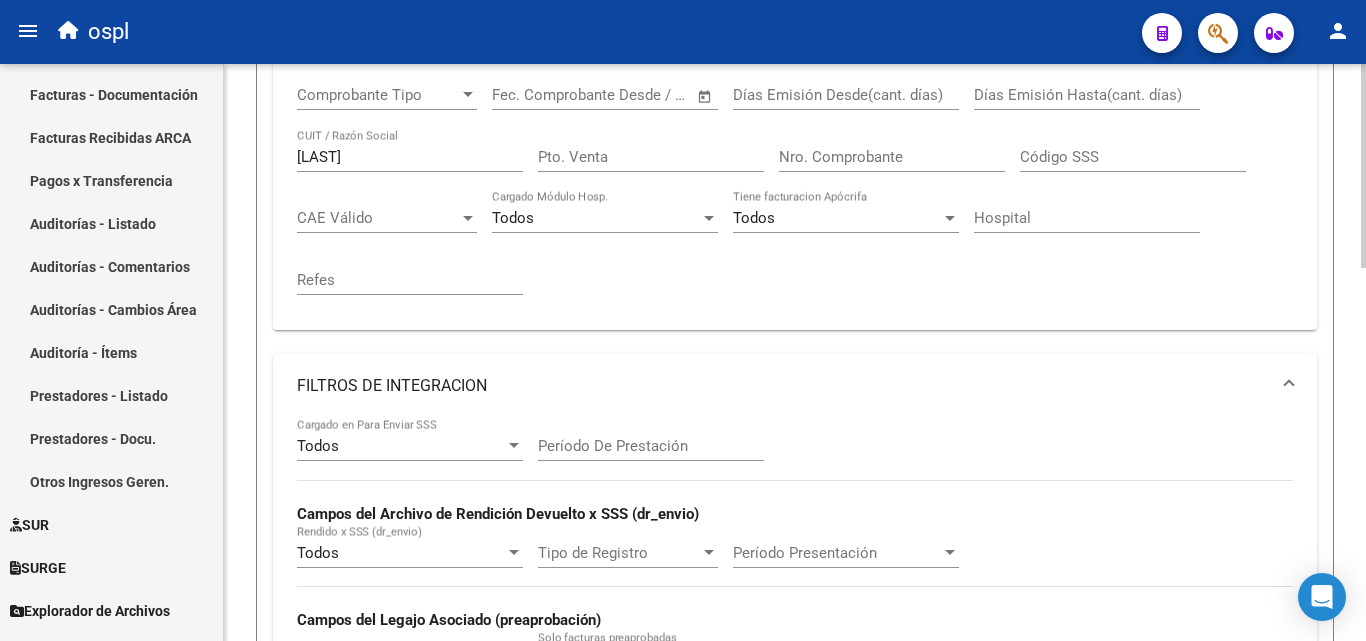 scroll, scrollTop: 357, scrollLeft: 0, axis: vertical 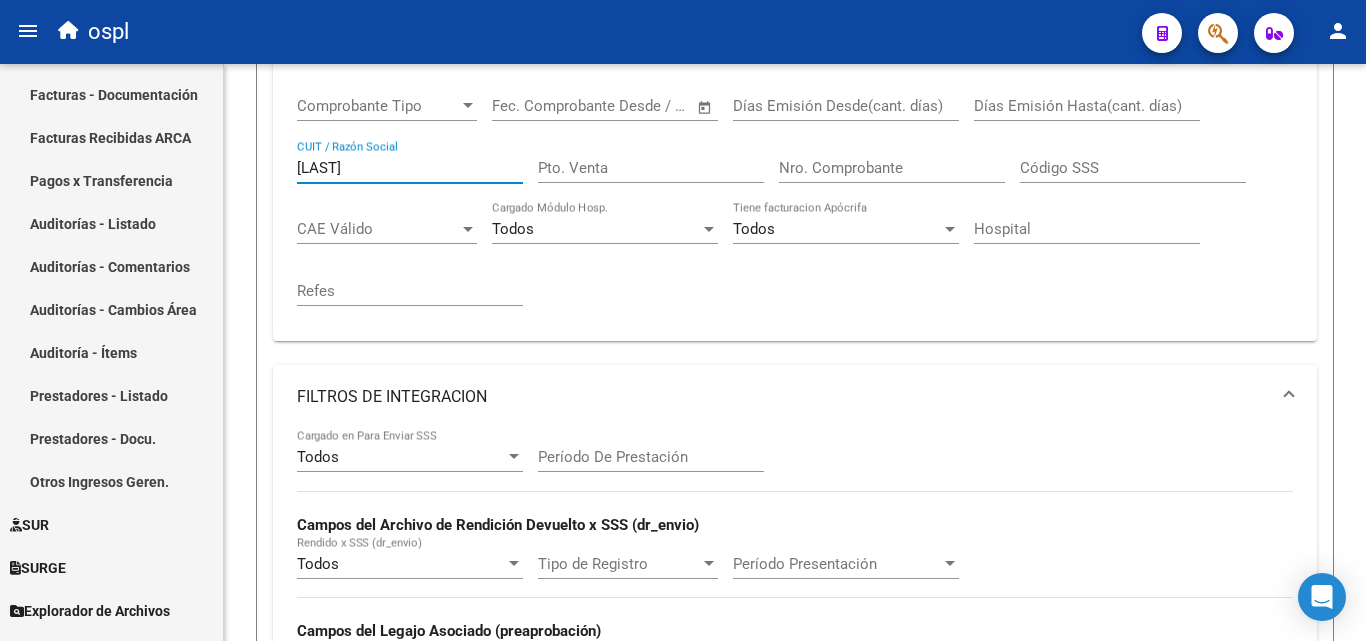 drag, startPoint x: 373, startPoint y: 167, endPoint x: 223, endPoint y: 132, distance: 154.02922 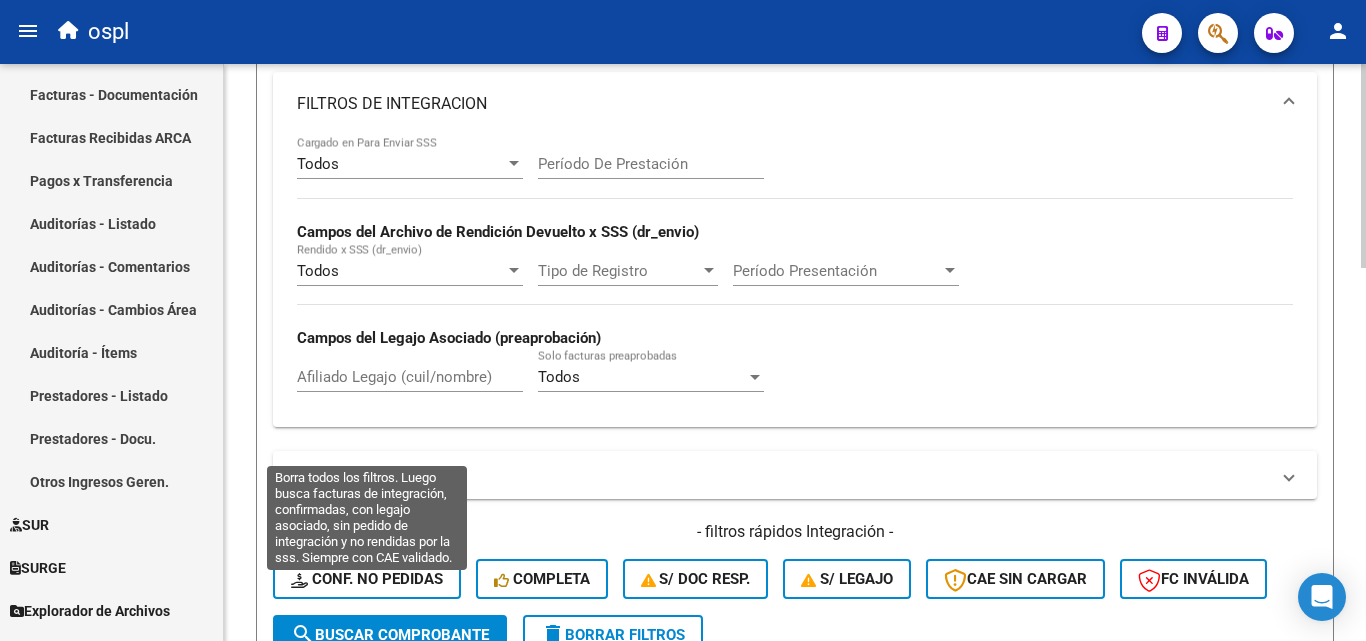 scroll, scrollTop: 857, scrollLeft: 0, axis: vertical 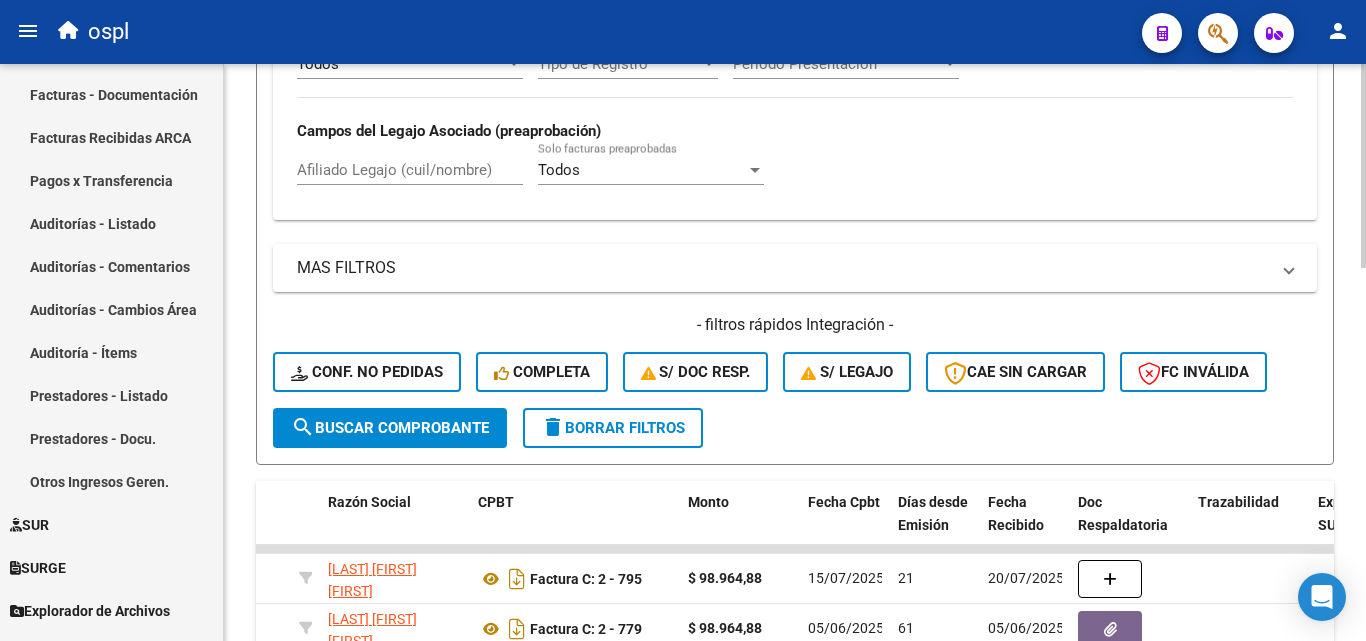 click on "search  Buscar Comprobante" 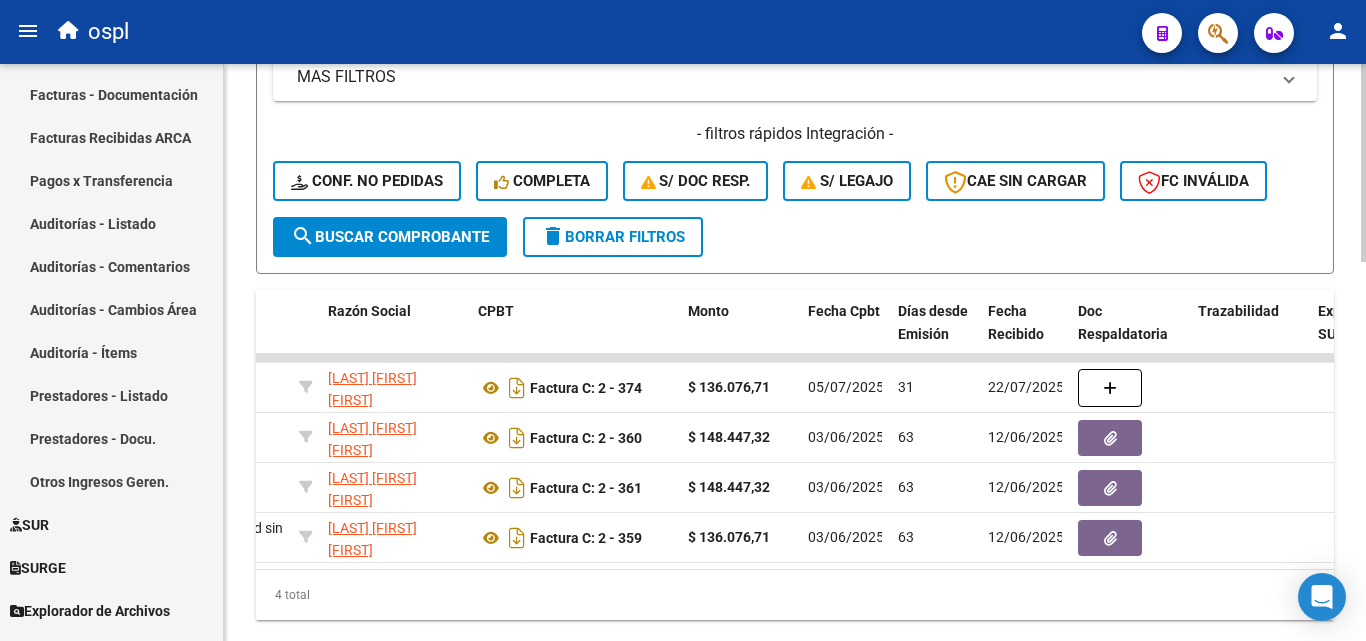 scroll, scrollTop: 1057, scrollLeft: 0, axis: vertical 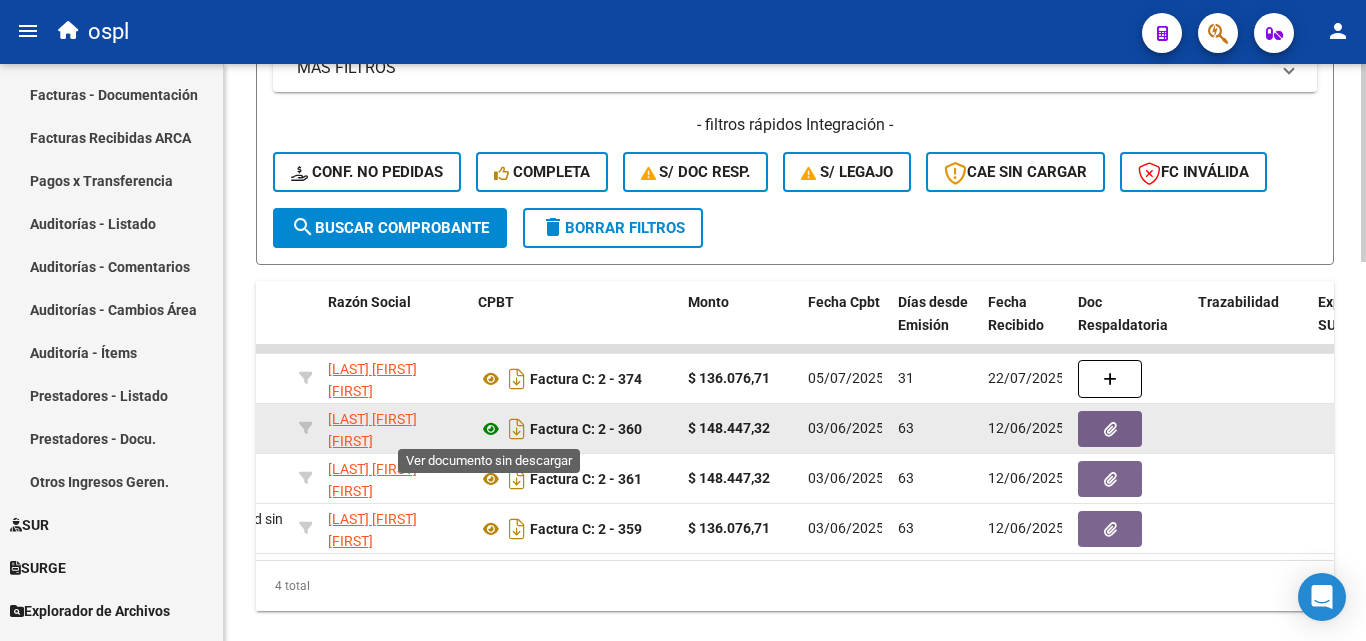 click 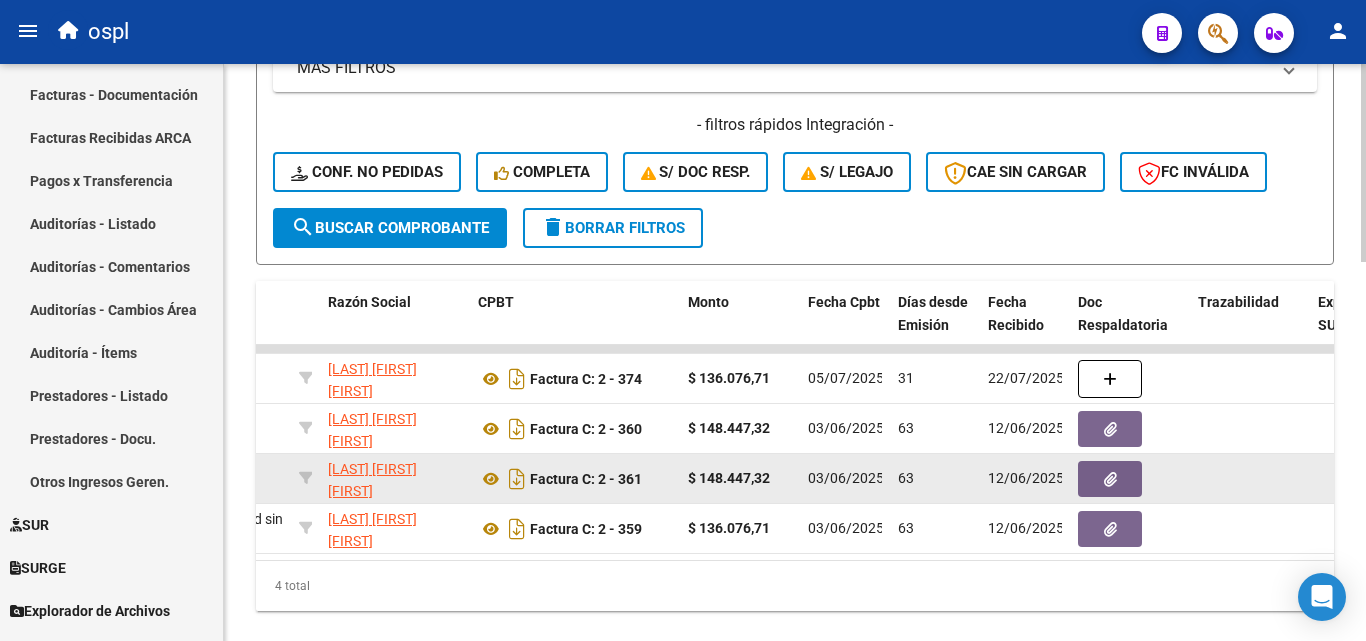 click 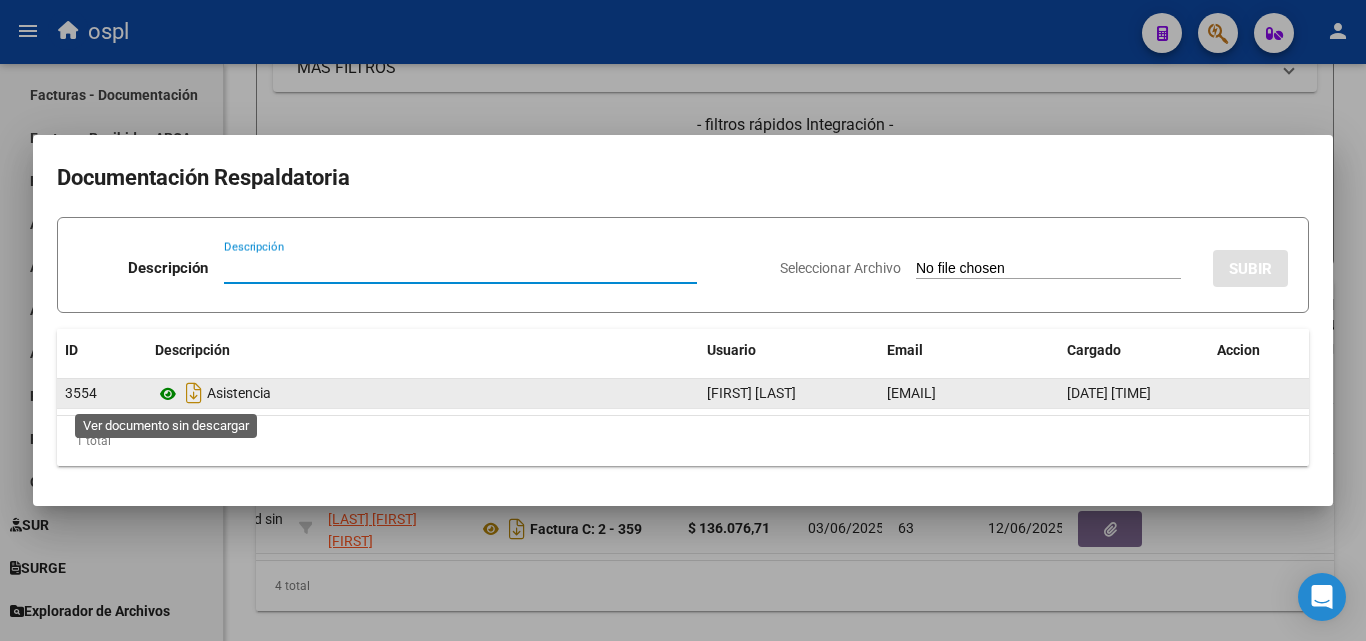 click 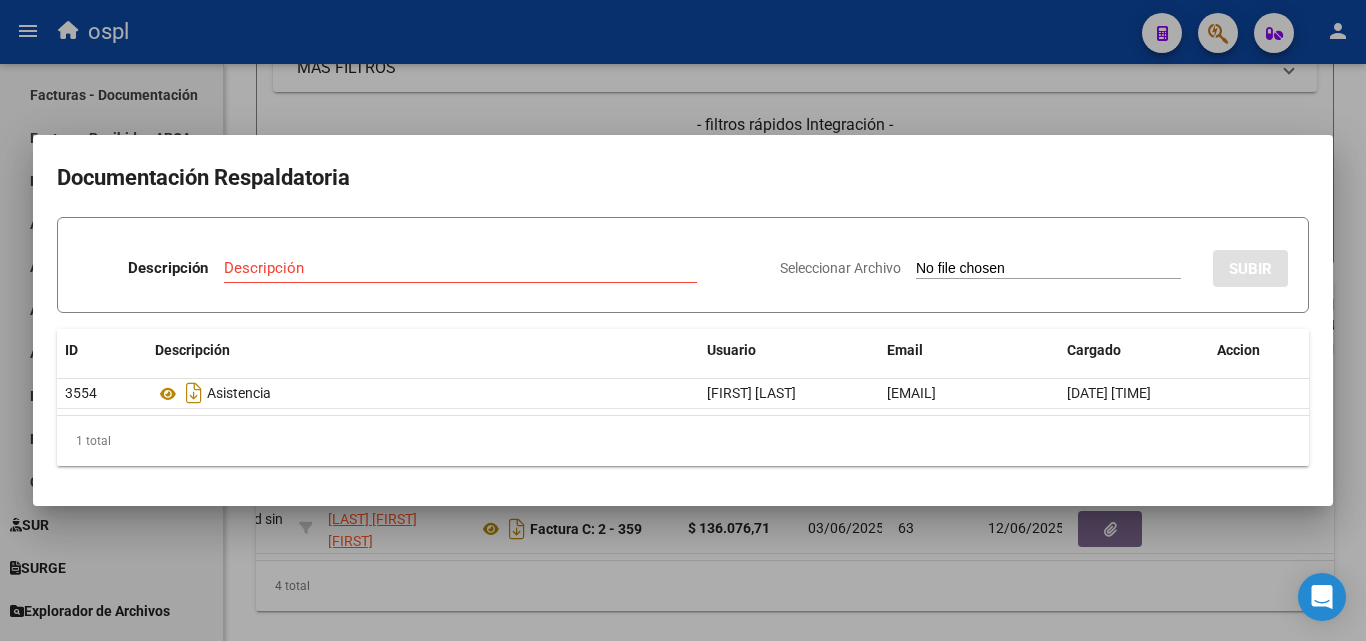 click at bounding box center (683, 320) 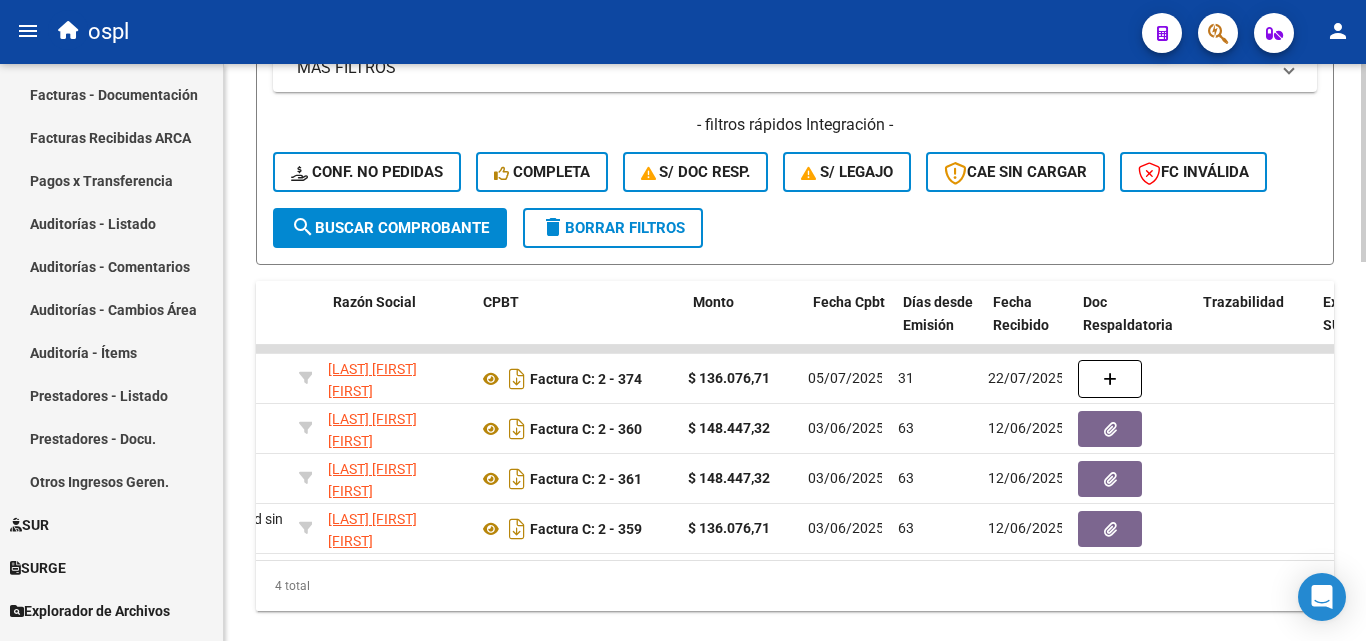 scroll, scrollTop: 0, scrollLeft: 371, axis: horizontal 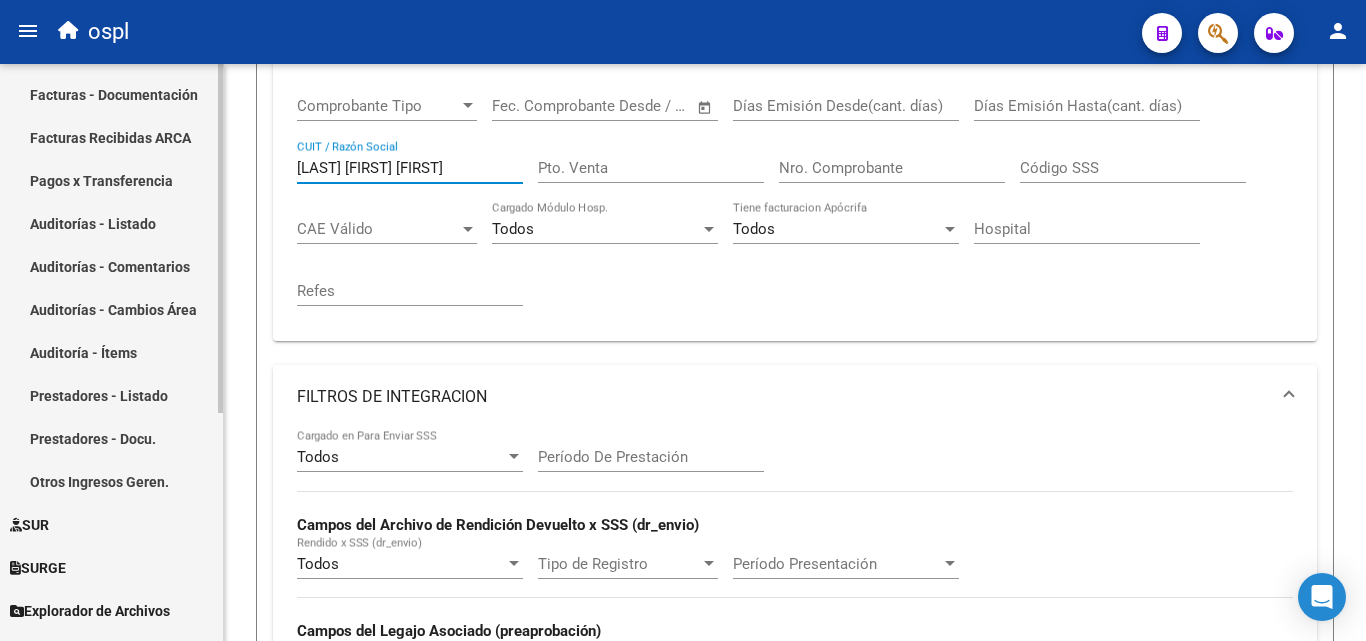 drag, startPoint x: 436, startPoint y: 165, endPoint x: 0, endPoint y: 113, distance: 439.08997 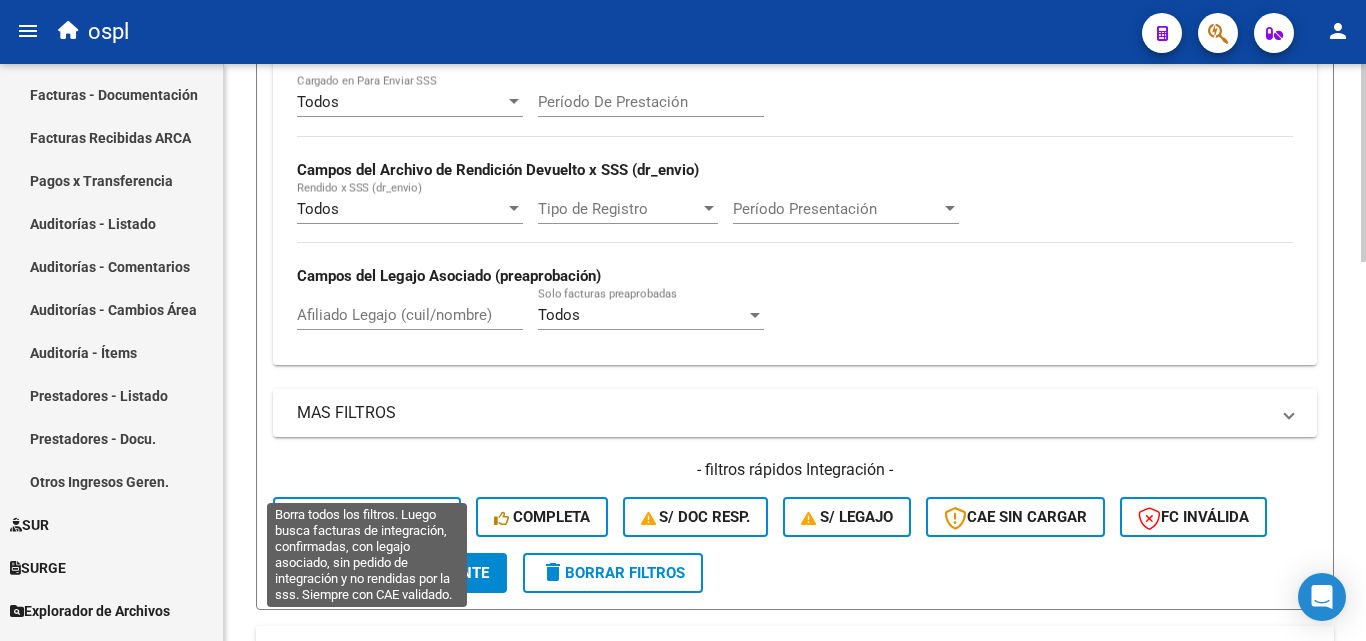 scroll, scrollTop: 757, scrollLeft: 0, axis: vertical 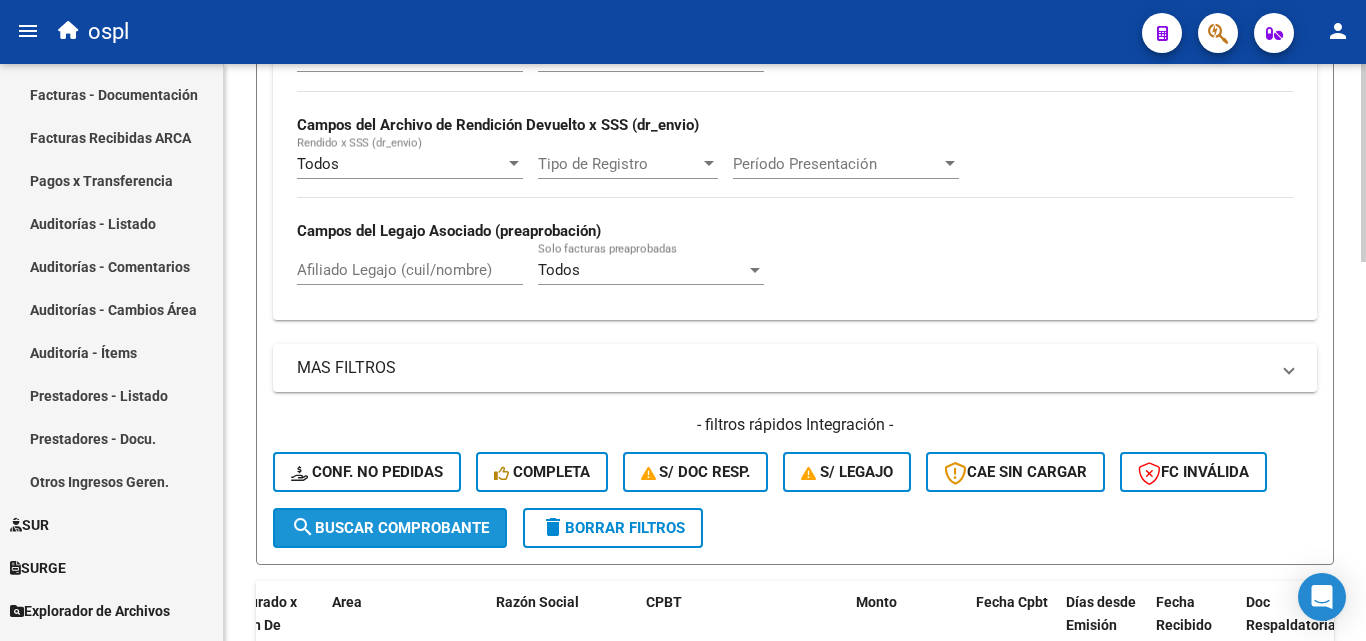 click on "search  Buscar Comprobante" 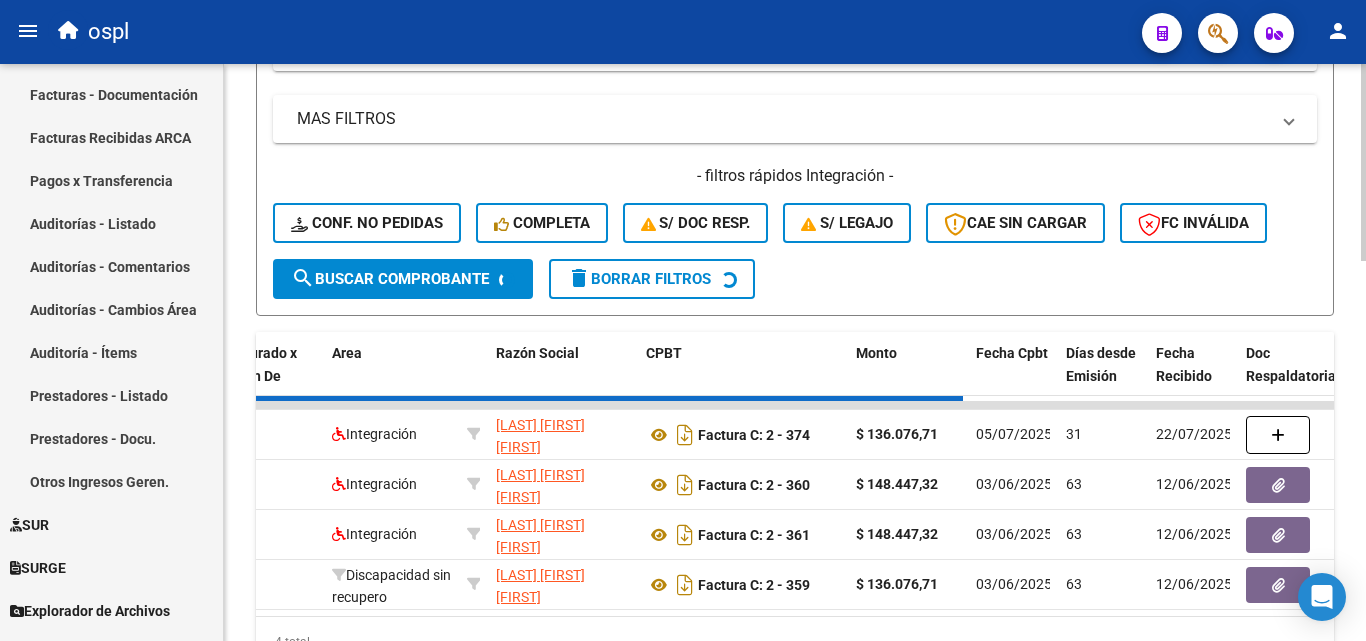 scroll, scrollTop: 1007, scrollLeft: 0, axis: vertical 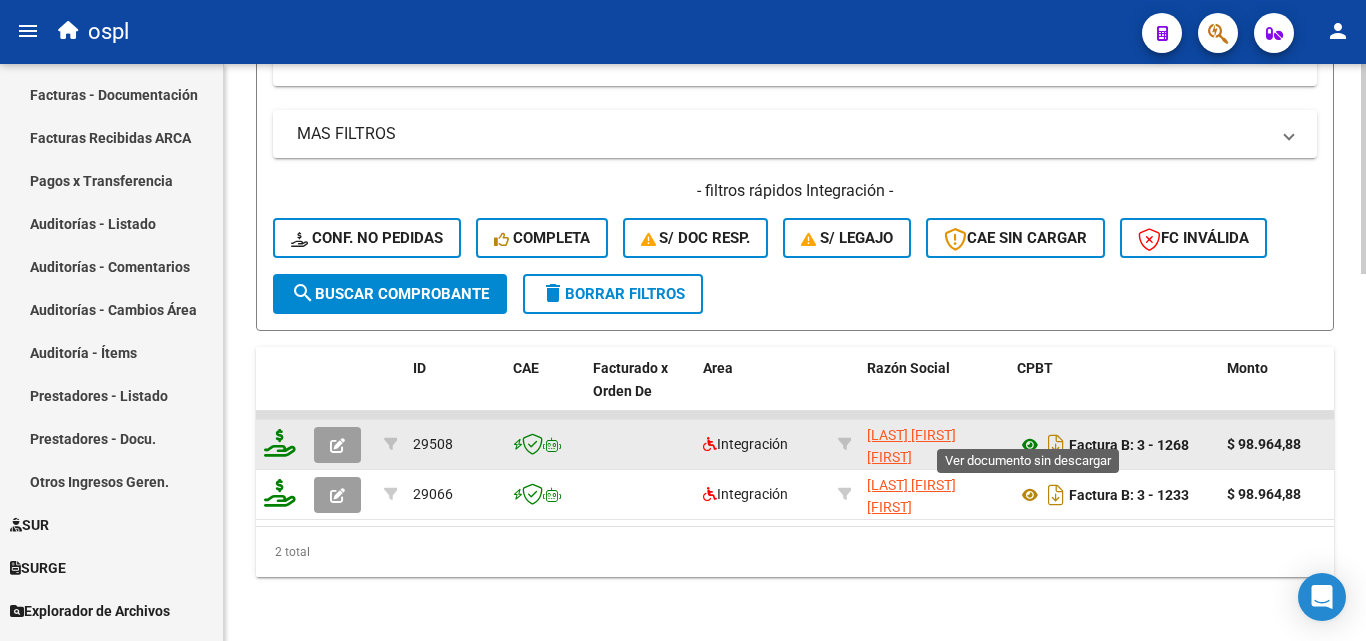 click 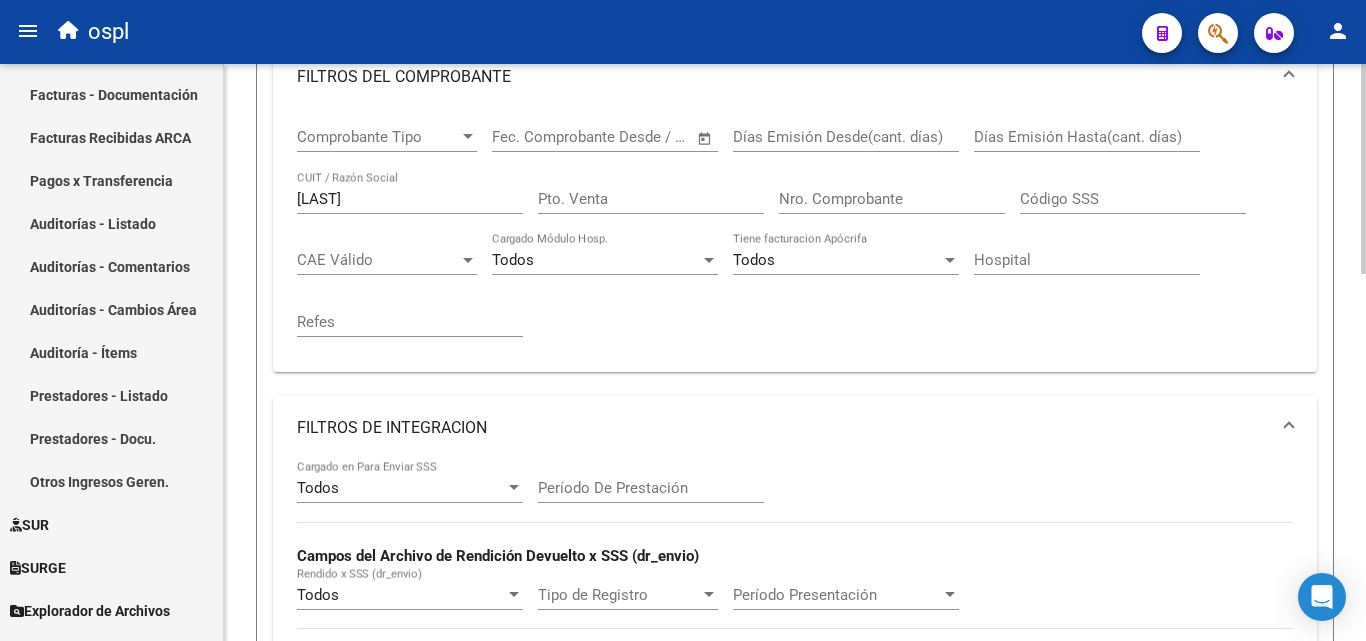 scroll, scrollTop: 307, scrollLeft: 0, axis: vertical 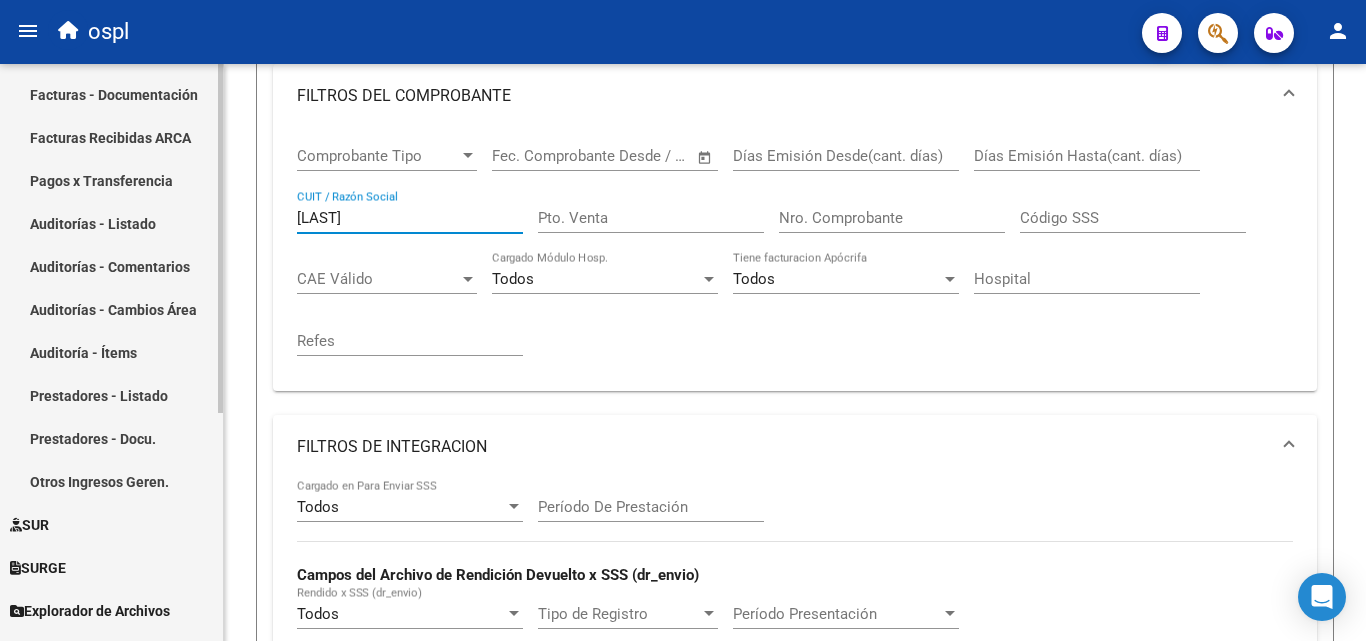 drag, startPoint x: 359, startPoint y: 223, endPoint x: 196, endPoint y: 200, distance: 164.6147 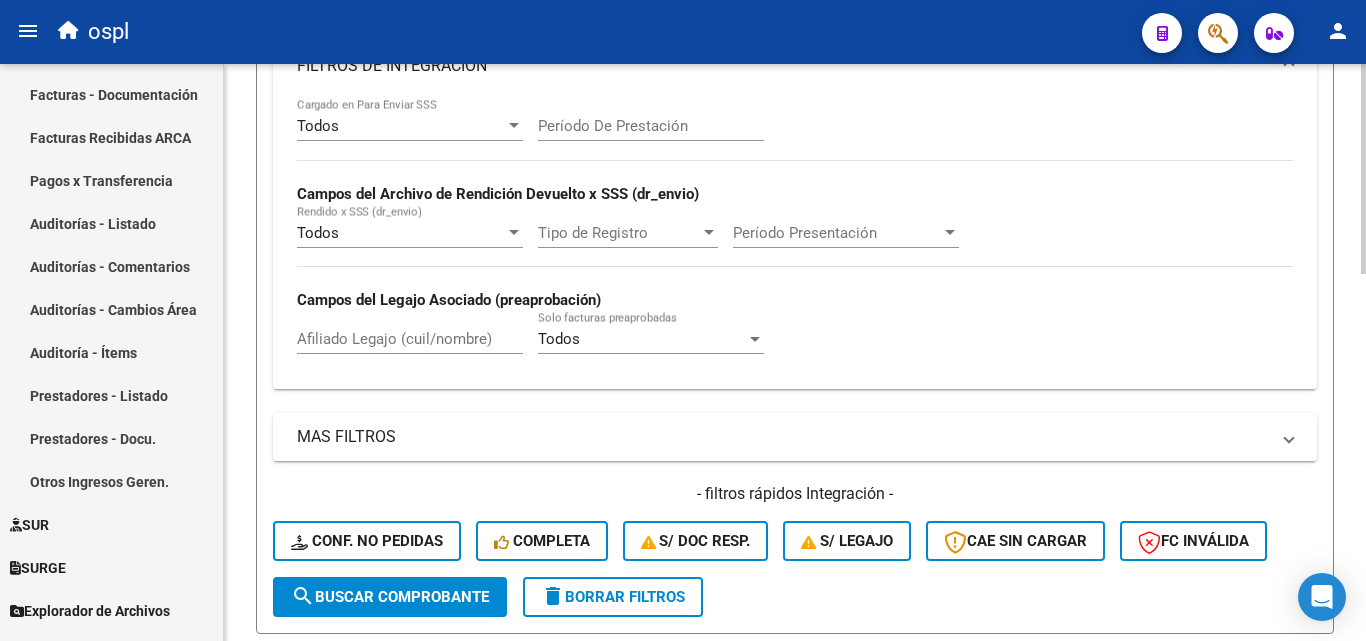 scroll, scrollTop: 807, scrollLeft: 0, axis: vertical 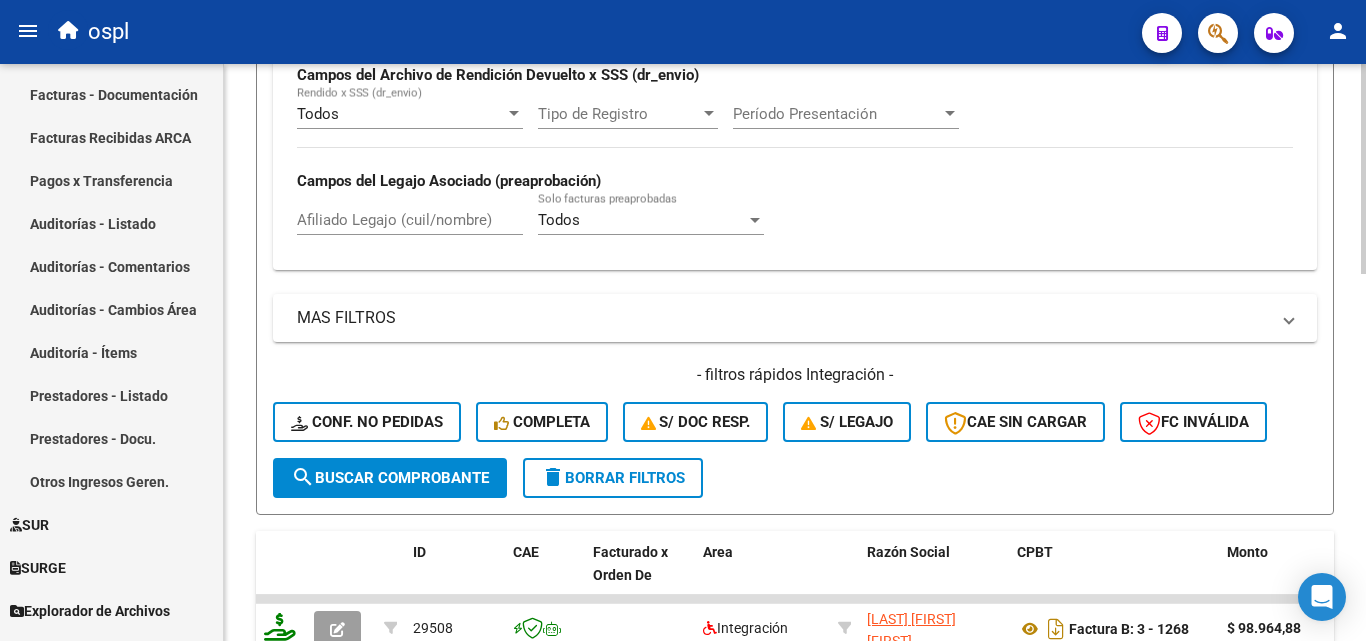 click on "search  Buscar Comprobante" 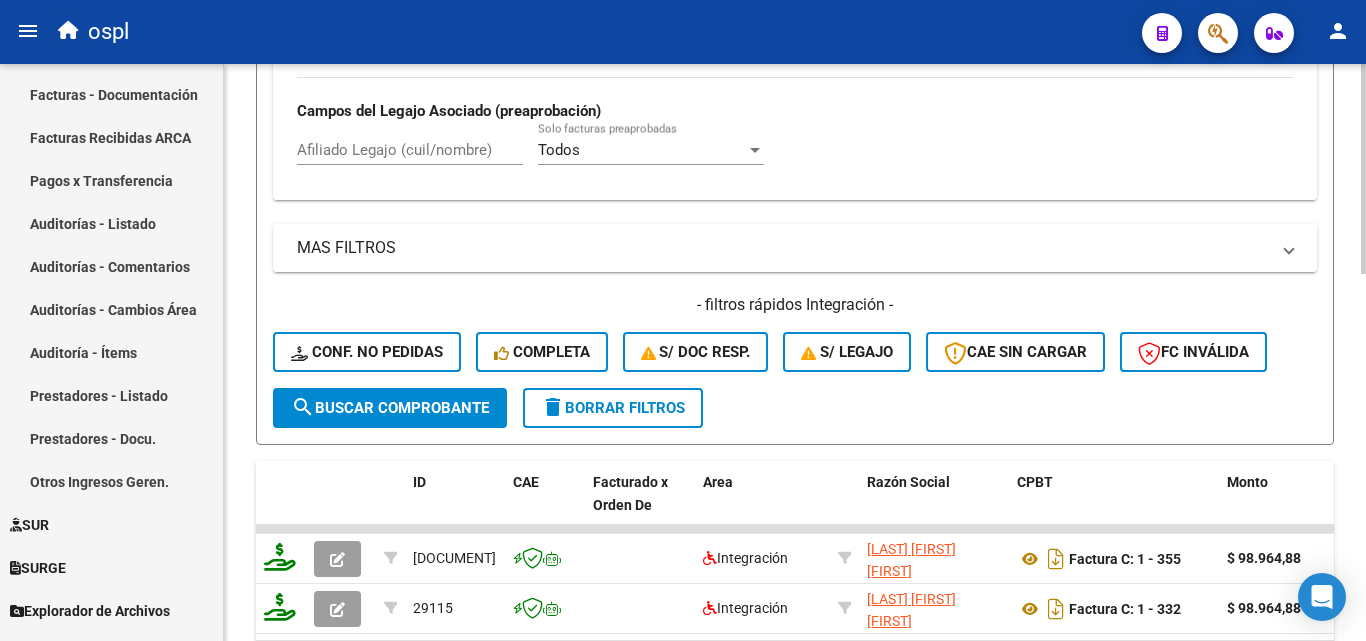 scroll, scrollTop: 1007, scrollLeft: 0, axis: vertical 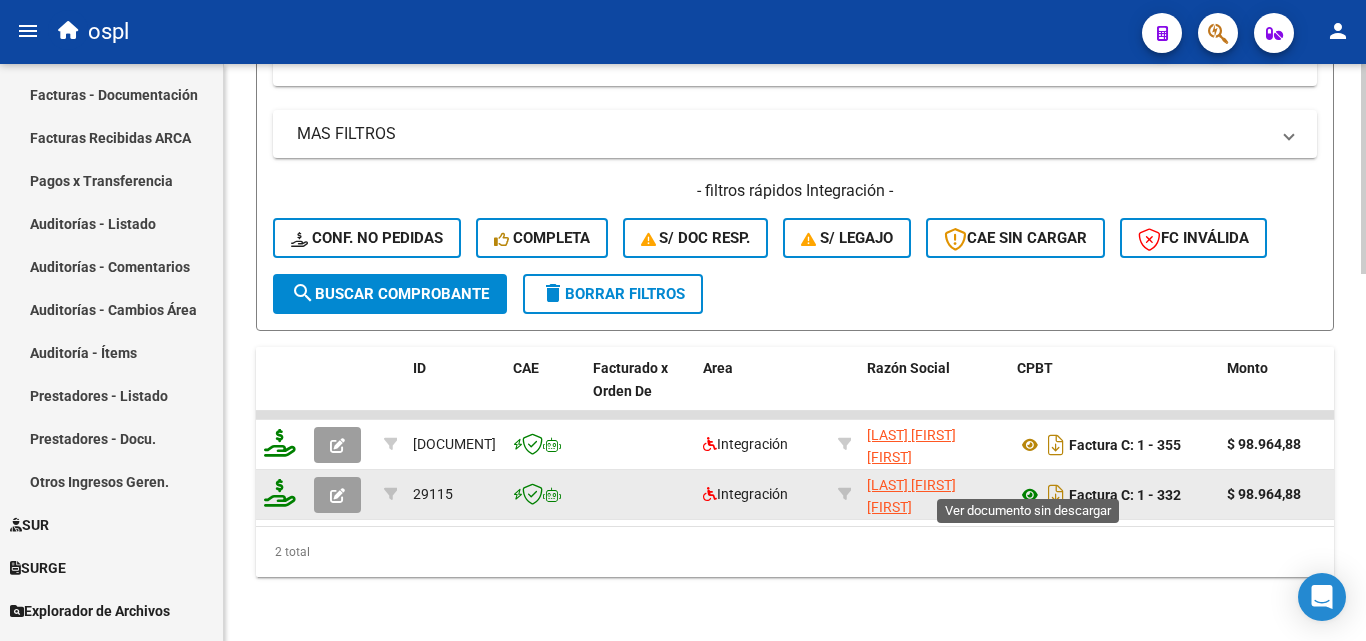 click 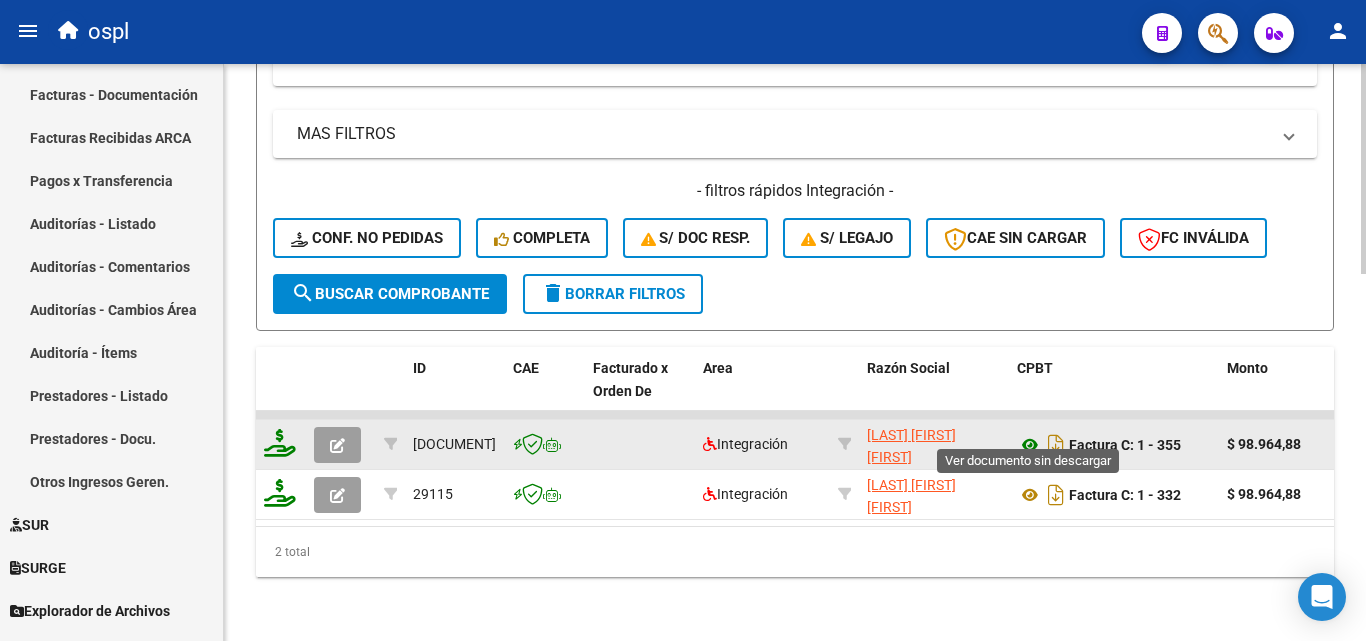 click 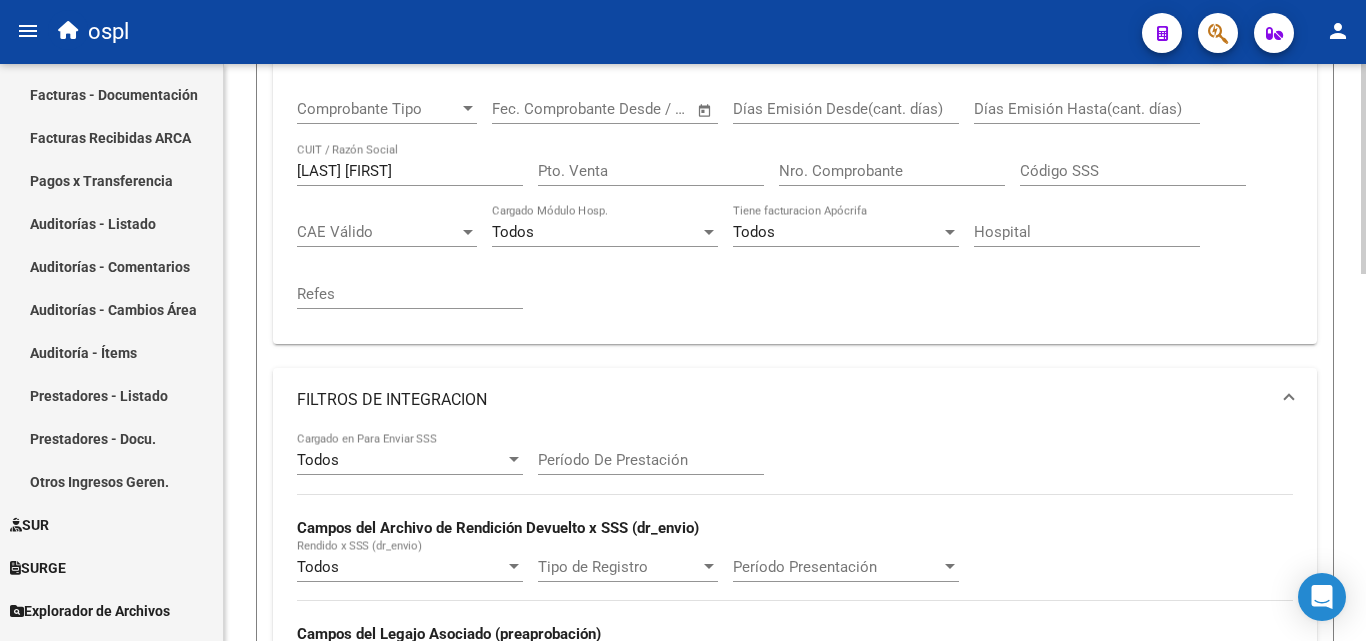 scroll, scrollTop: 307, scrollLeft: 0, axis: vertical 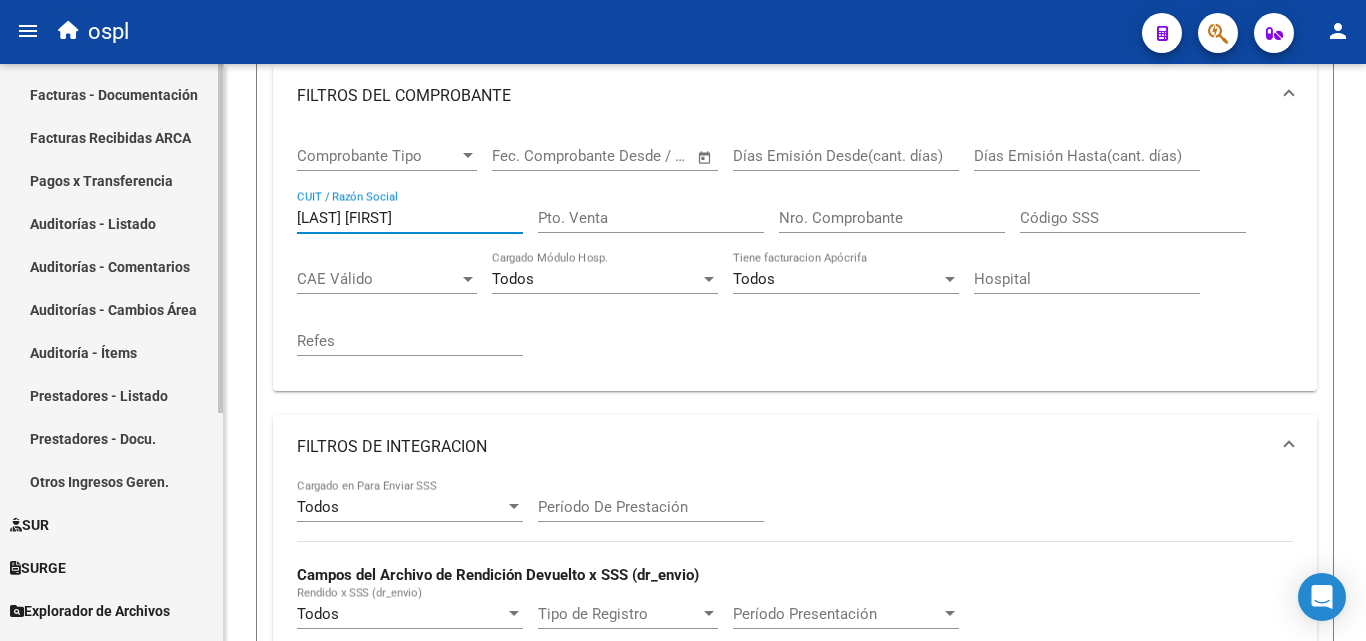drag, startPoint x: 413, startPoint y: 219, endPoint x: 0, endPoint y: 152, distance: 418.39932 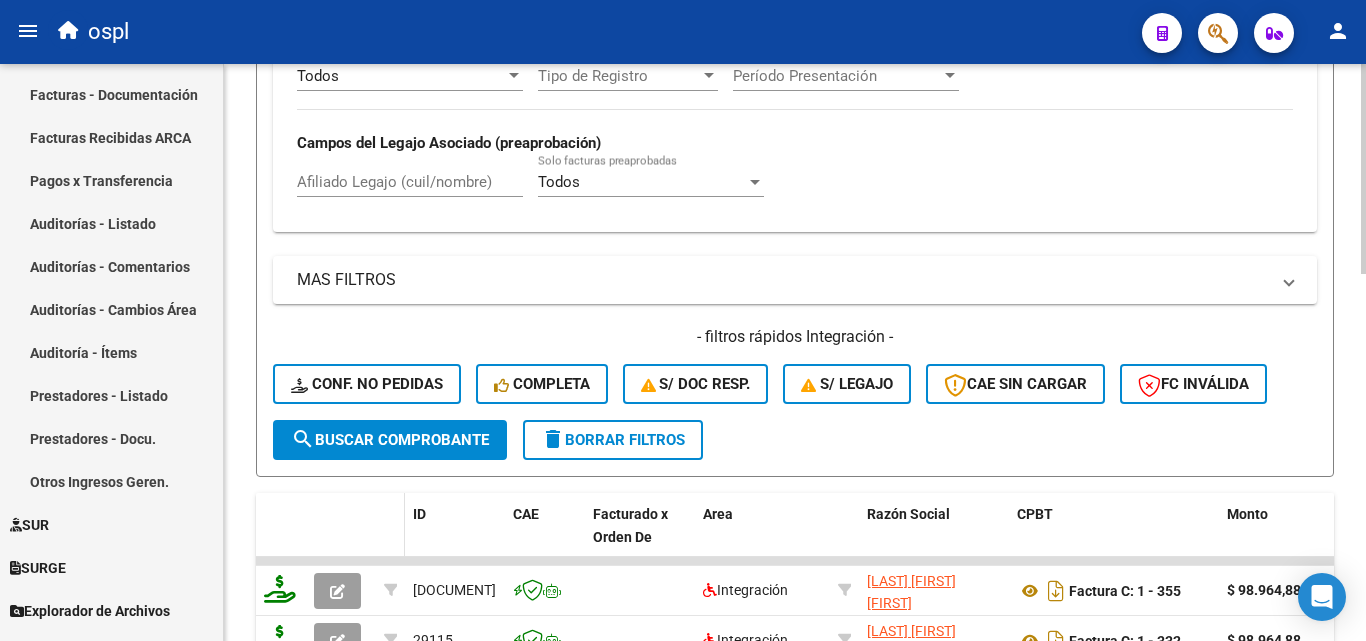 scroll, scrollTop: 907, scrollLeft: 0, axis: vertical 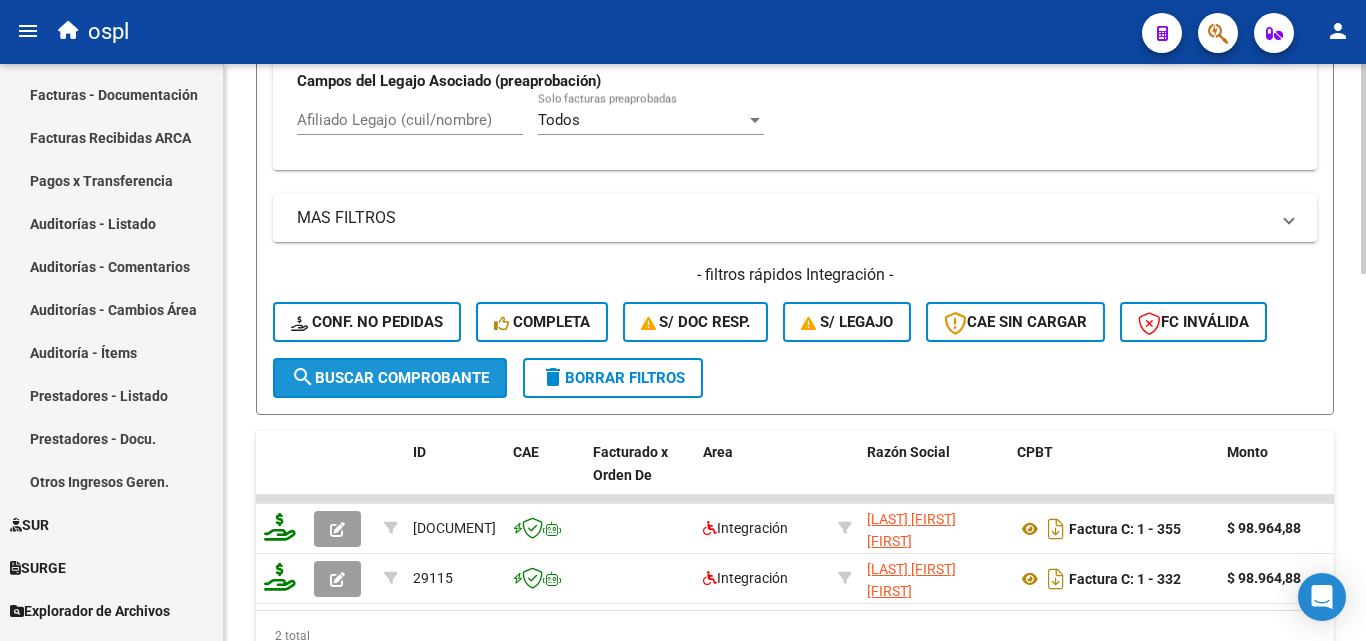click on "search  Buscar Comprobante" 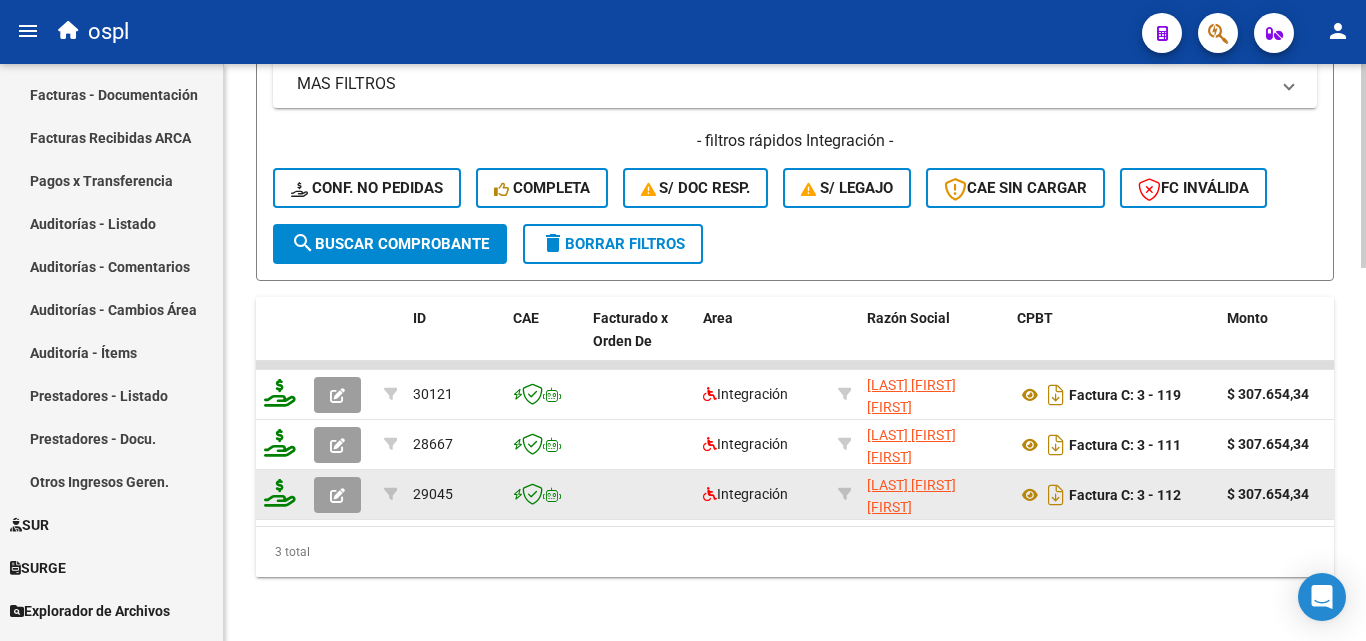 scroll, scrollTop: 1057, scrollLeft: 0, axis: vertical 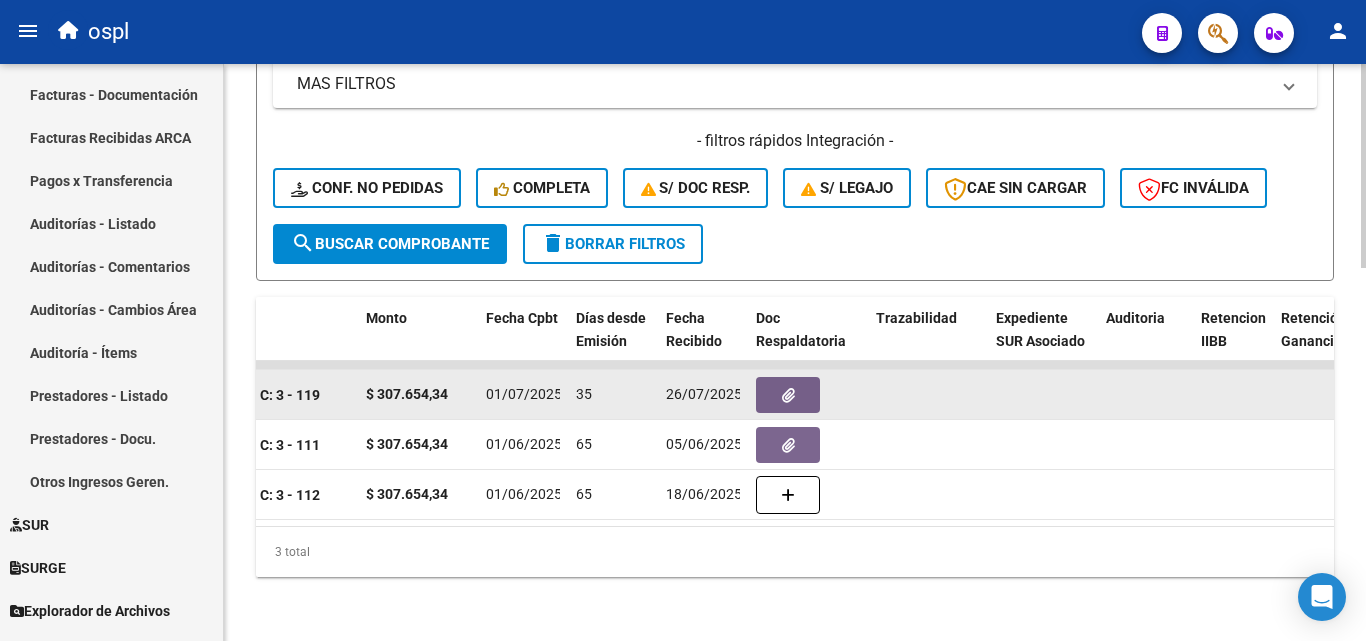 click 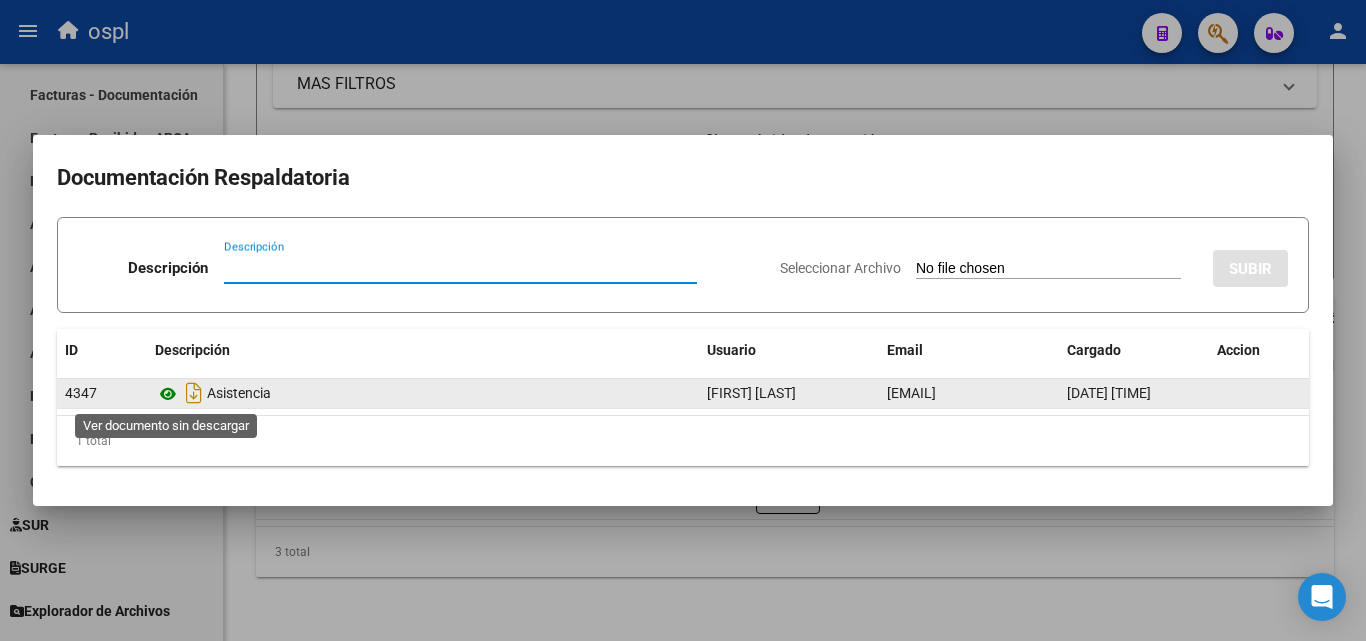 click 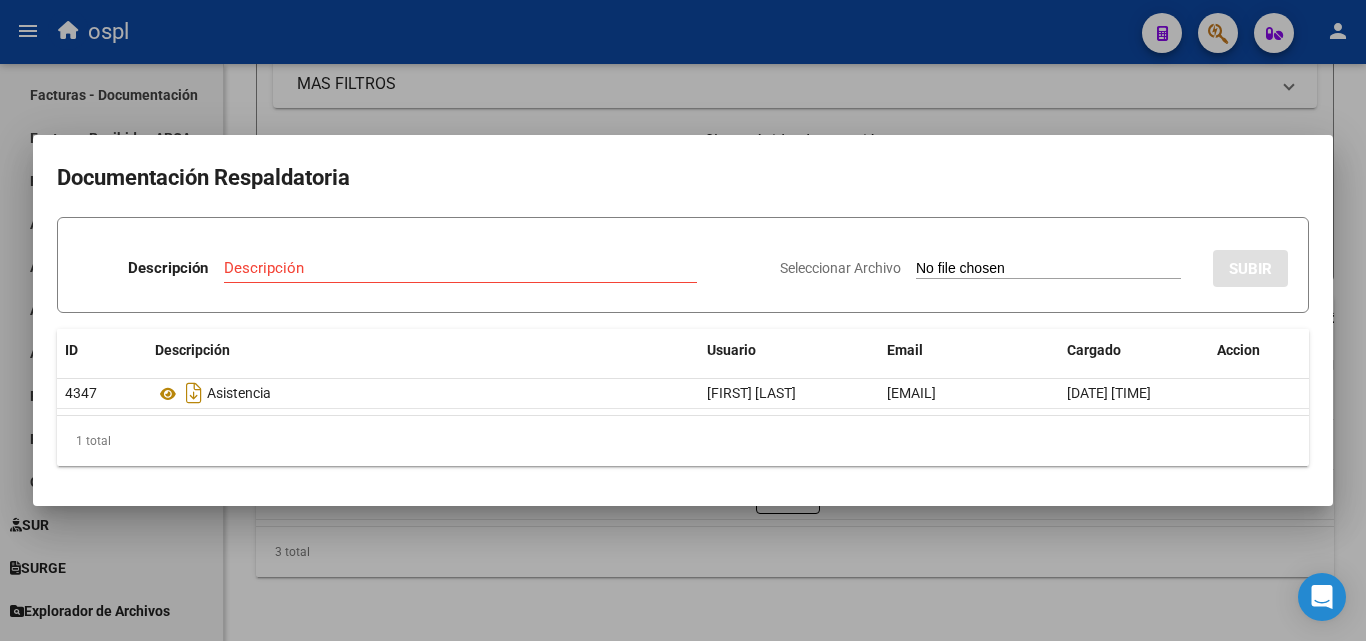 click at bounding box center [683, 320] 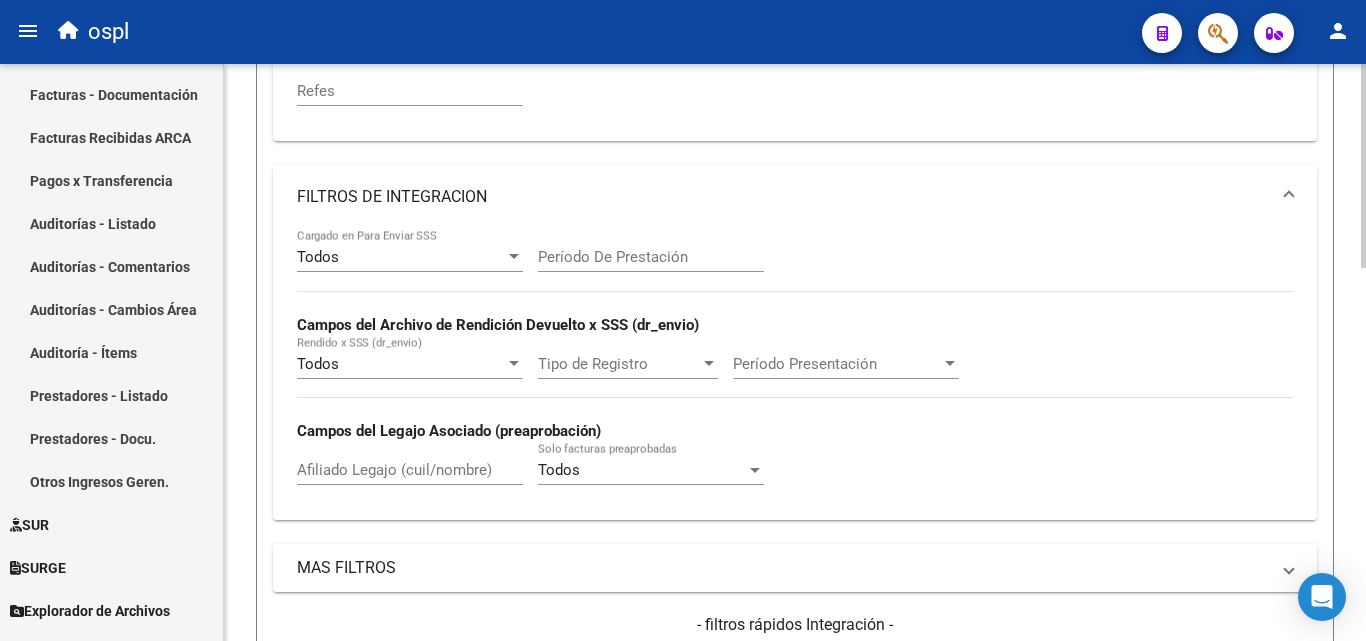 scroll, scrollTop: 357, scrollLeft: 0, axis: vertical 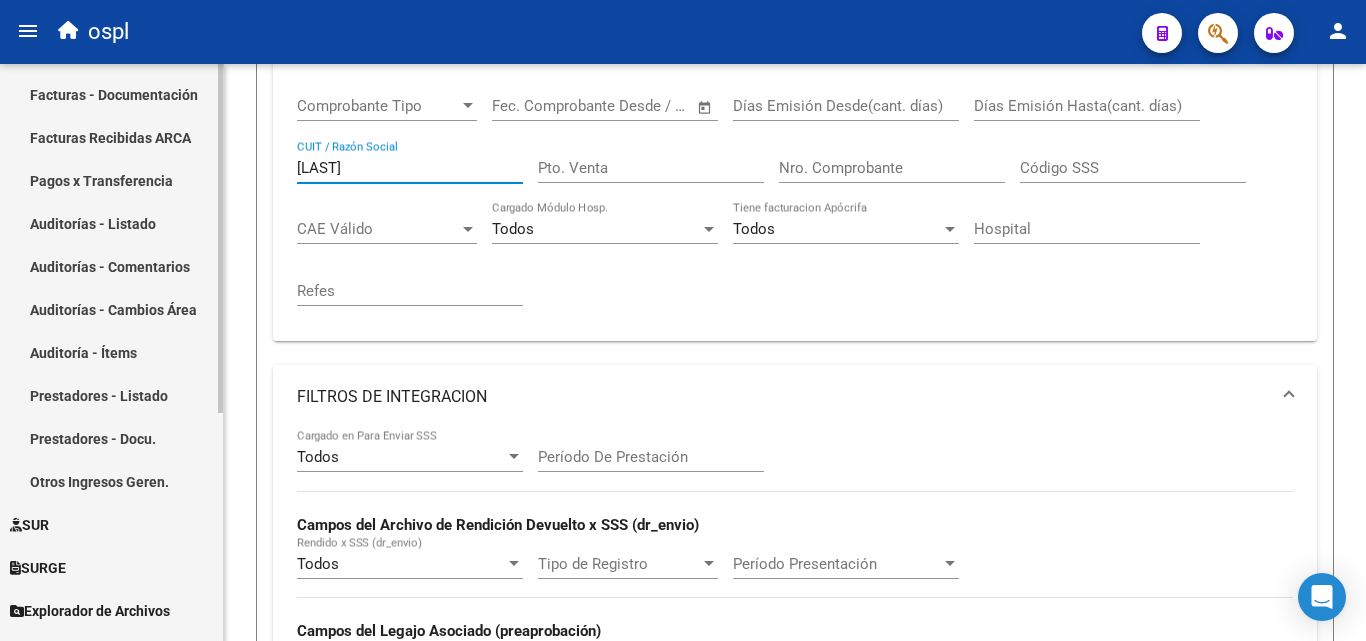 drag, startPoint x: 395, startPoint y: 162, endPoint x: 147, endPoint y: 129, distance: 250.18593 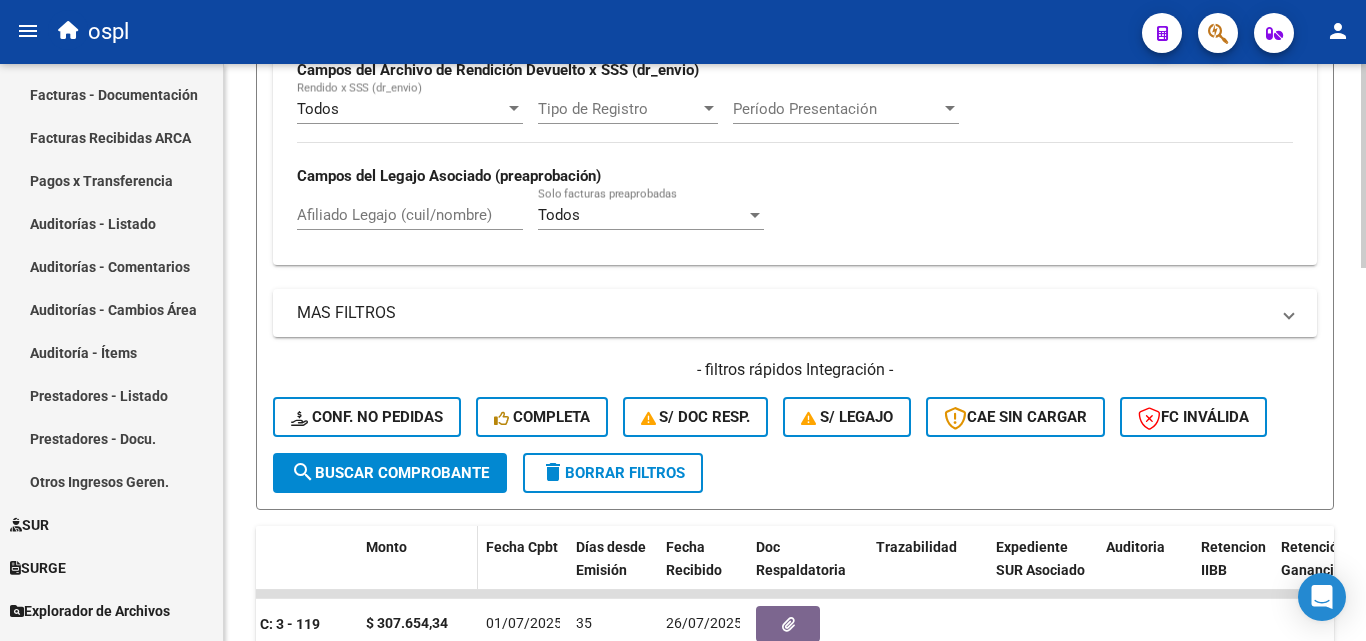 scroll, scrollTop: 857, scrollLeft: 0, axis: vertical 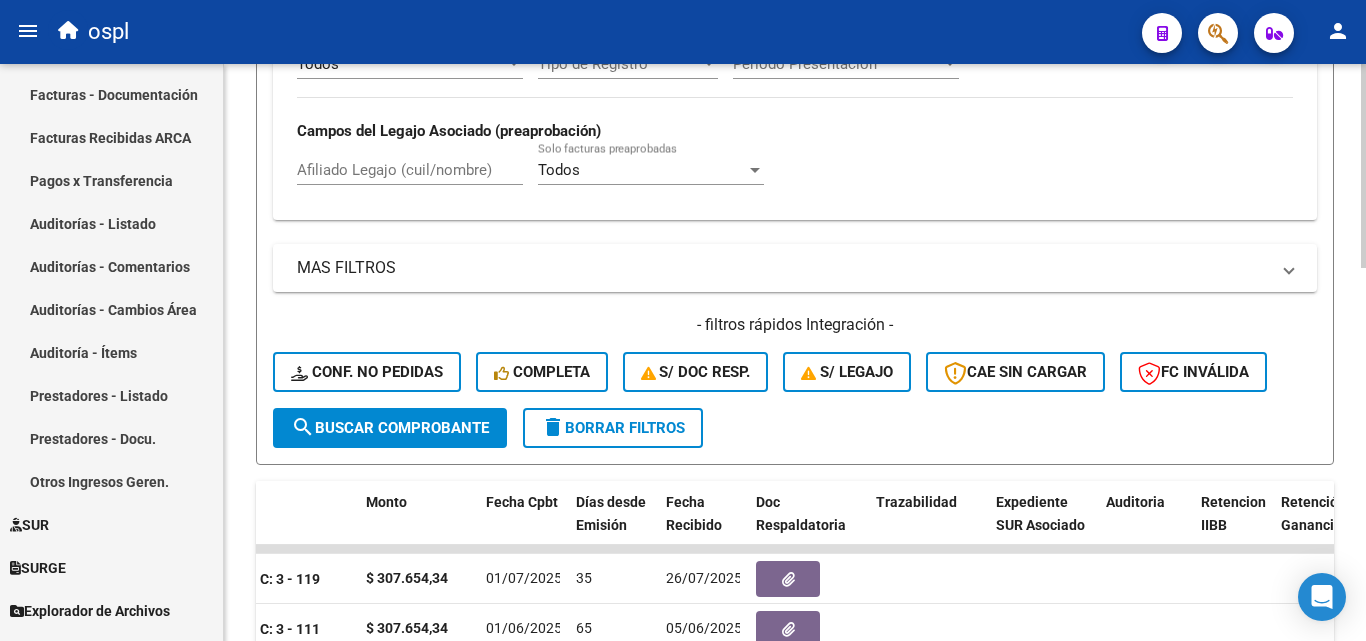 click on "search  Buscar Comprobante" 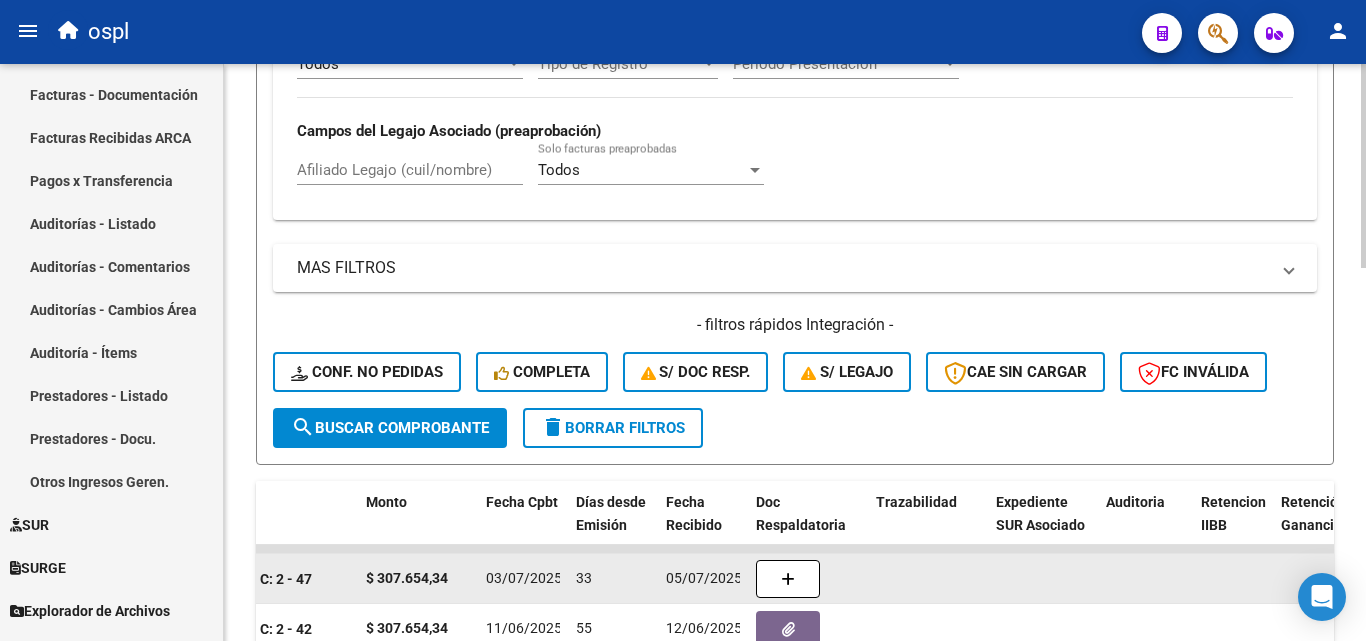 scroll, scrollTop: 1057, scrollLeft: 0, axis: vertical 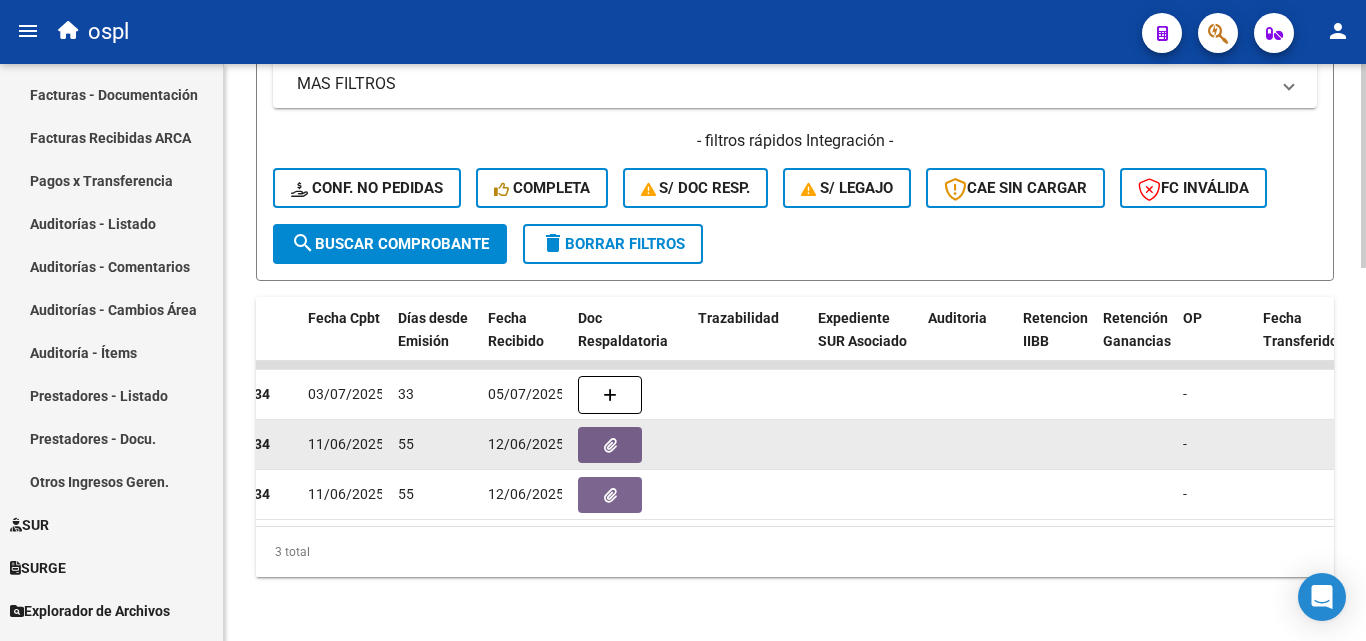 click 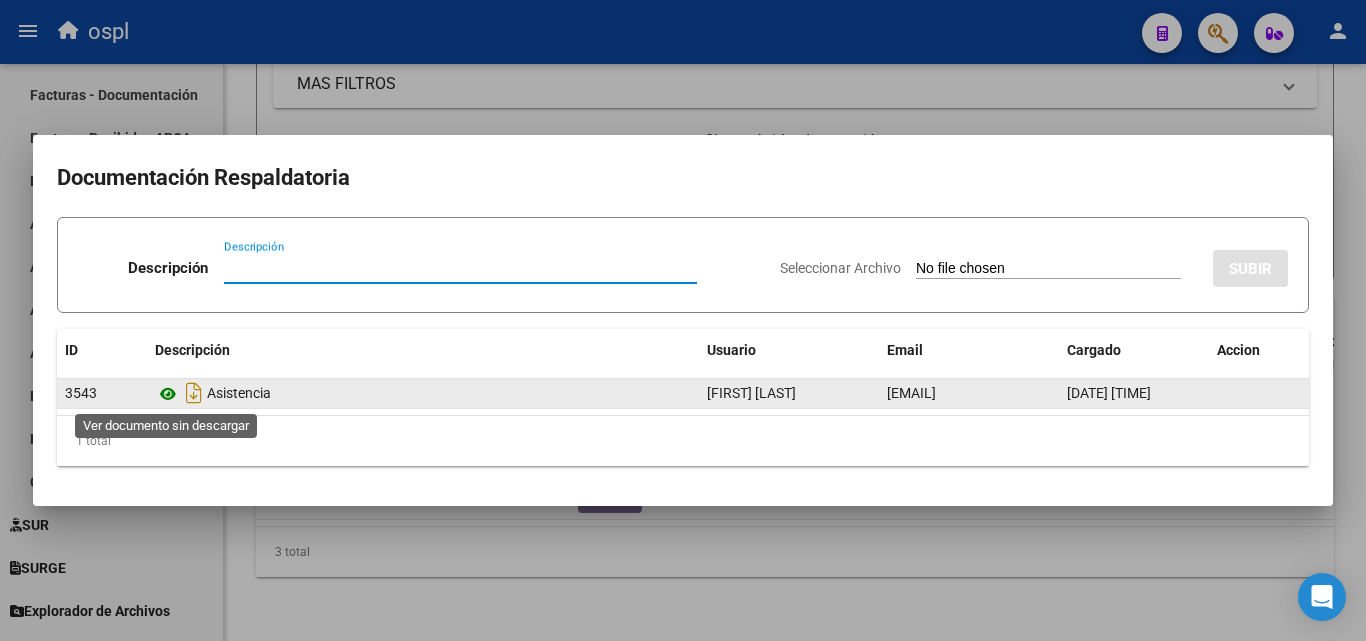 click 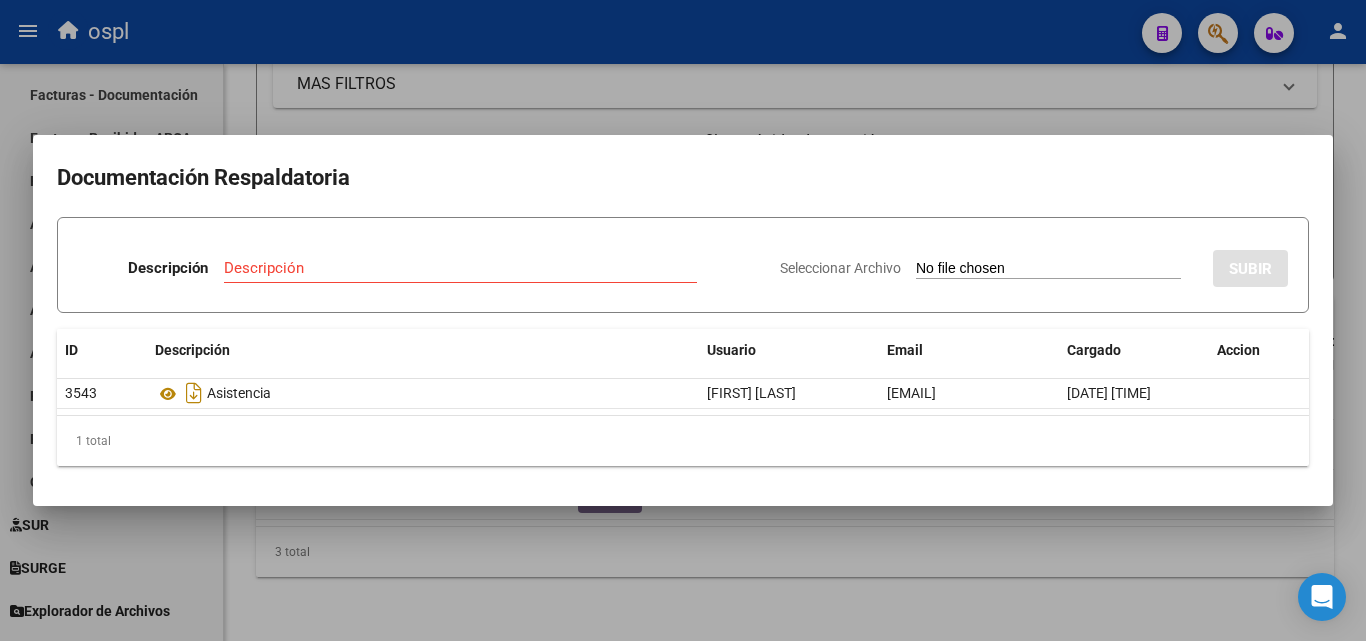 click at bounding box center [683, 320] 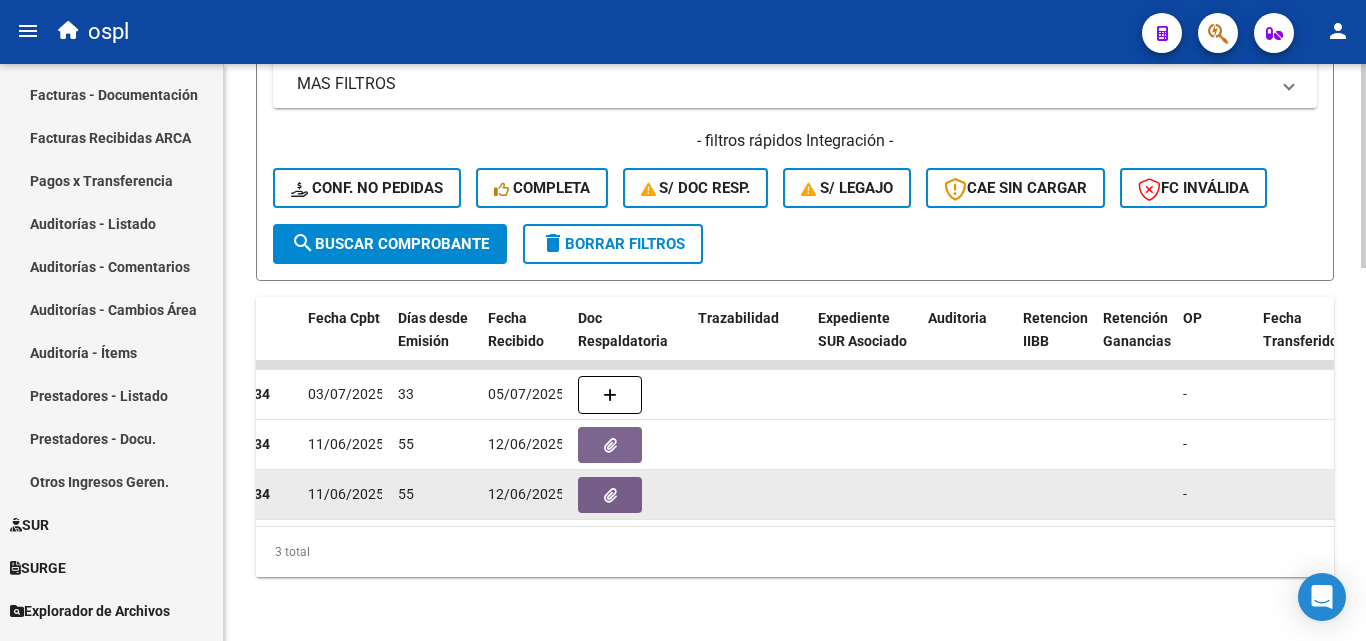 click 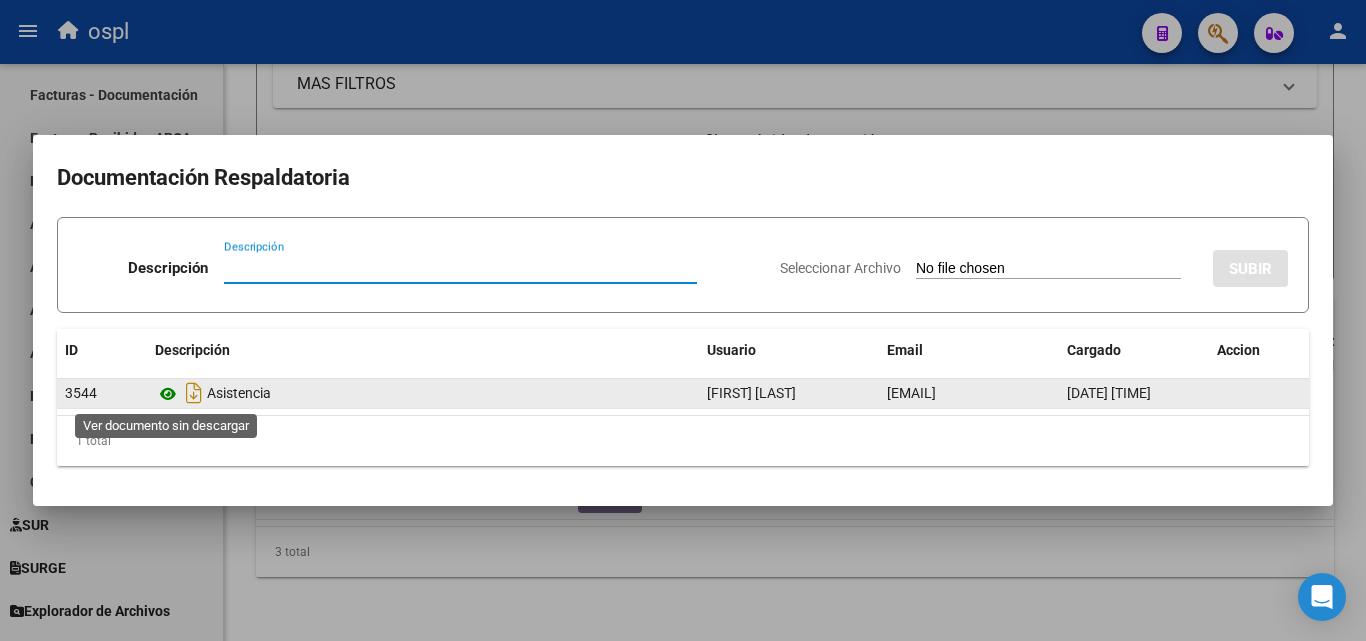 click 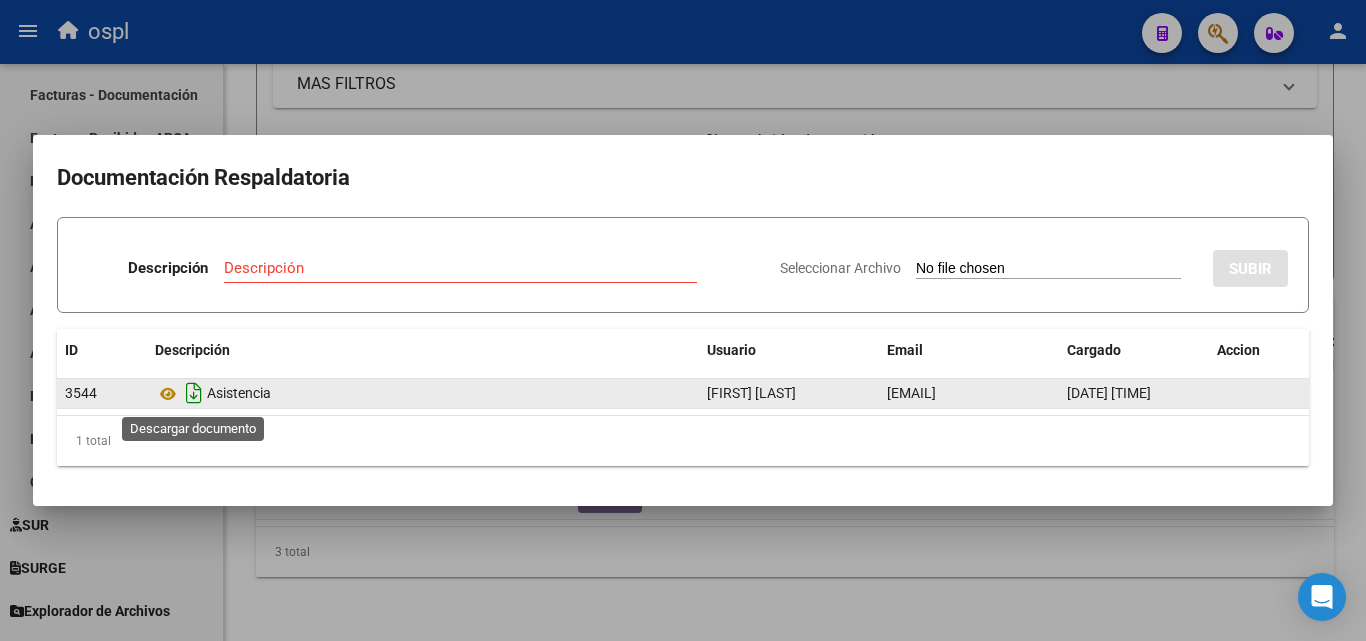 click 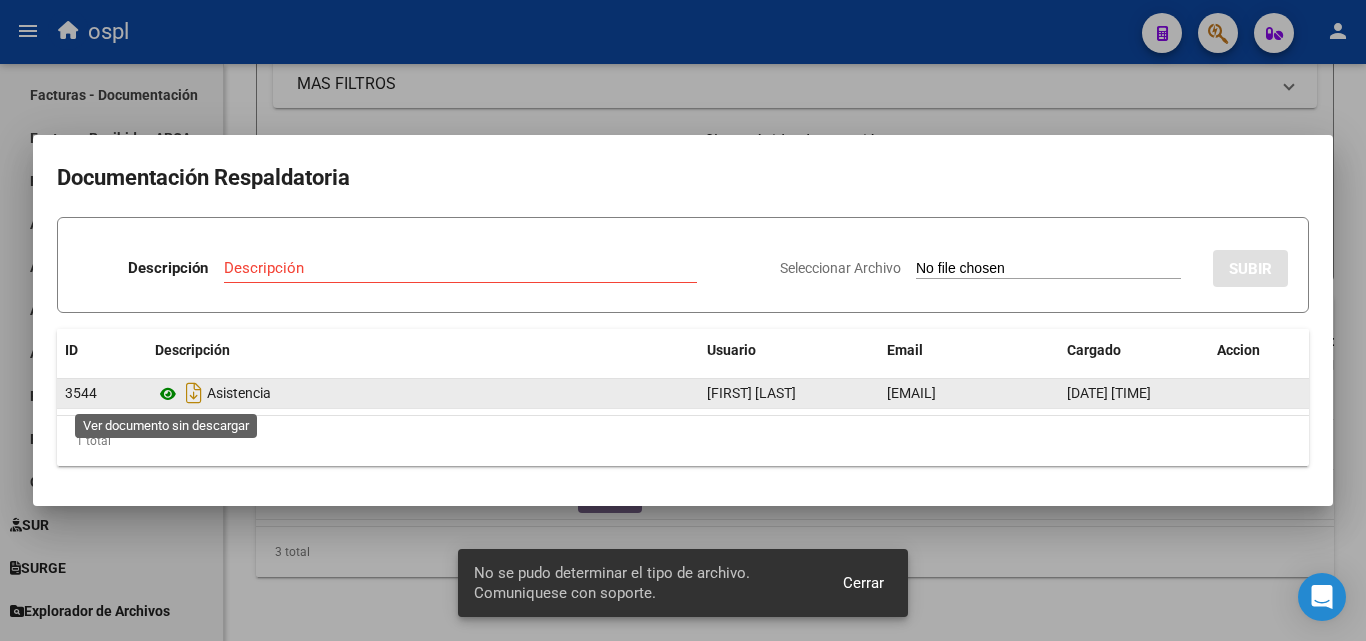 click 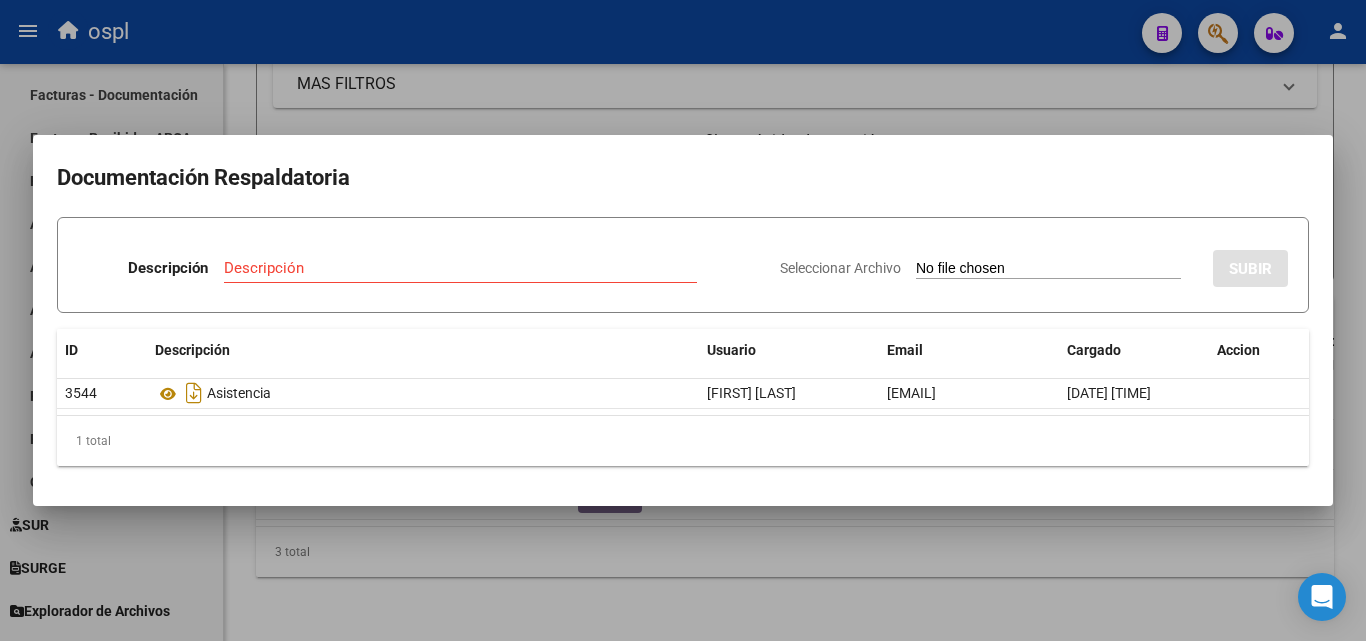 click at bounding box center (683, 320) 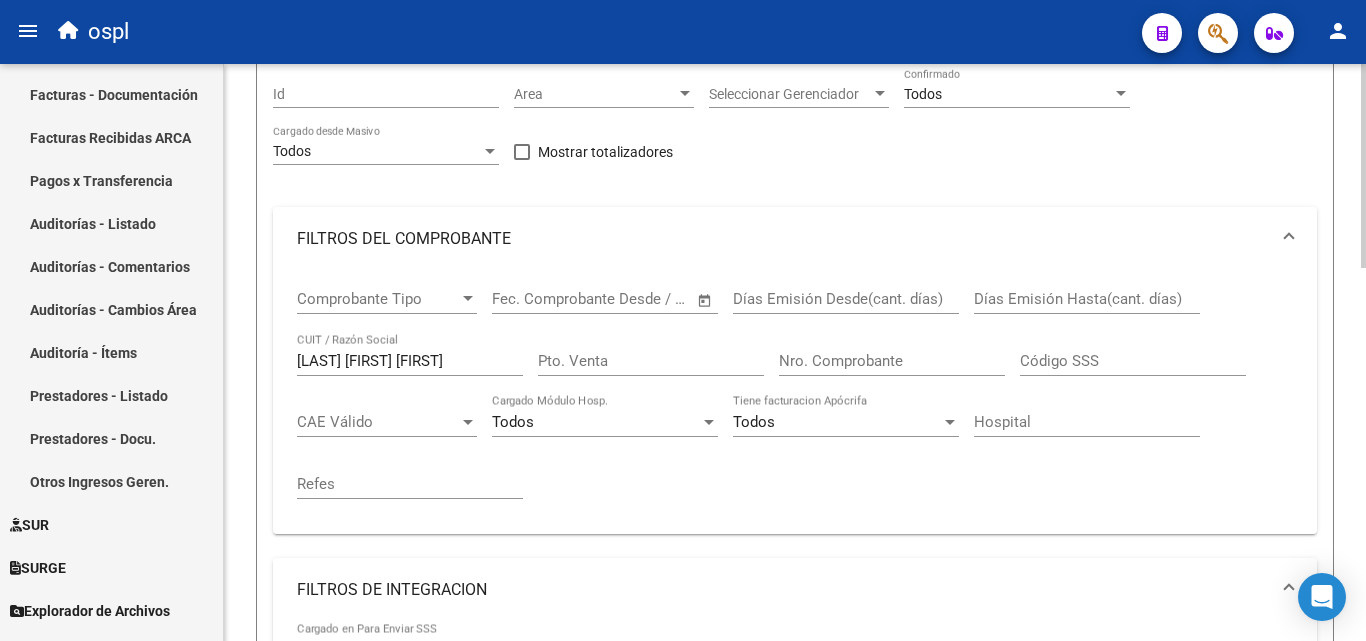 scroll, scrollTop: 157, scrollLeft: 0, axis: vertical 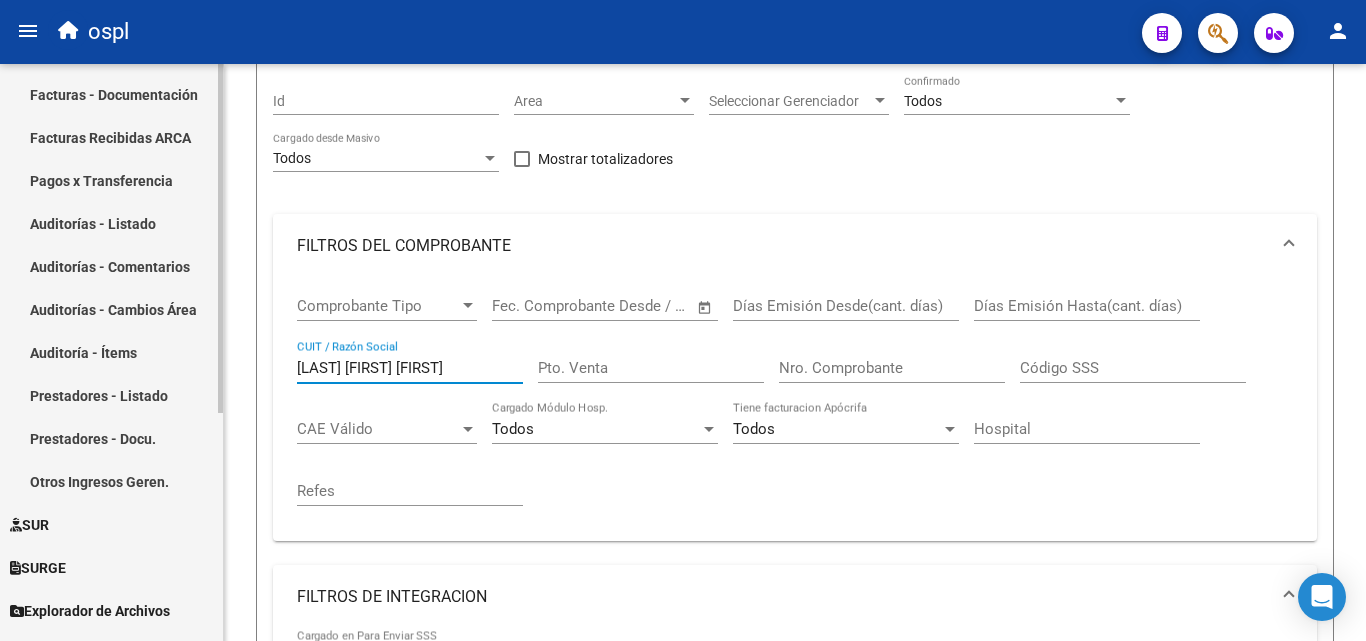 drag, startPoint x: 146, startPoint y: 320, endPoint x: 133, endPoint y: 307, distance: 18.384777 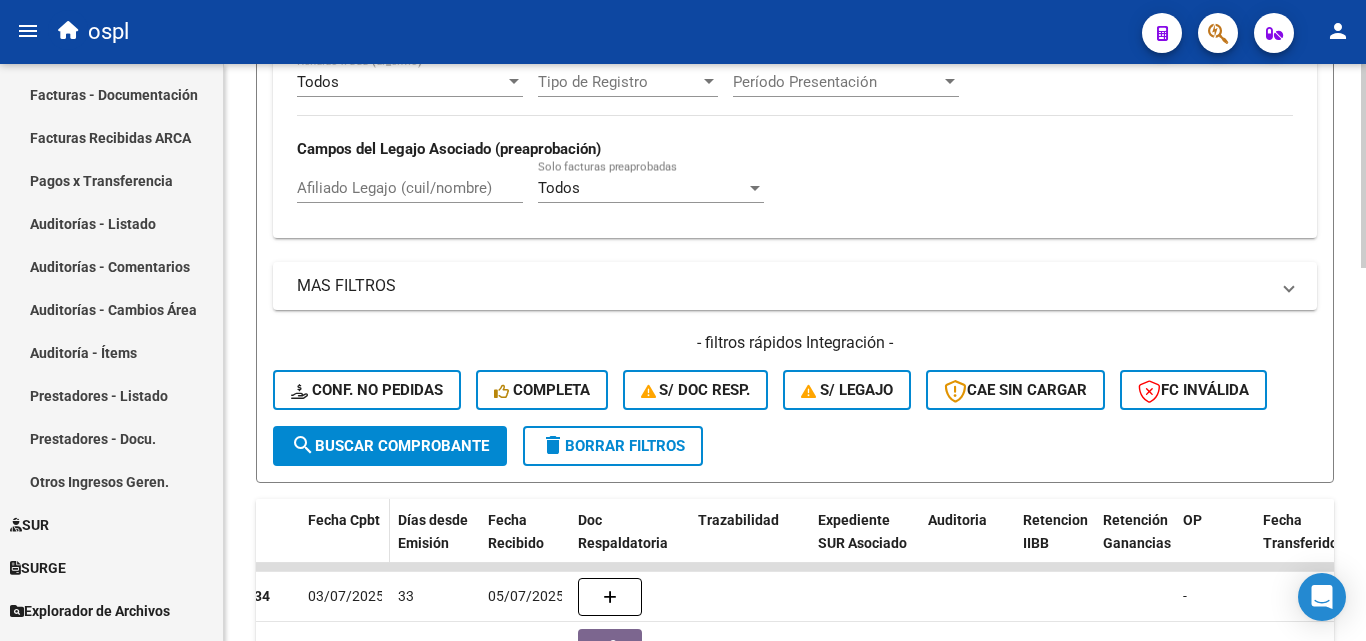 scroll, scrollTop: 900, scrollLeft: 0, axis: vertical 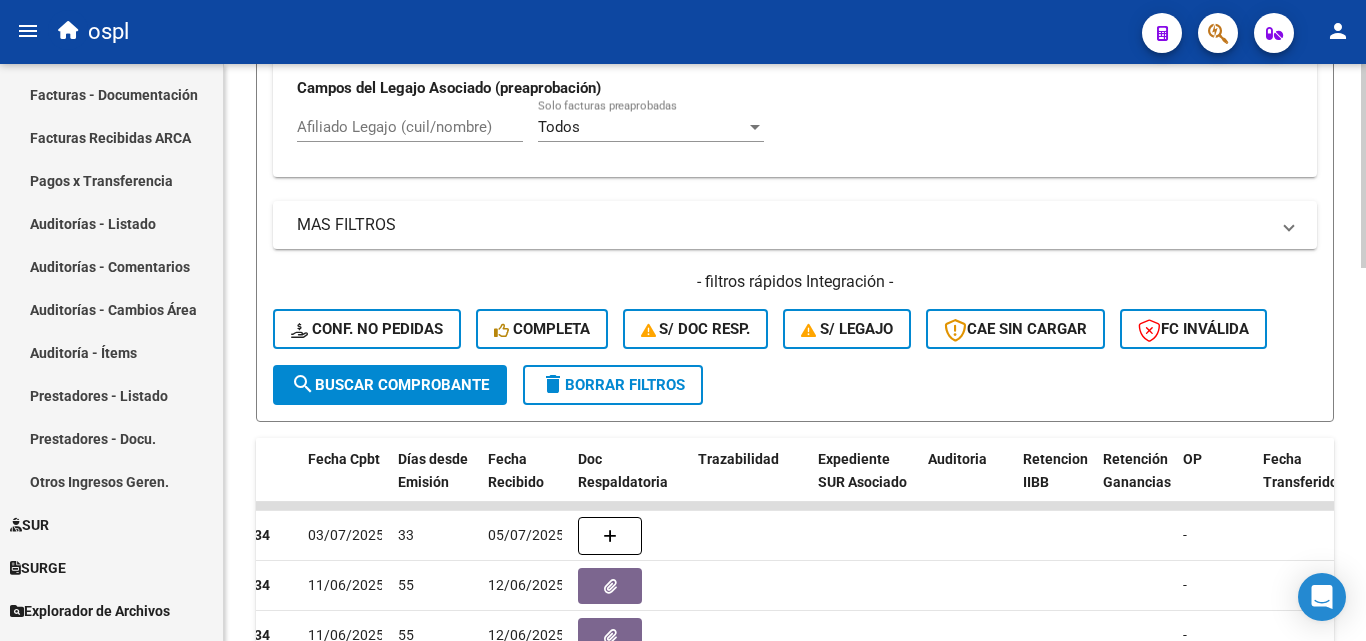 click on "search  Buscar Comprobante" 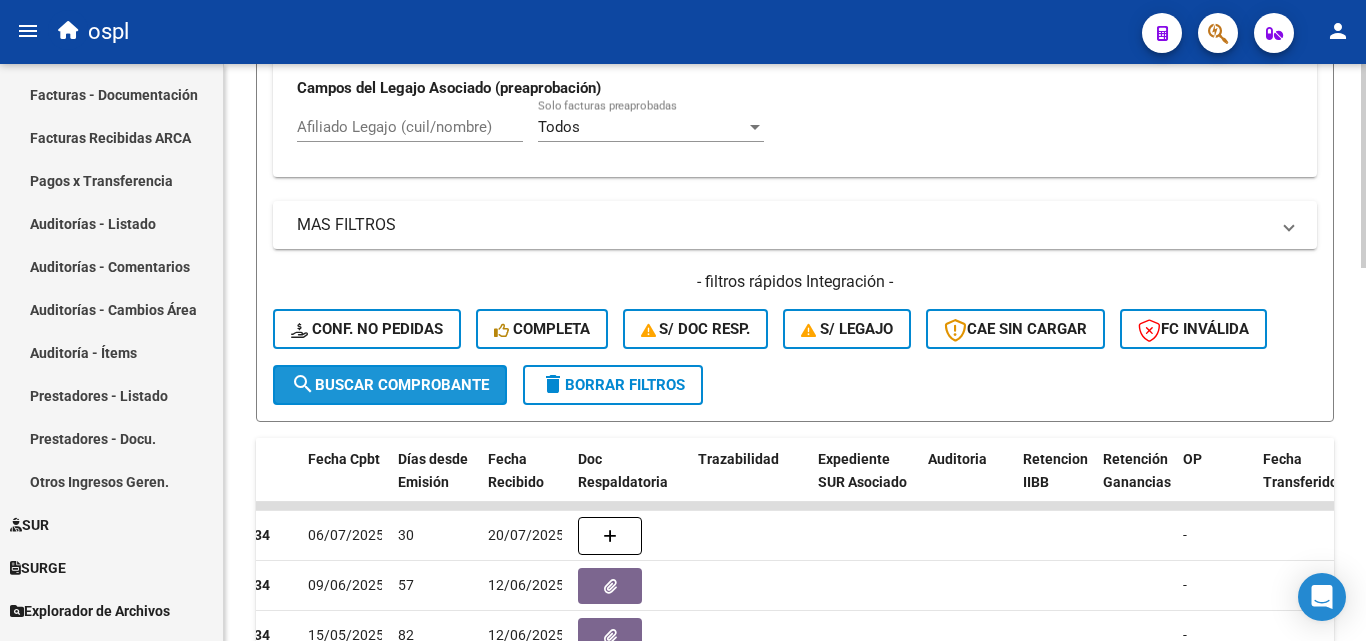 click on "search  Buscar Comprobante" 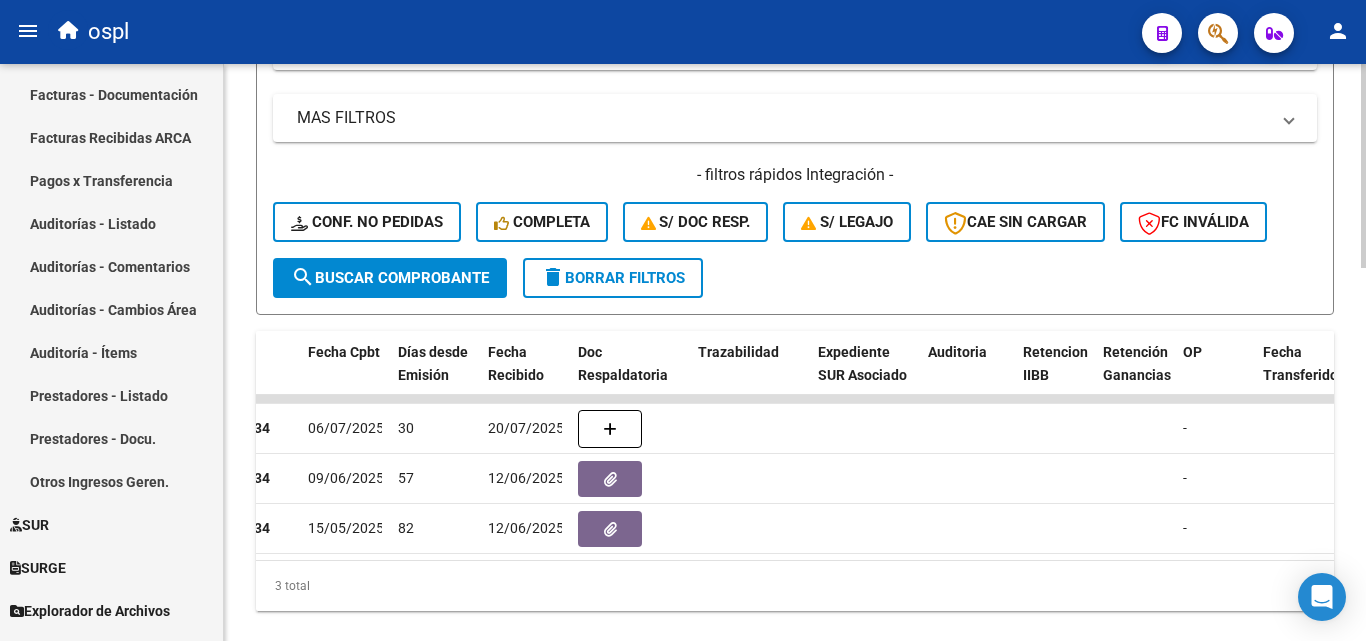 scroll, scrollTop: 1057, scrollLeft: 0, axis: vertical 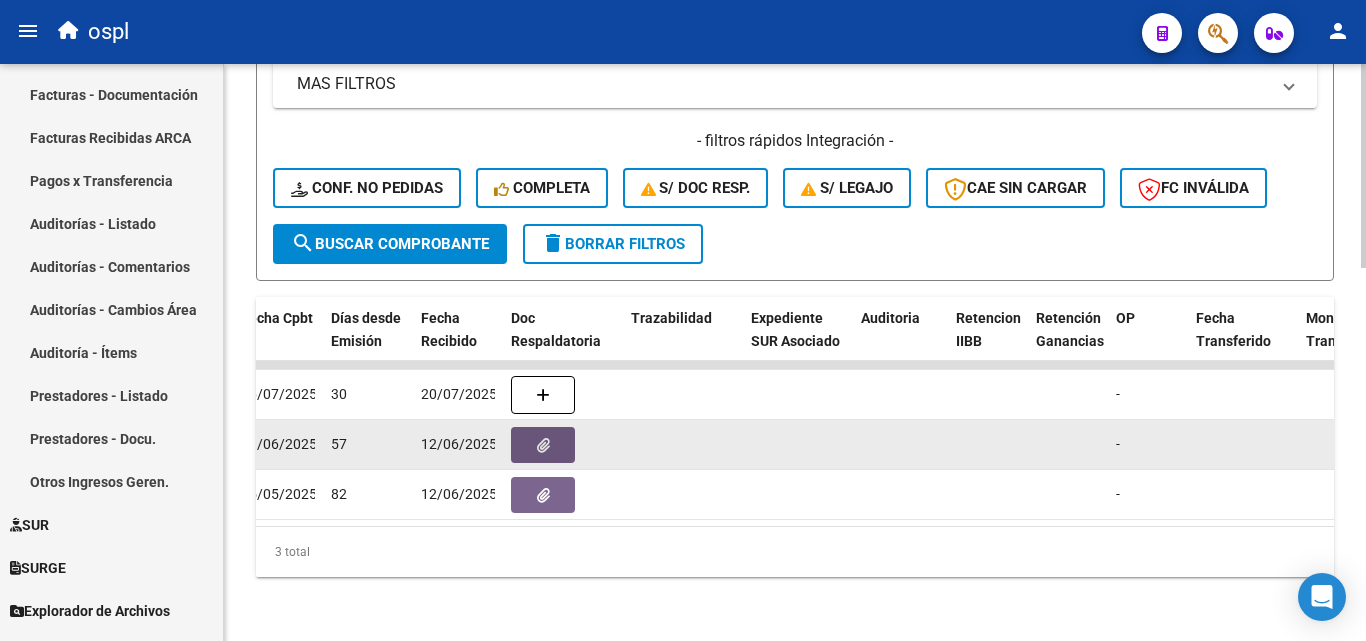 click 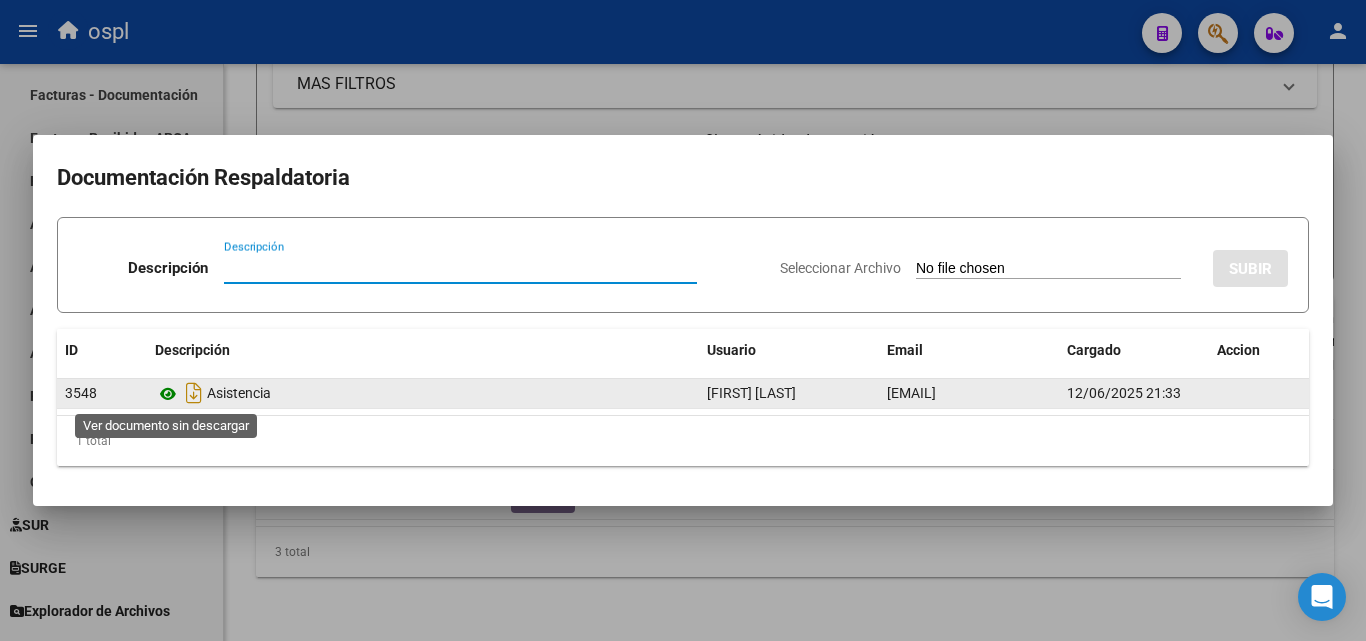click 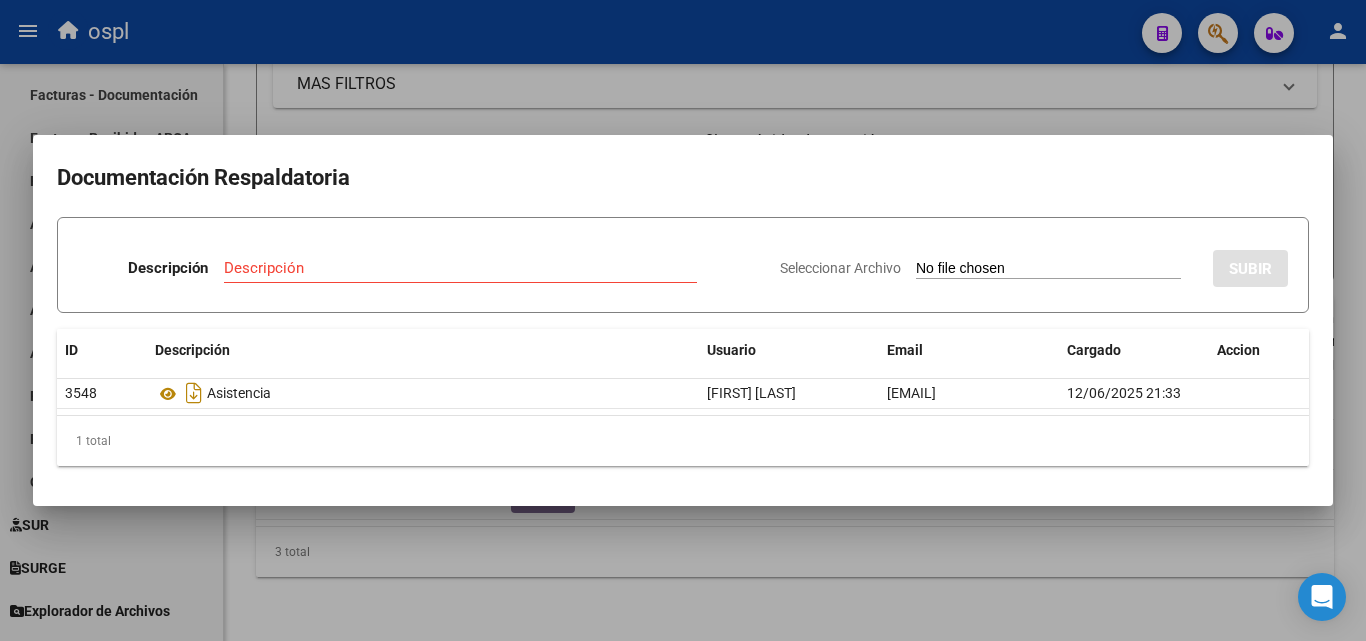 drag, startPoint x: 582, startPoint y: 110, endPoint x: 541, endPoint y: 128, distance: 44.777225 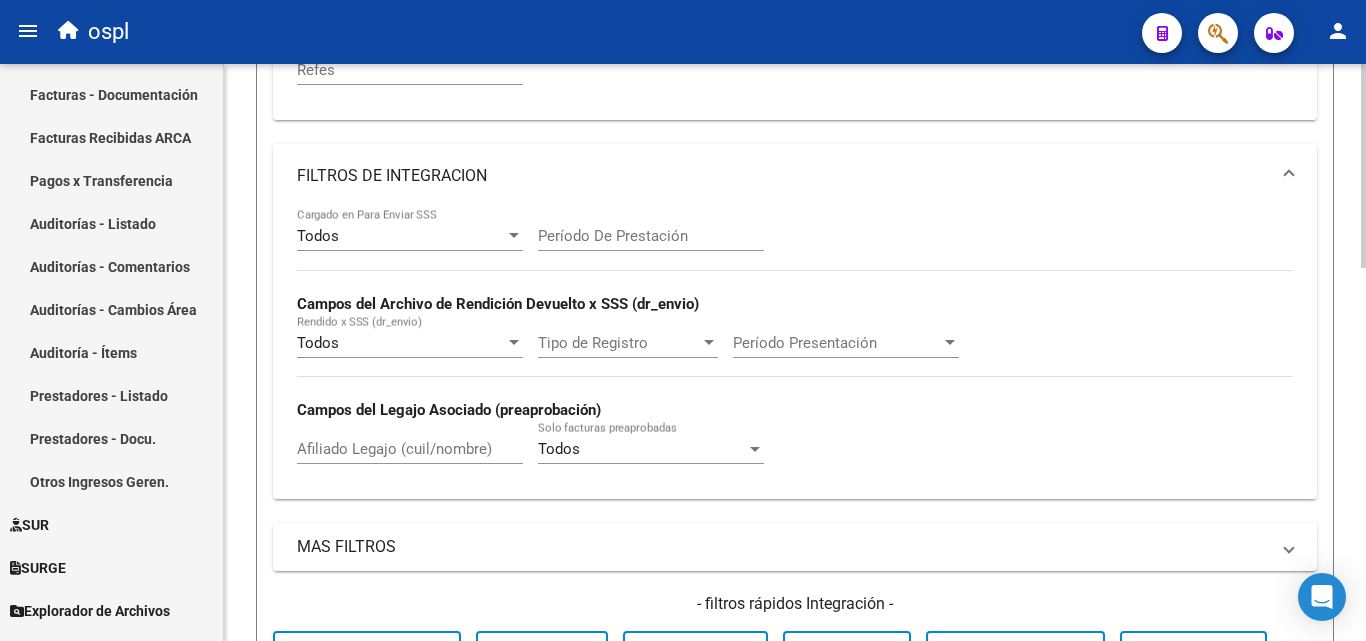 scroll, scrollTop: 357, scrollLeft: 0, axis: vertical 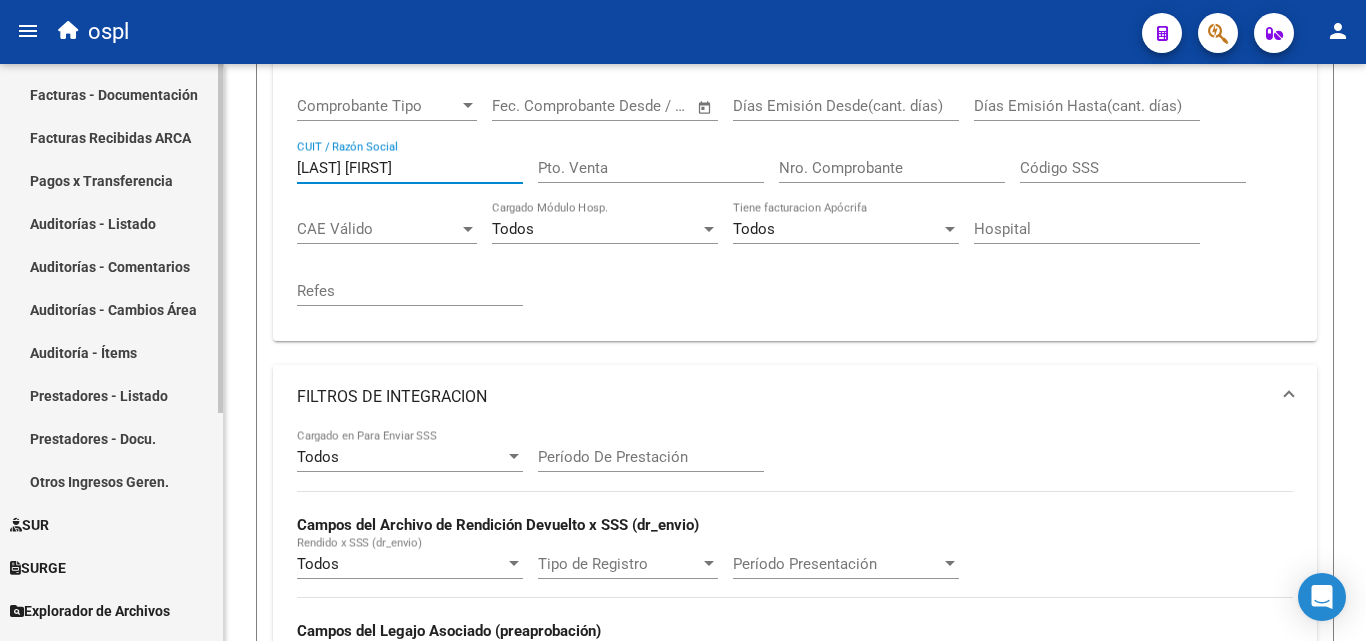 drag, startPoint x: 426, startPoint y: 166, endPoint x: 0, endPoint y: 90, distance: 432.72623 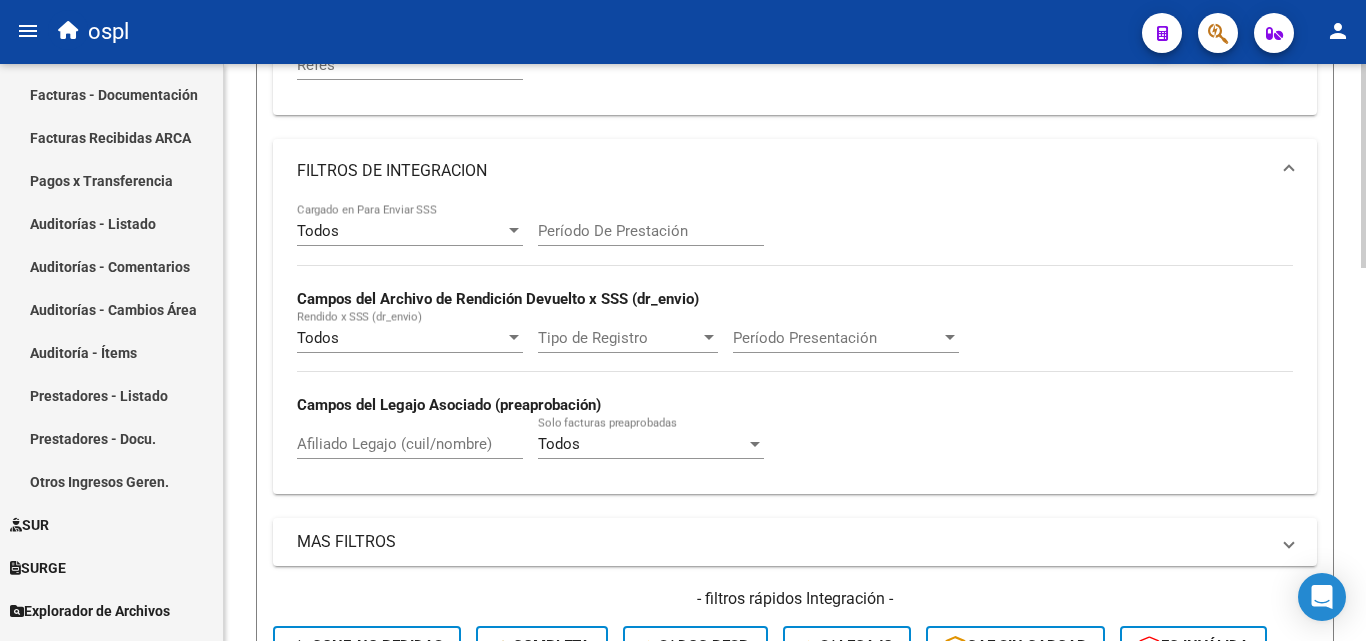 scroll, scrollTop: 657, scrollLeft: 0, axis: vertical 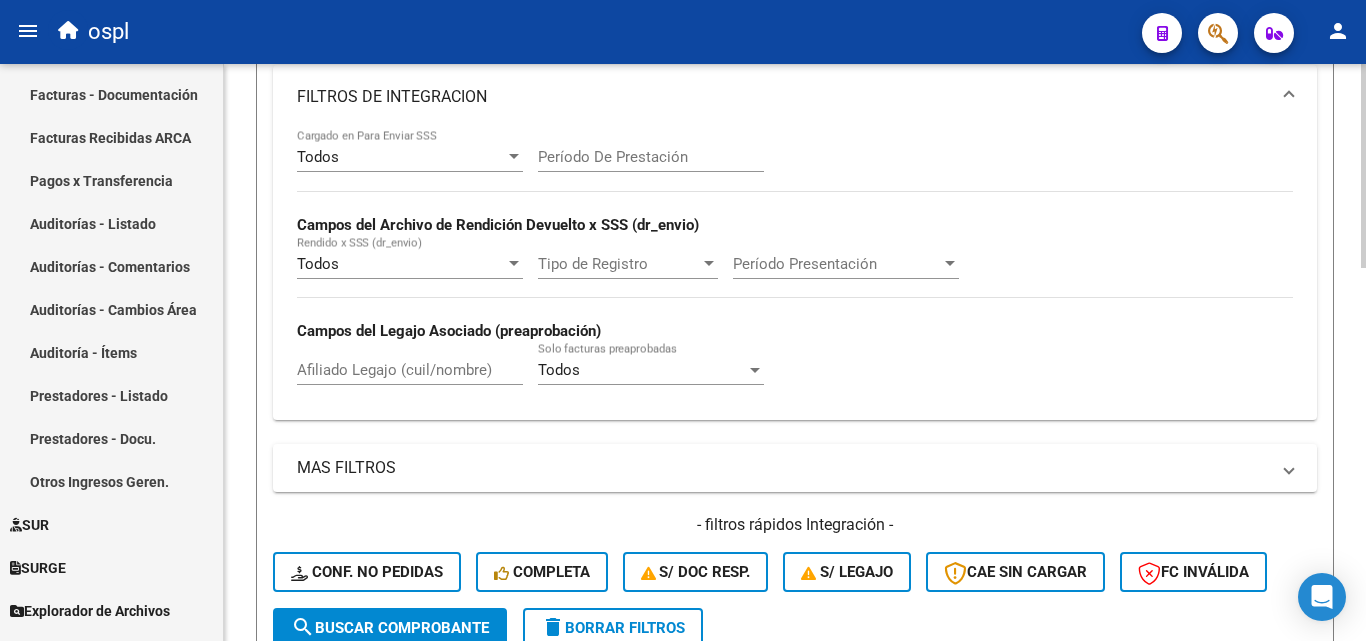 click on "search  Buscar Comprobante" 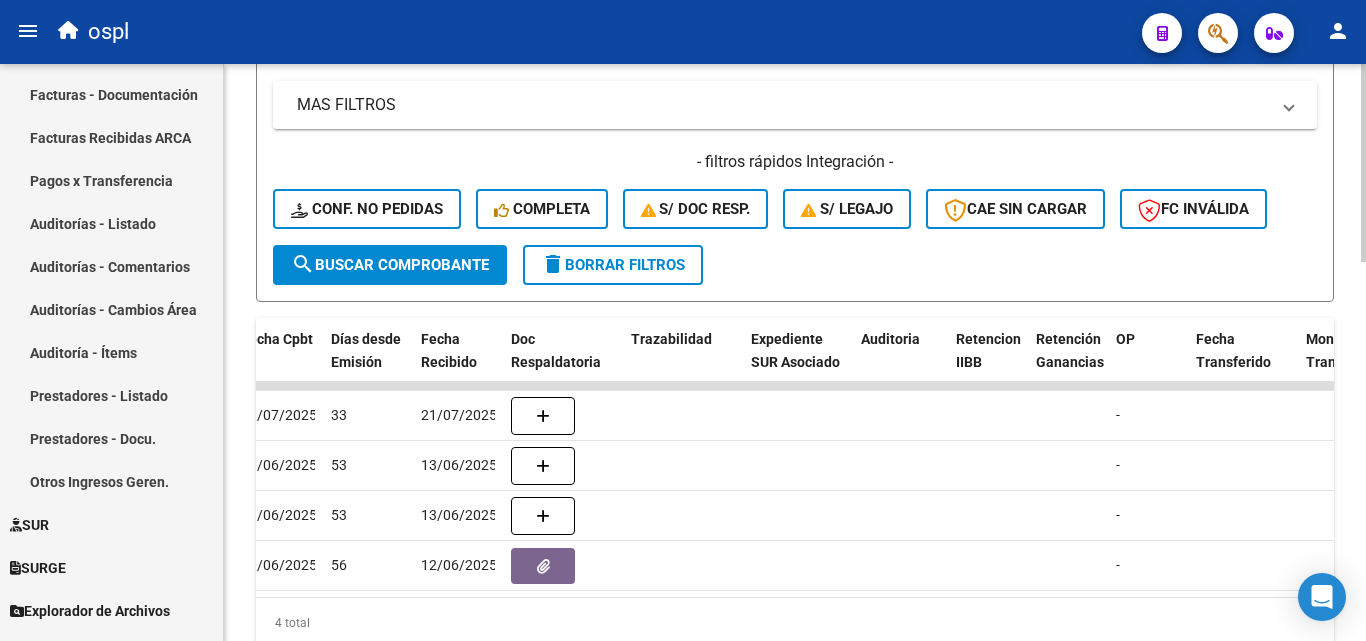 scroll, scrollTop: 1057, scrollLeft: 0, axis: vertical 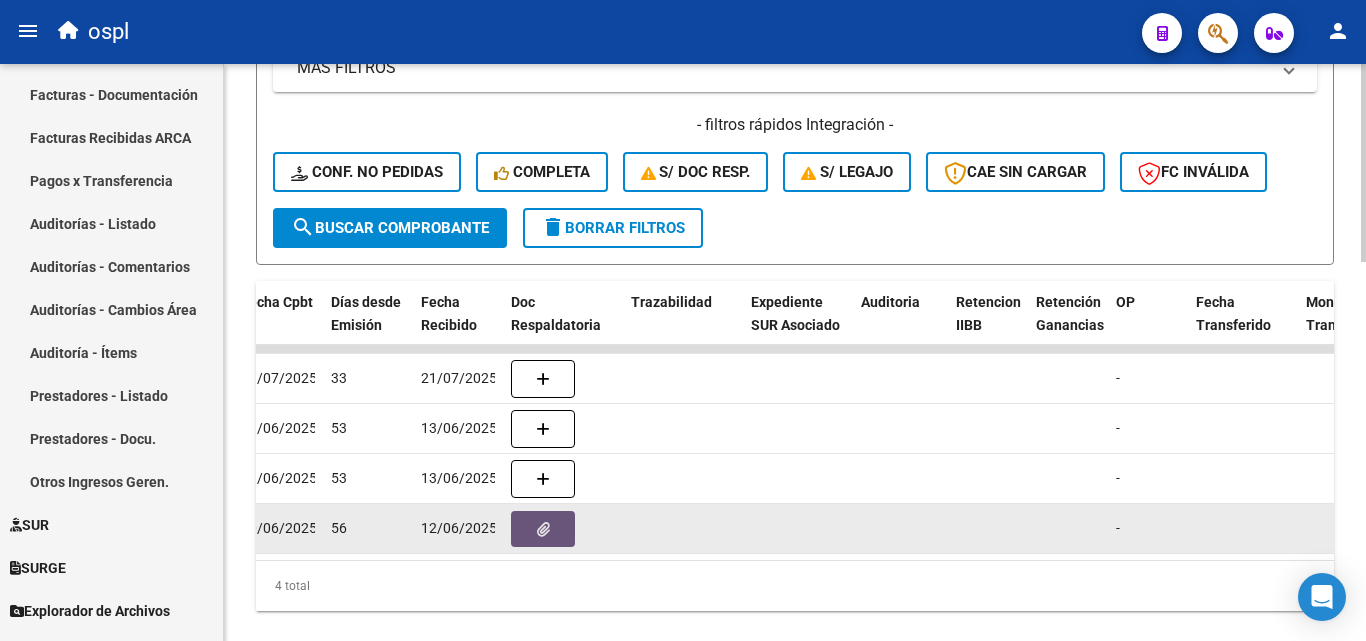 click 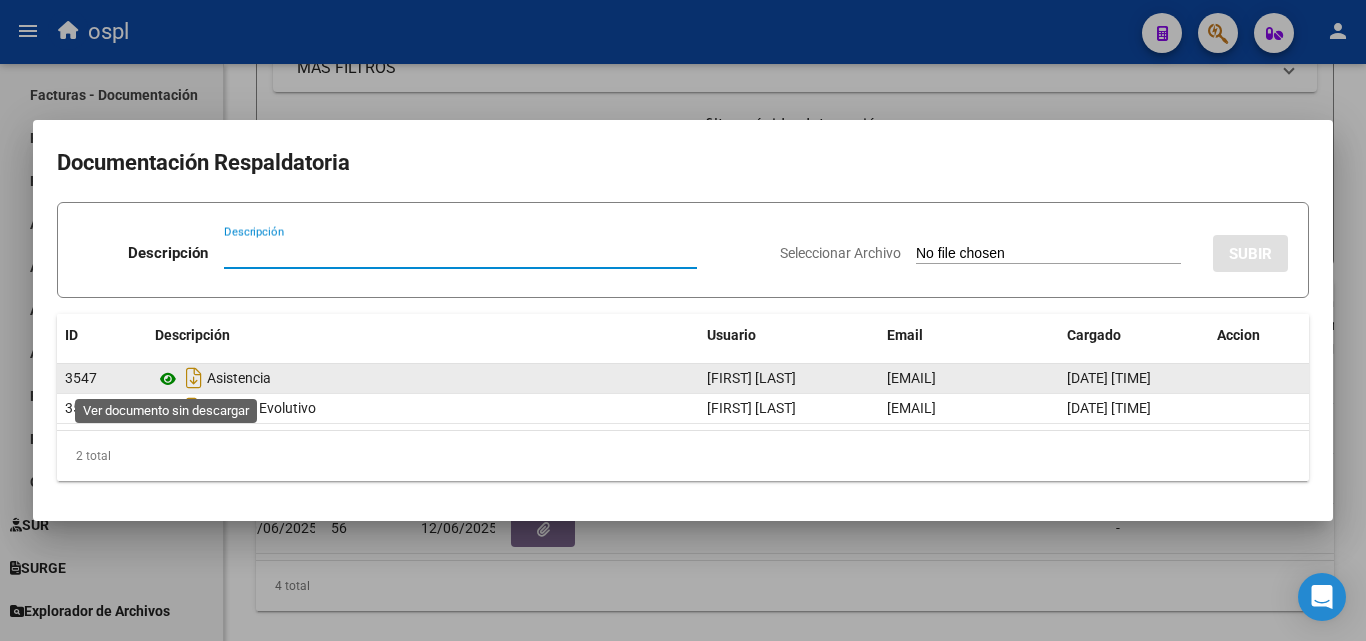 click 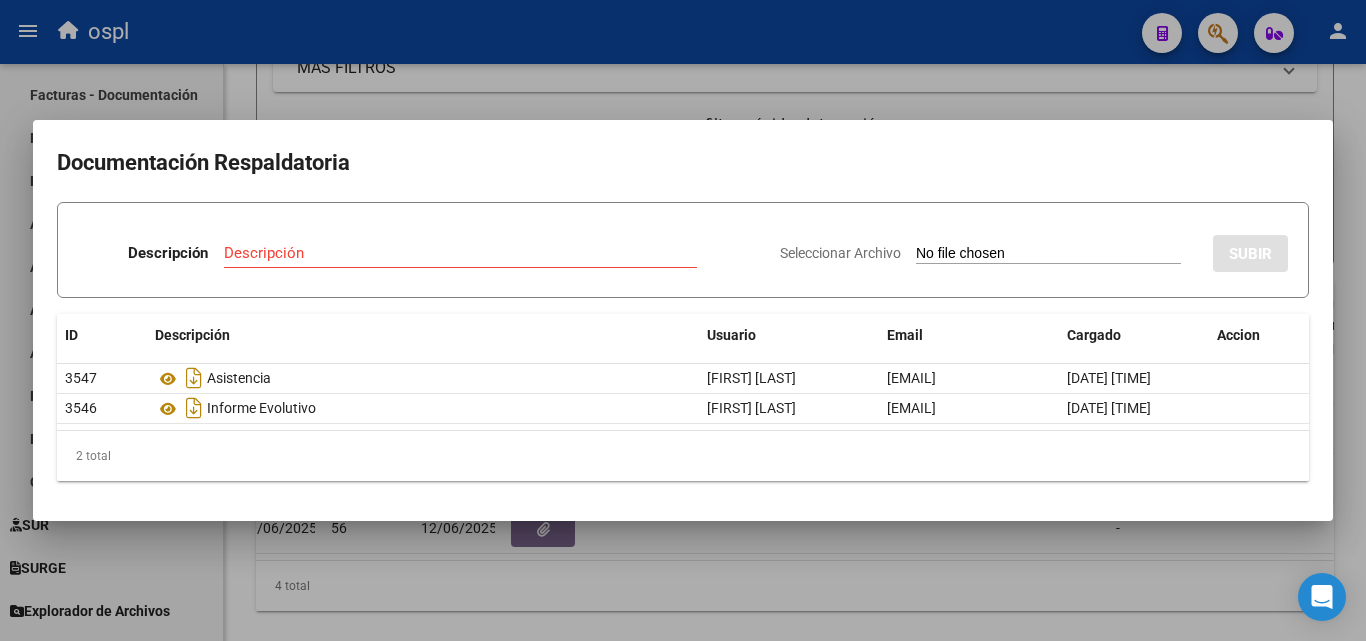 click at bounding box center [683, 320] 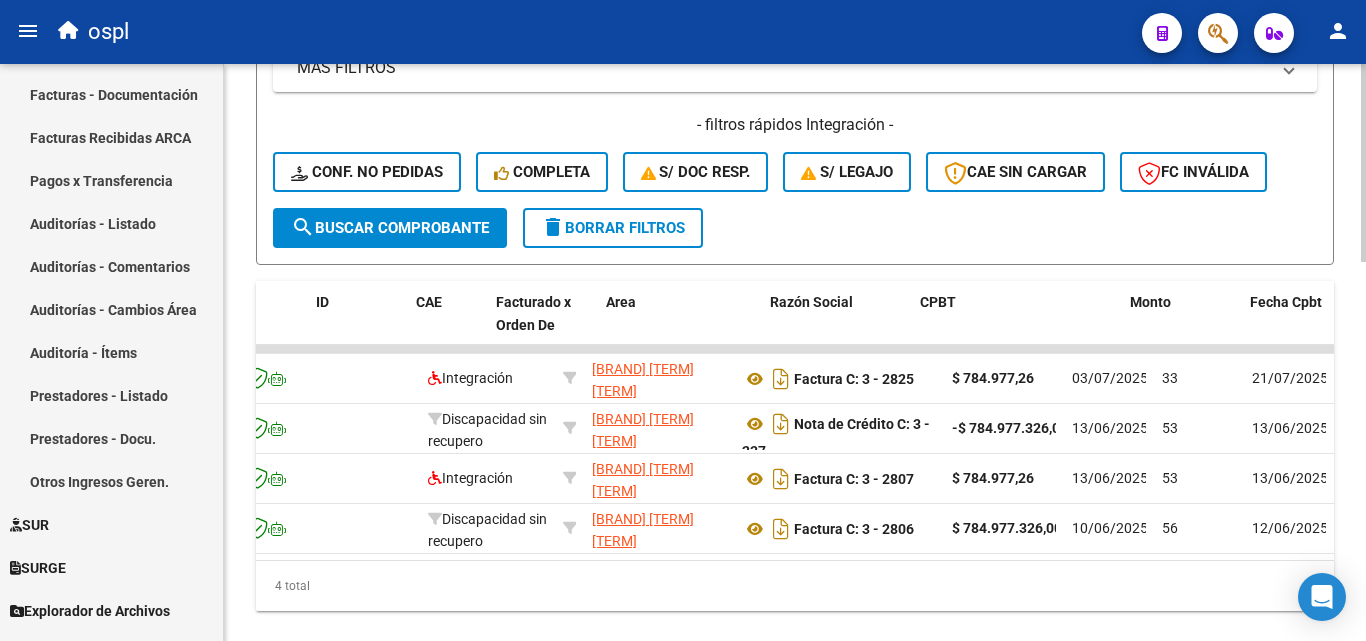 scroll, scrollTop: 0, scrollLeft: 42, axis: horizontal 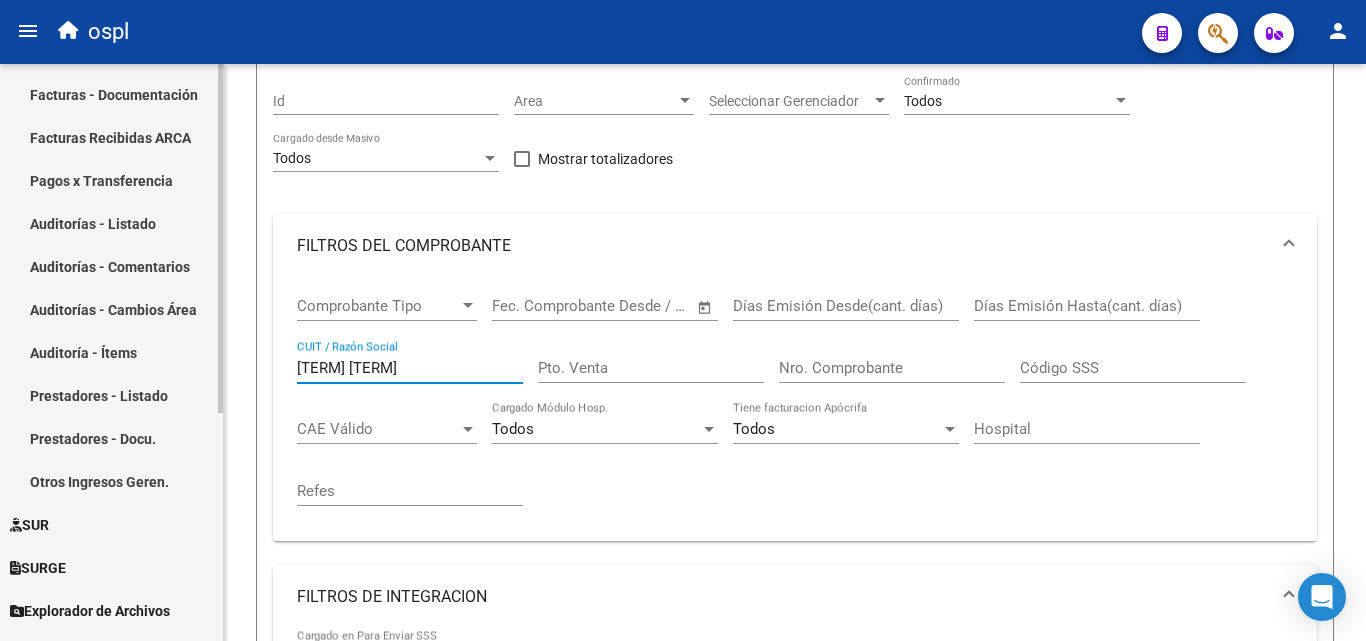 drag, startPoint x: 422, startPoint y: 363, endPoint x: 15, endPoint y: 298, distance: 412.15775 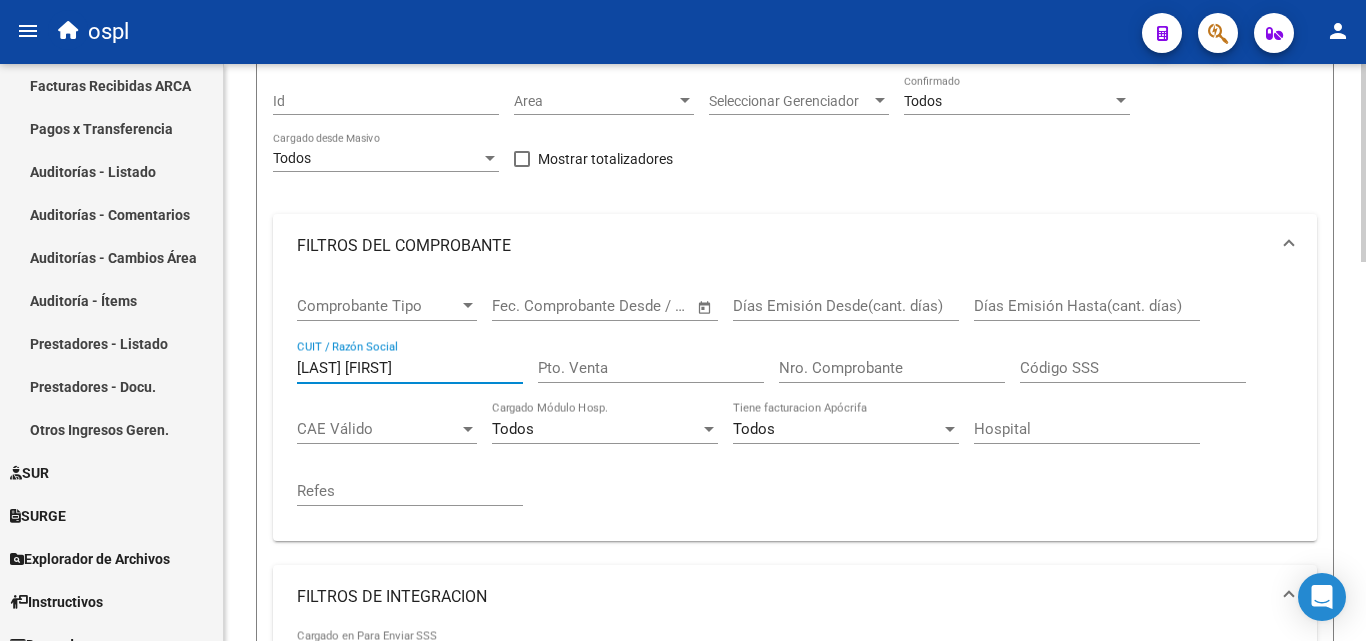 scroll, scrollTop: 377, scrollLeft: 0, axis: vertical 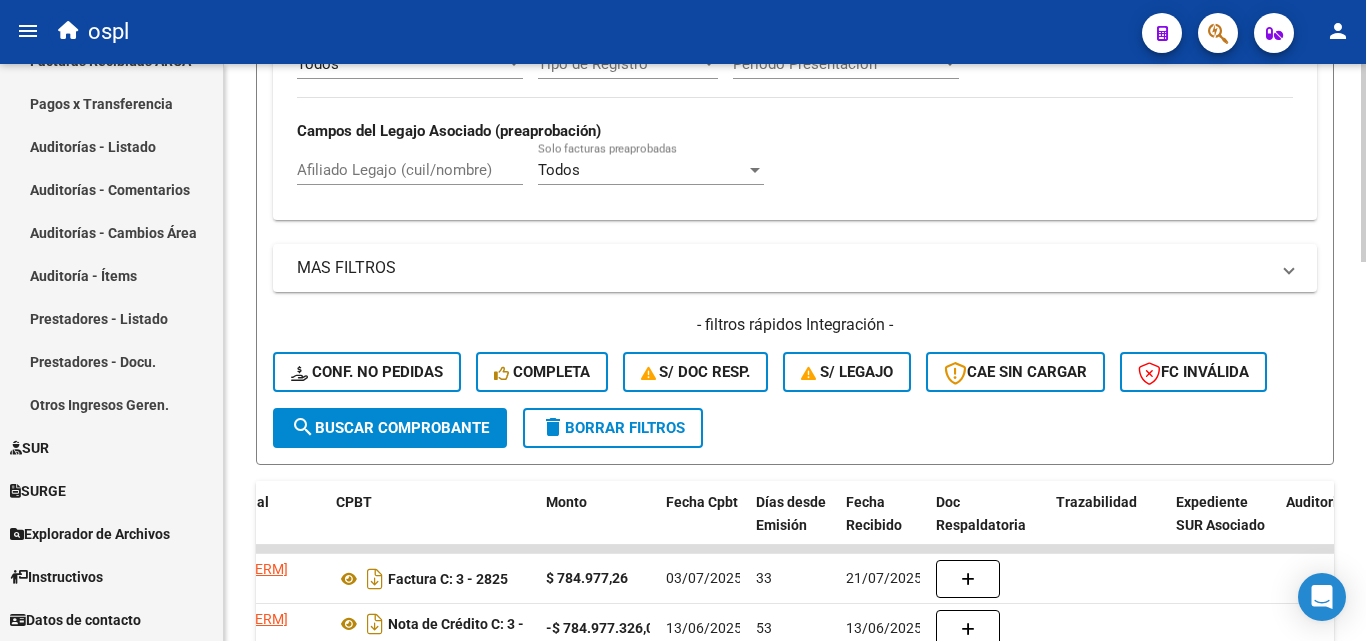 type on "[LAST] [FIRST]" 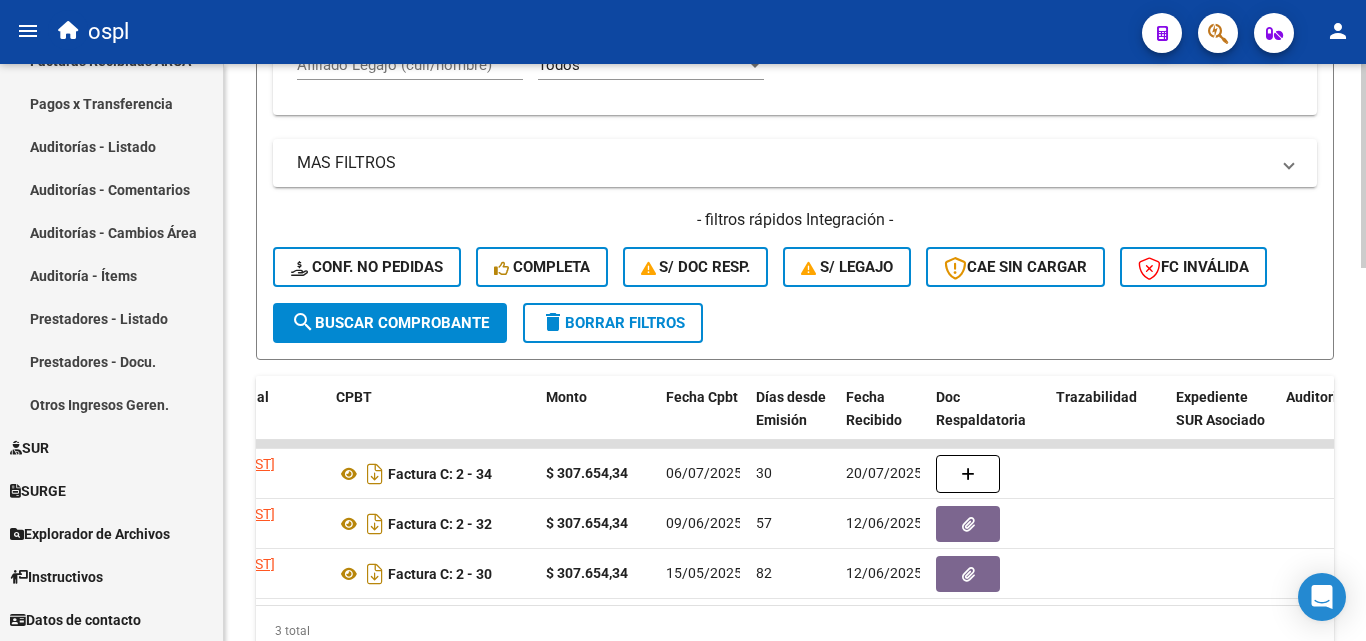 scroll, scrollTop: 1057, scrollLeft: 0, axis: vertical 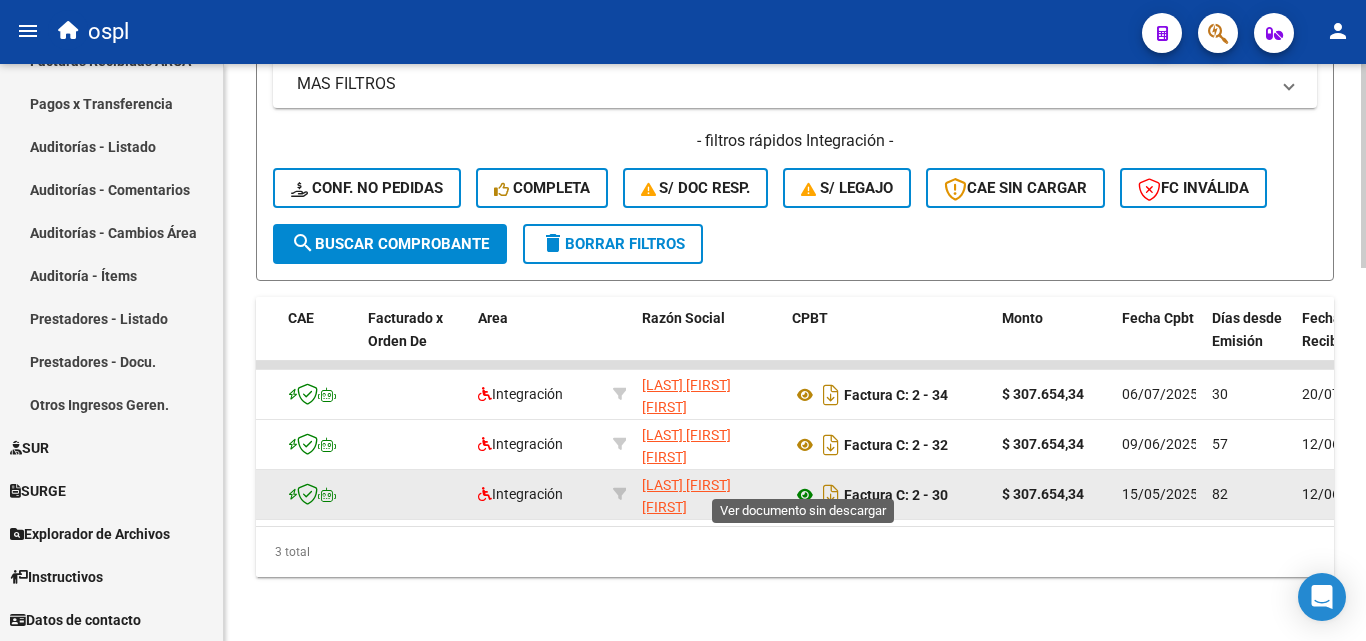 click 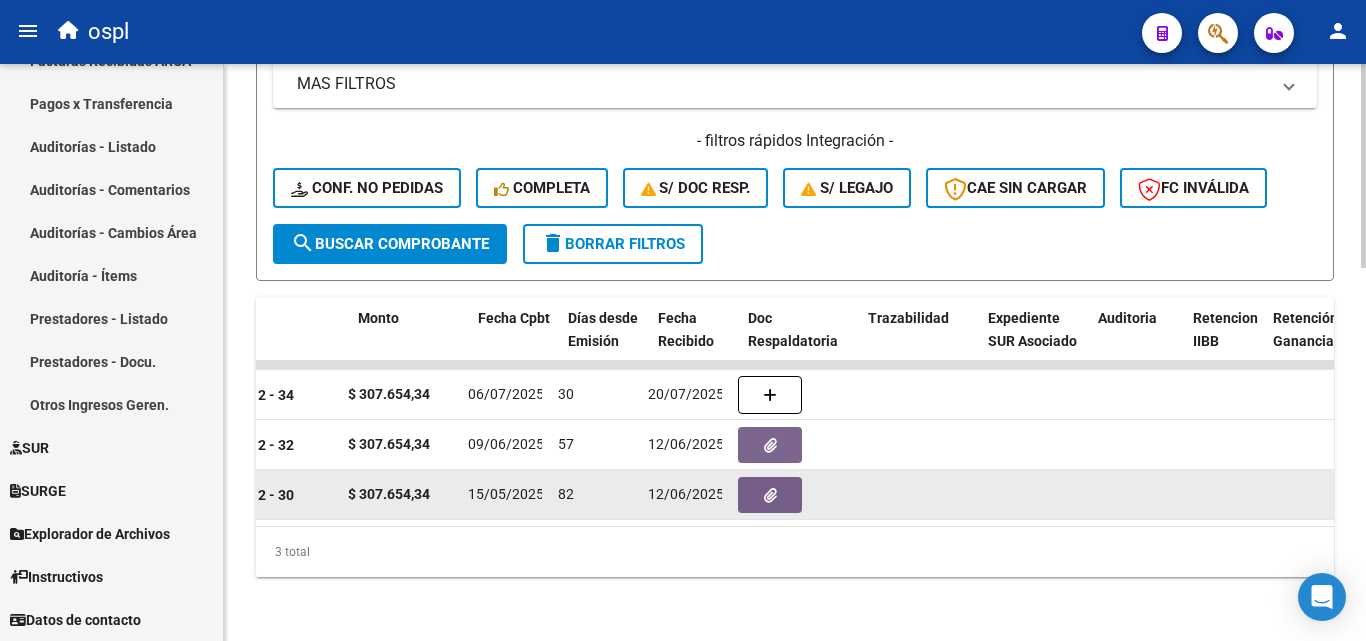 scroll, scrollTop: 0, scrollLeft: 869, axis: horizontal 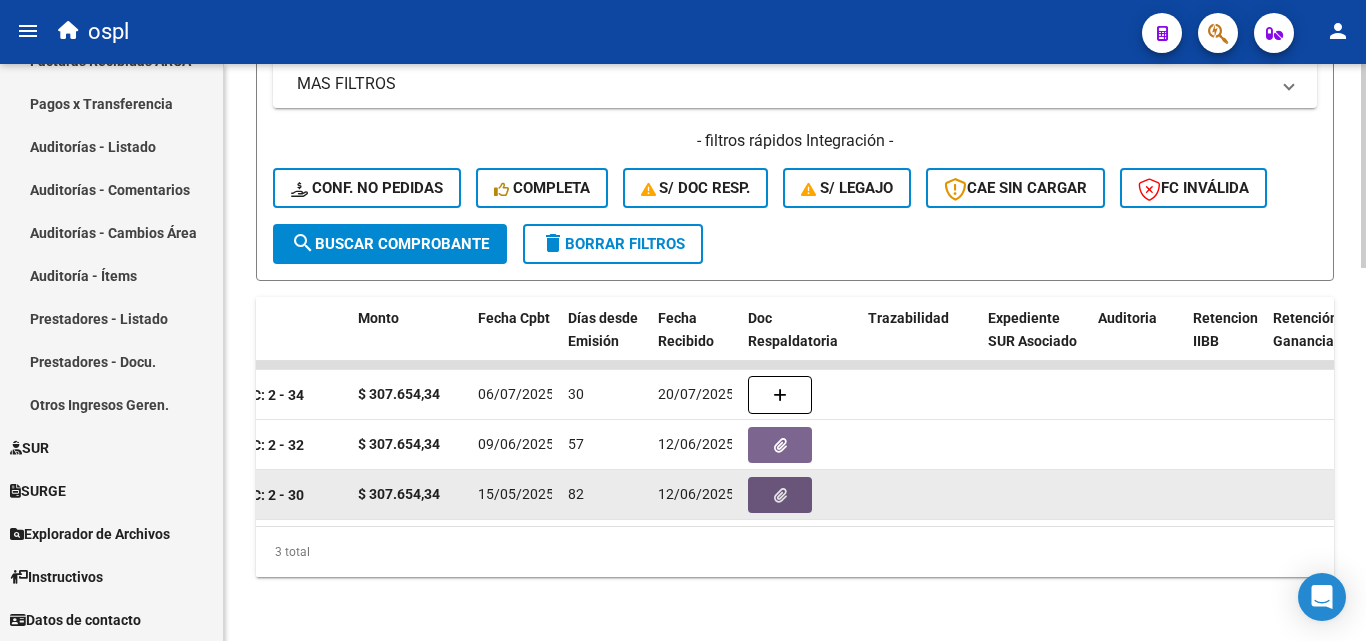 click 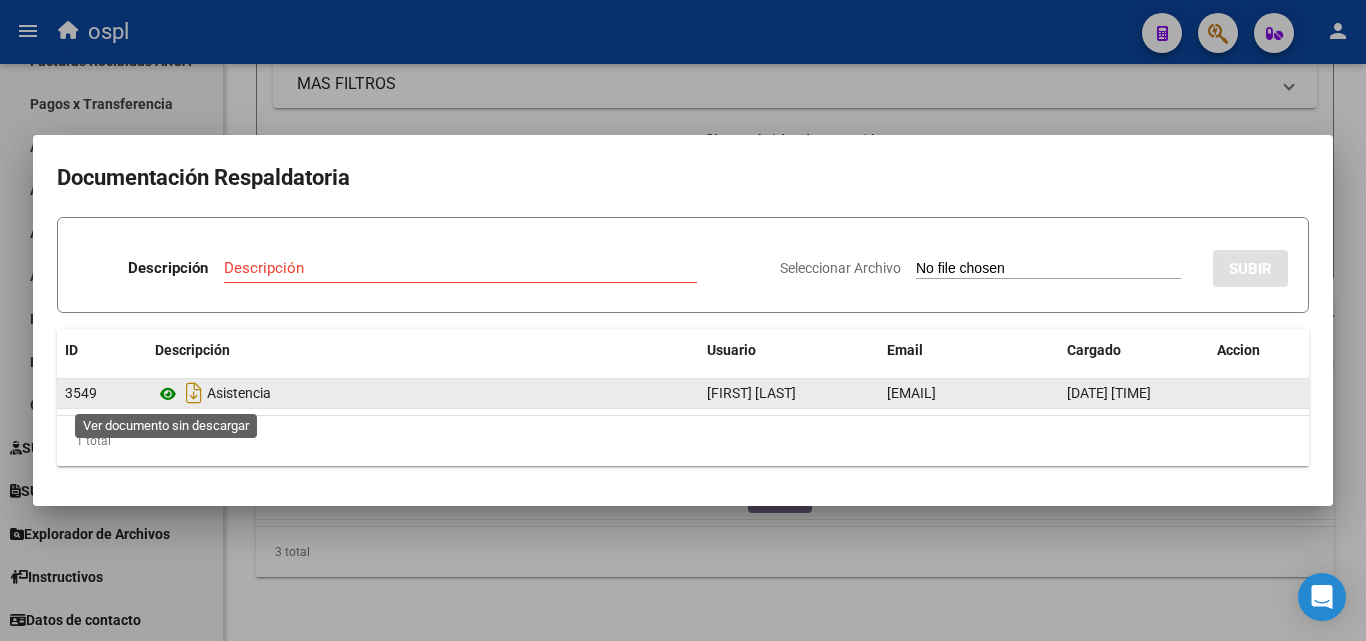 click 